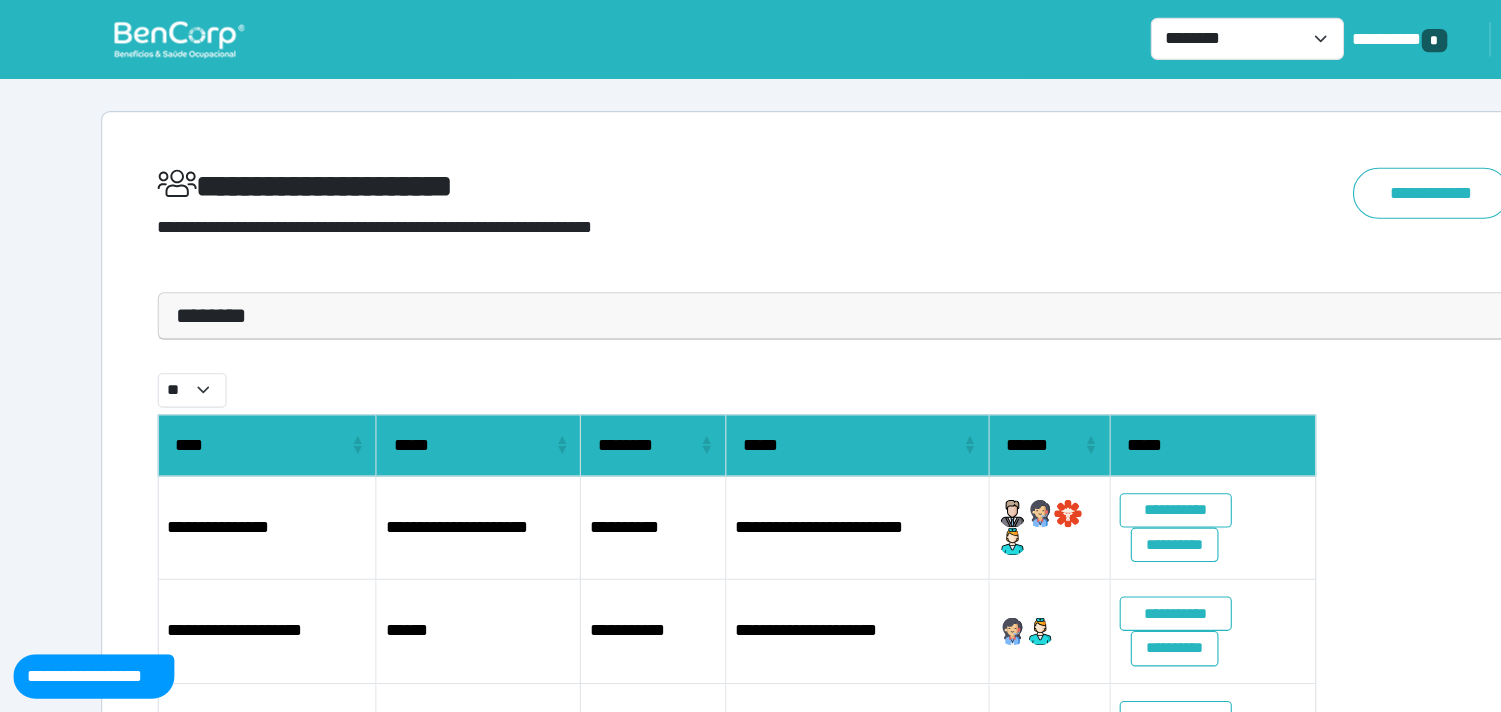 scroll, scrollTop: 0, scrollLeft: 0, axis: both 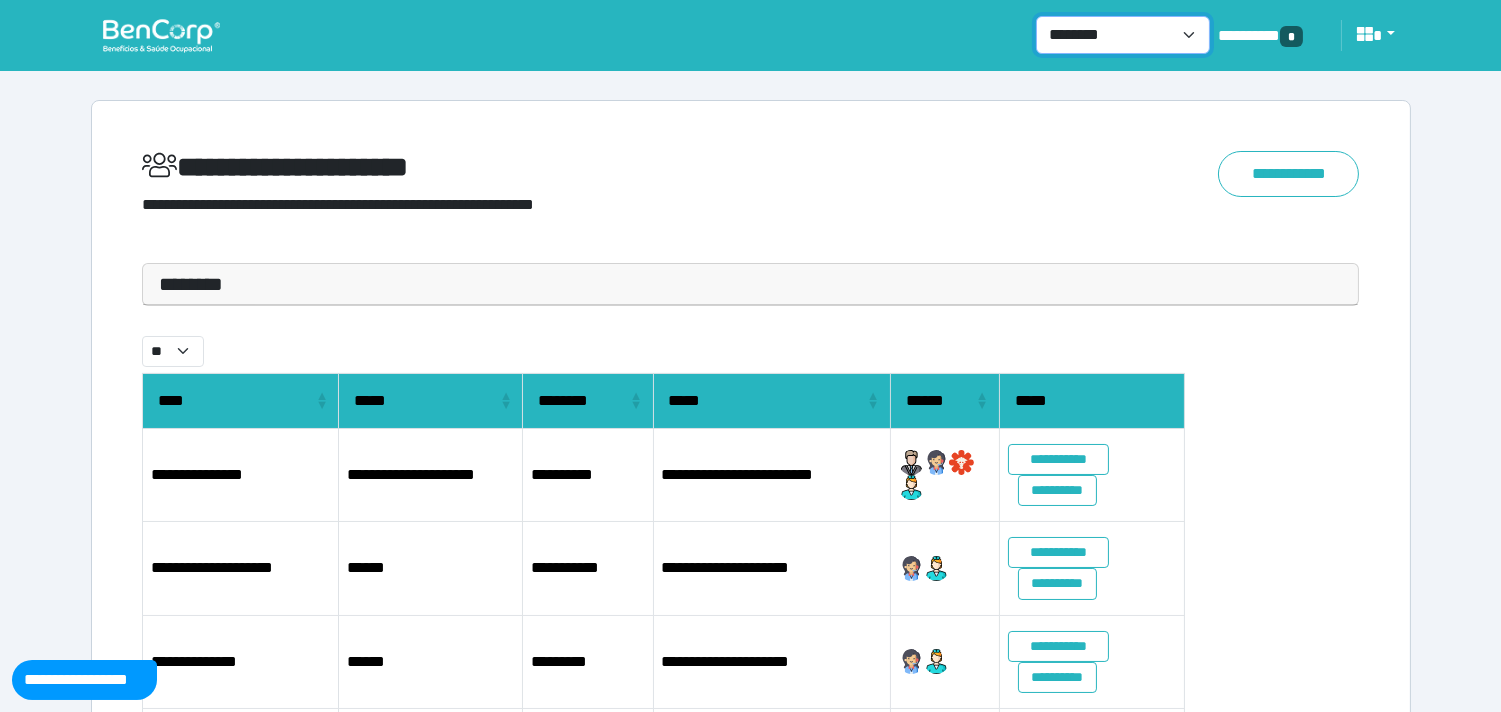 click on "**********" at bounding box center (1123, 35) 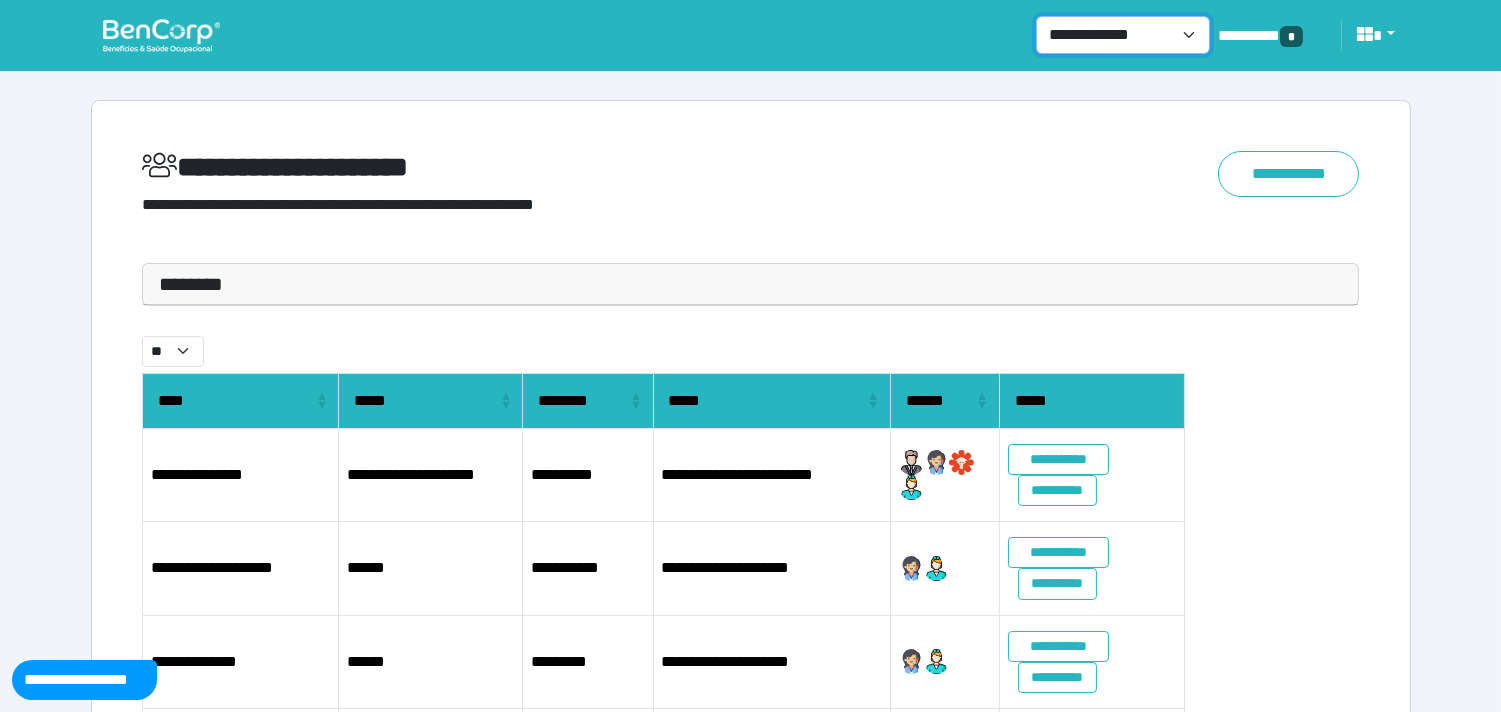 click on "**********" at bounding box center (1123, 35) 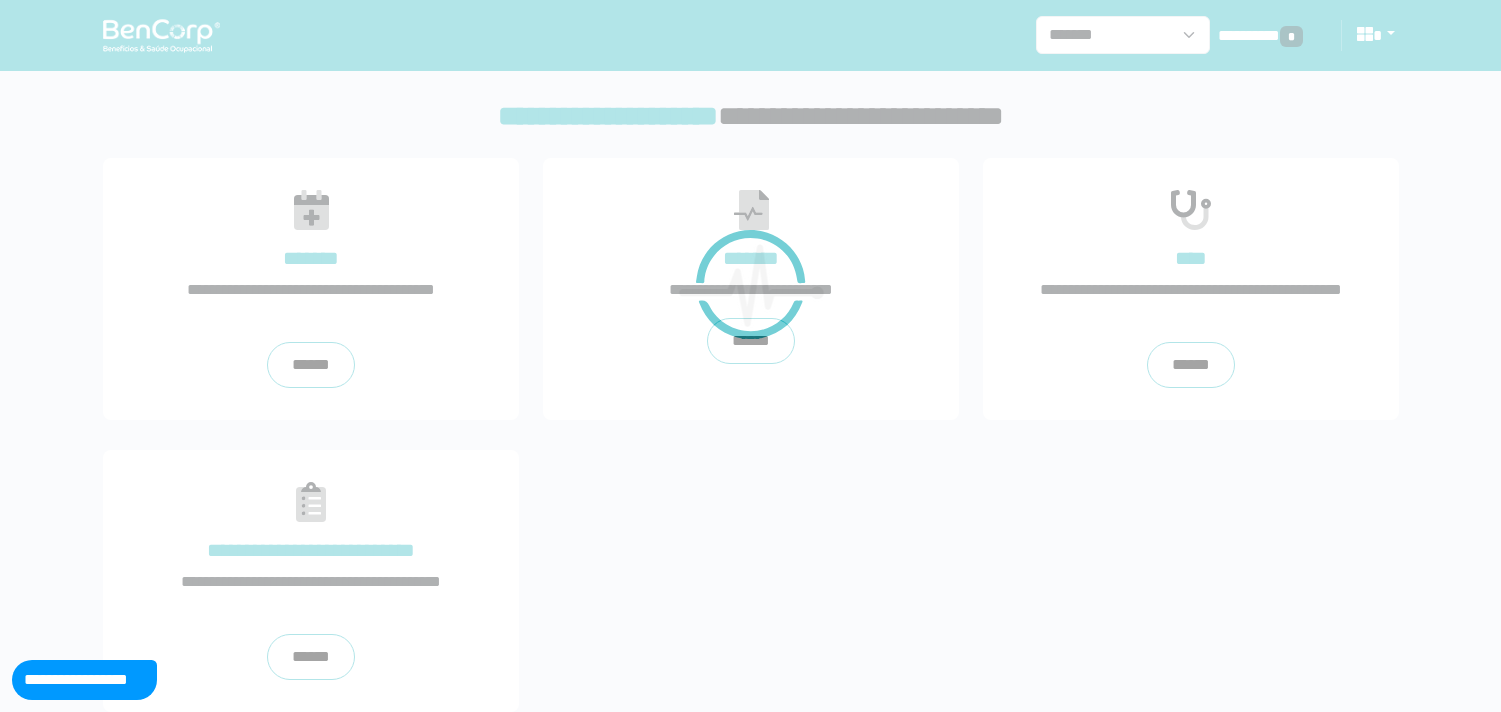 scroll, scrollTop: 0, scrollLeft: 0, axis: both 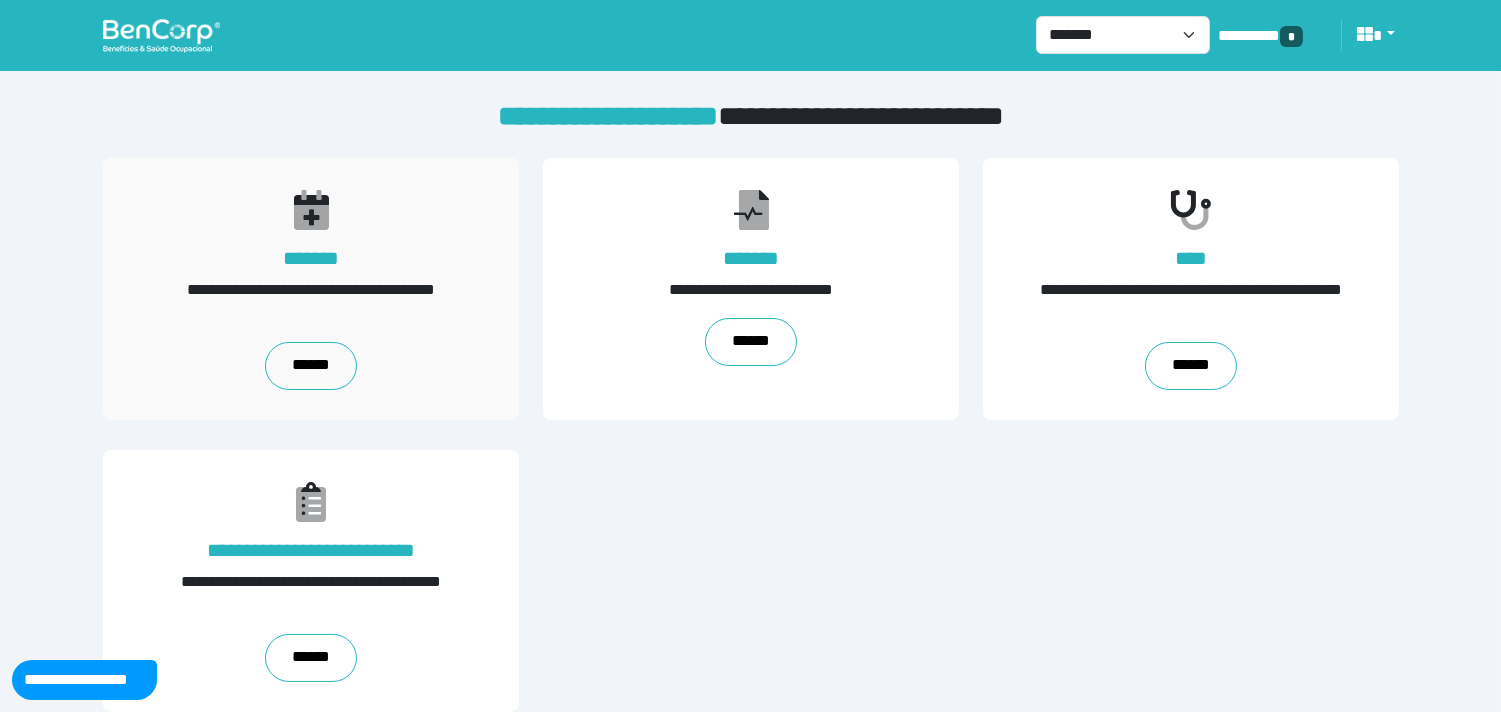 click on "**********" at bounding box center (311, 289) 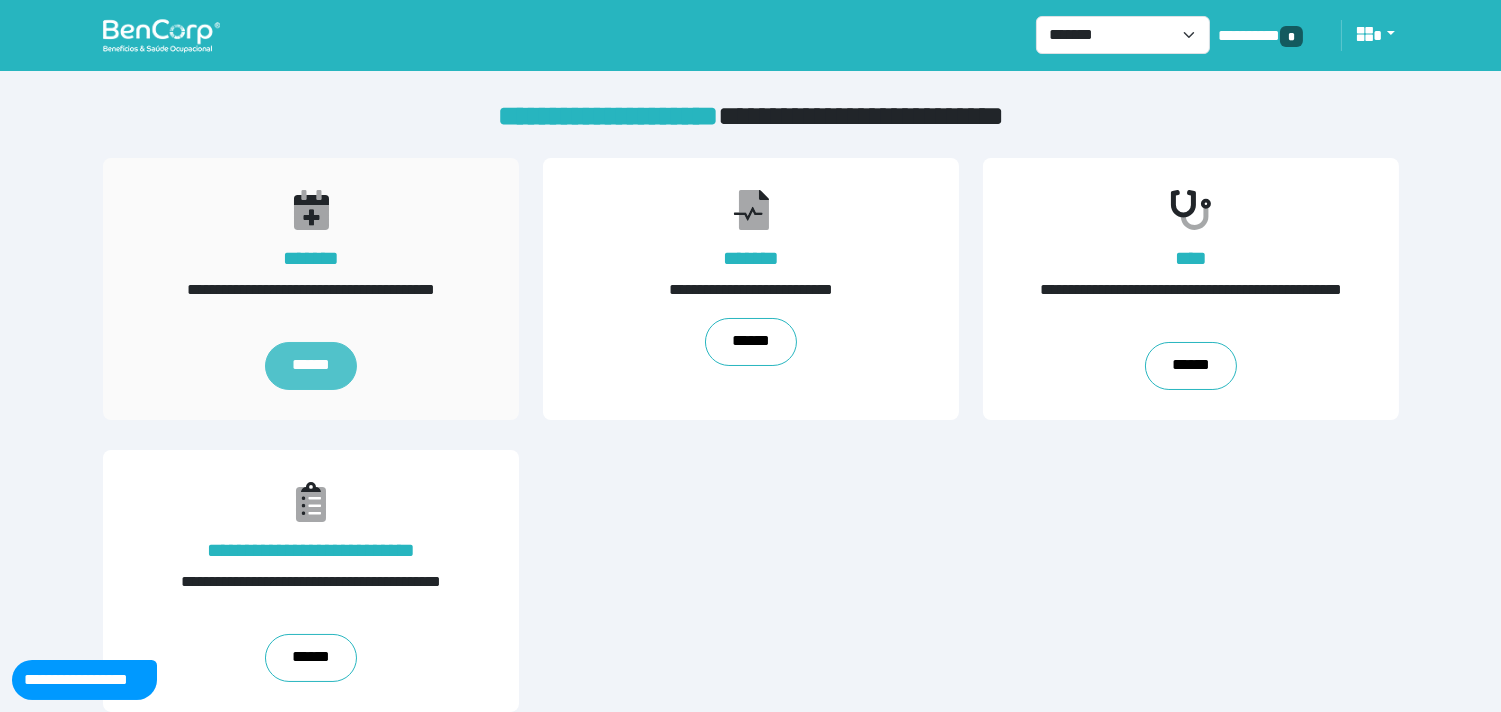 click on "******" at bounding box center (311, 366) 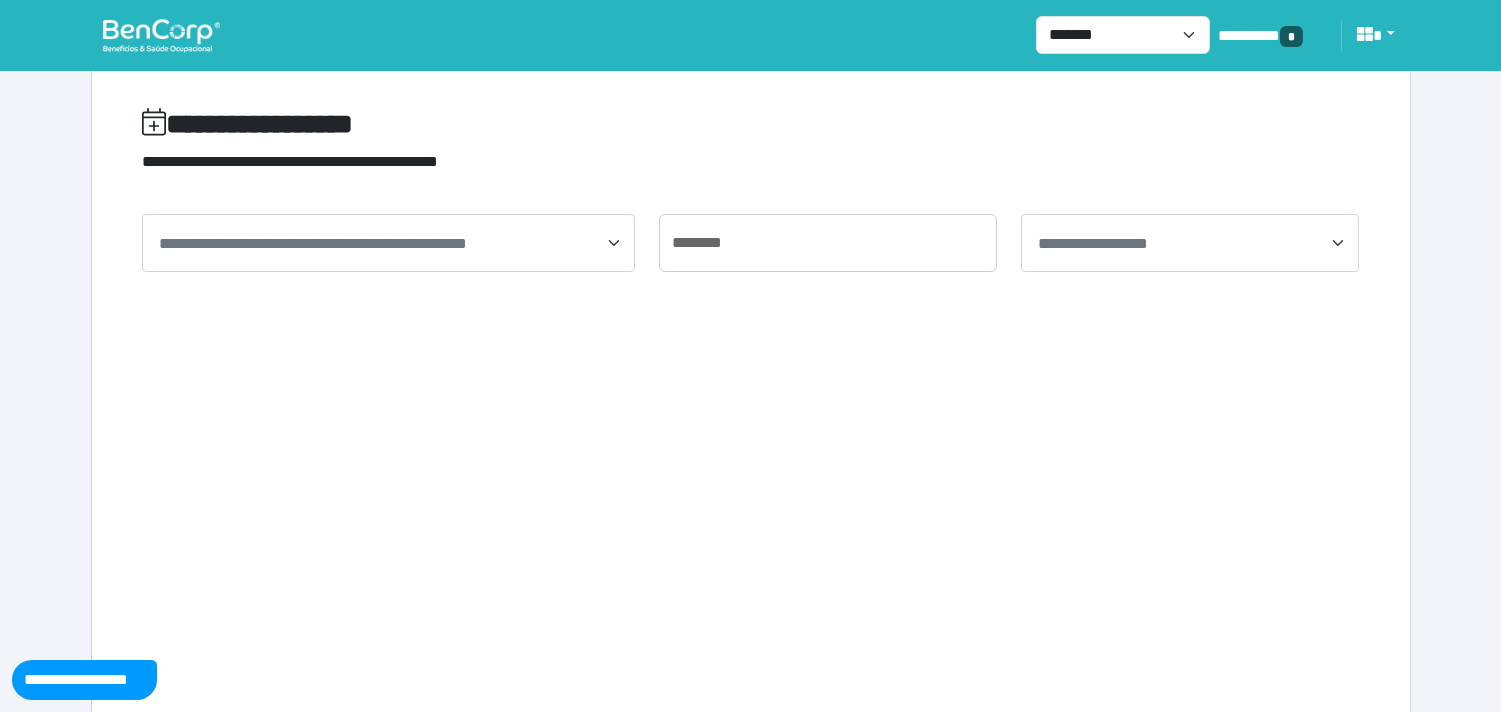 scroll, scrollTop: 65, scrollLeft: 0, axis: vertical 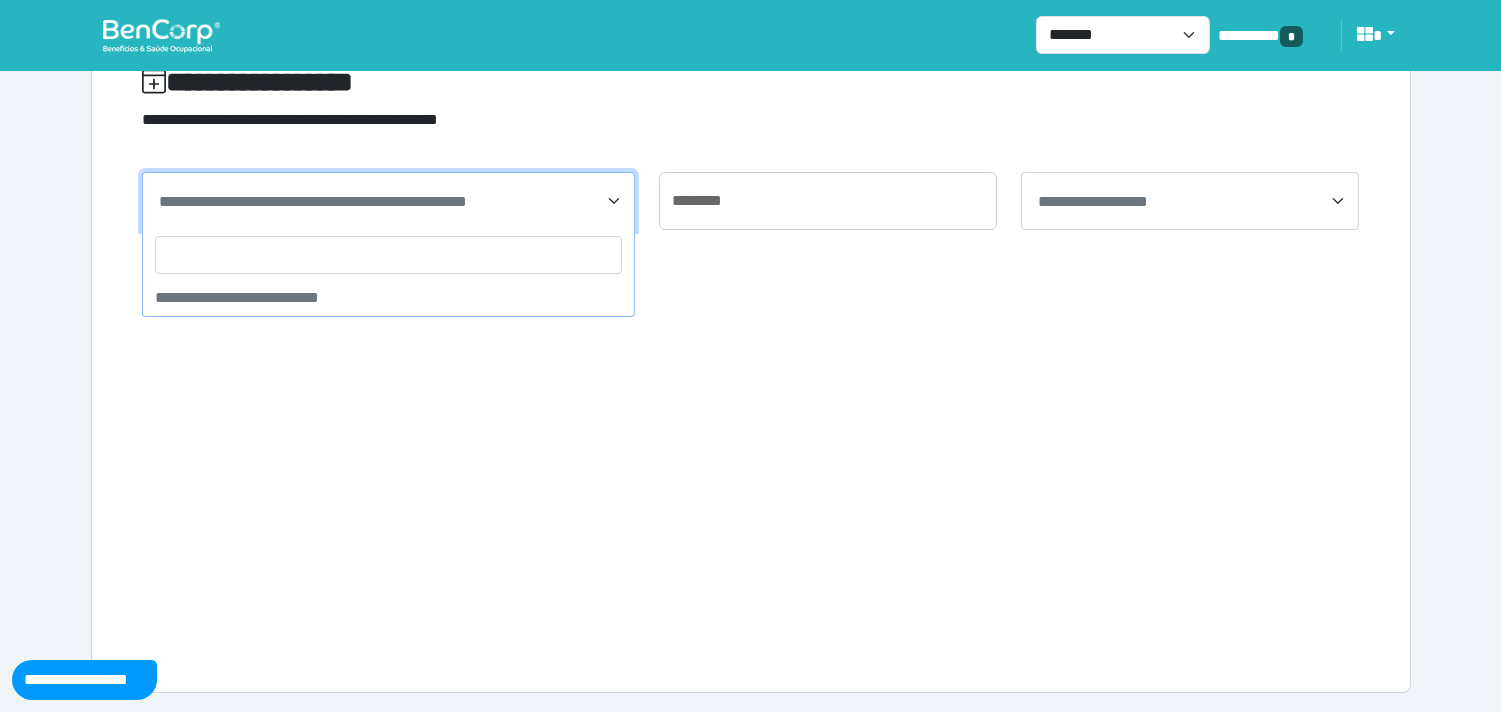 click on "**********" at bounding box center [313, 201] 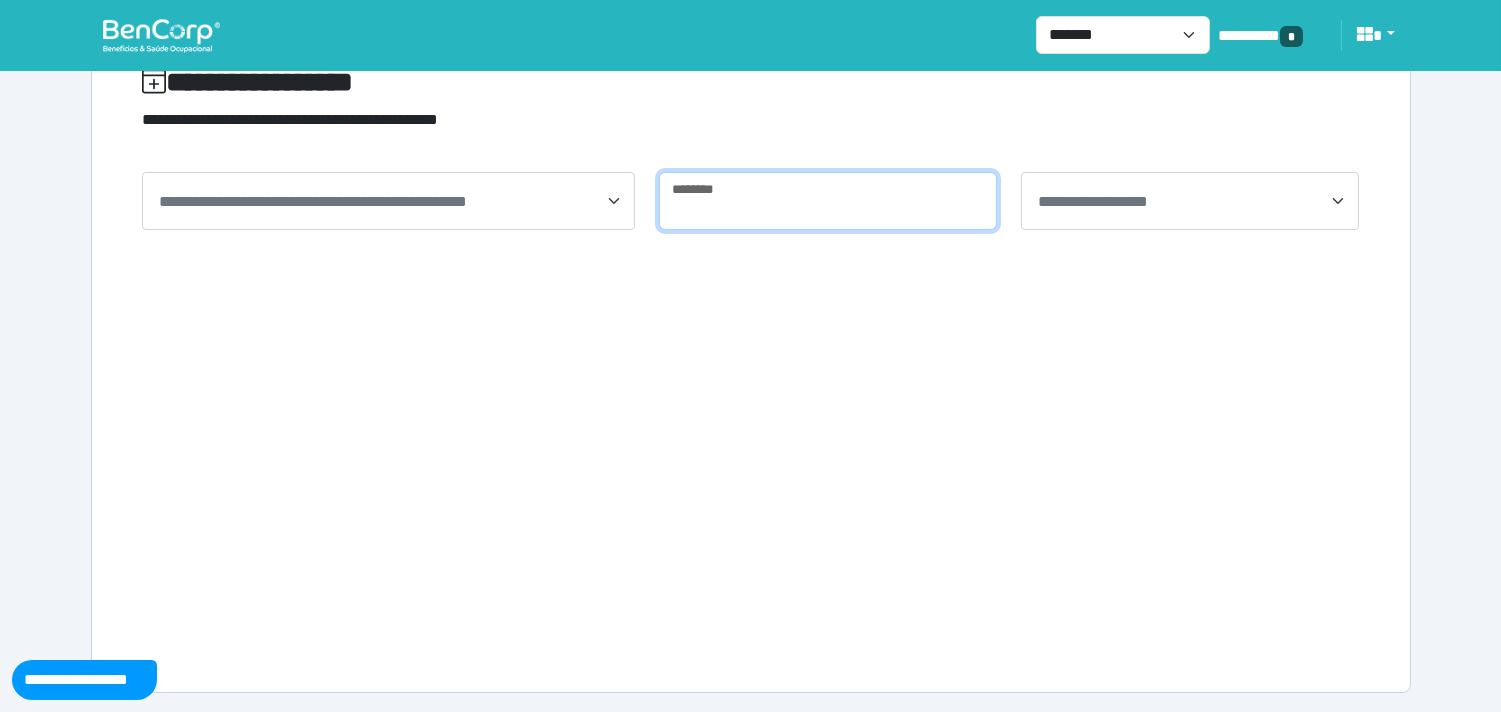 click at bounding box center [828, 201] 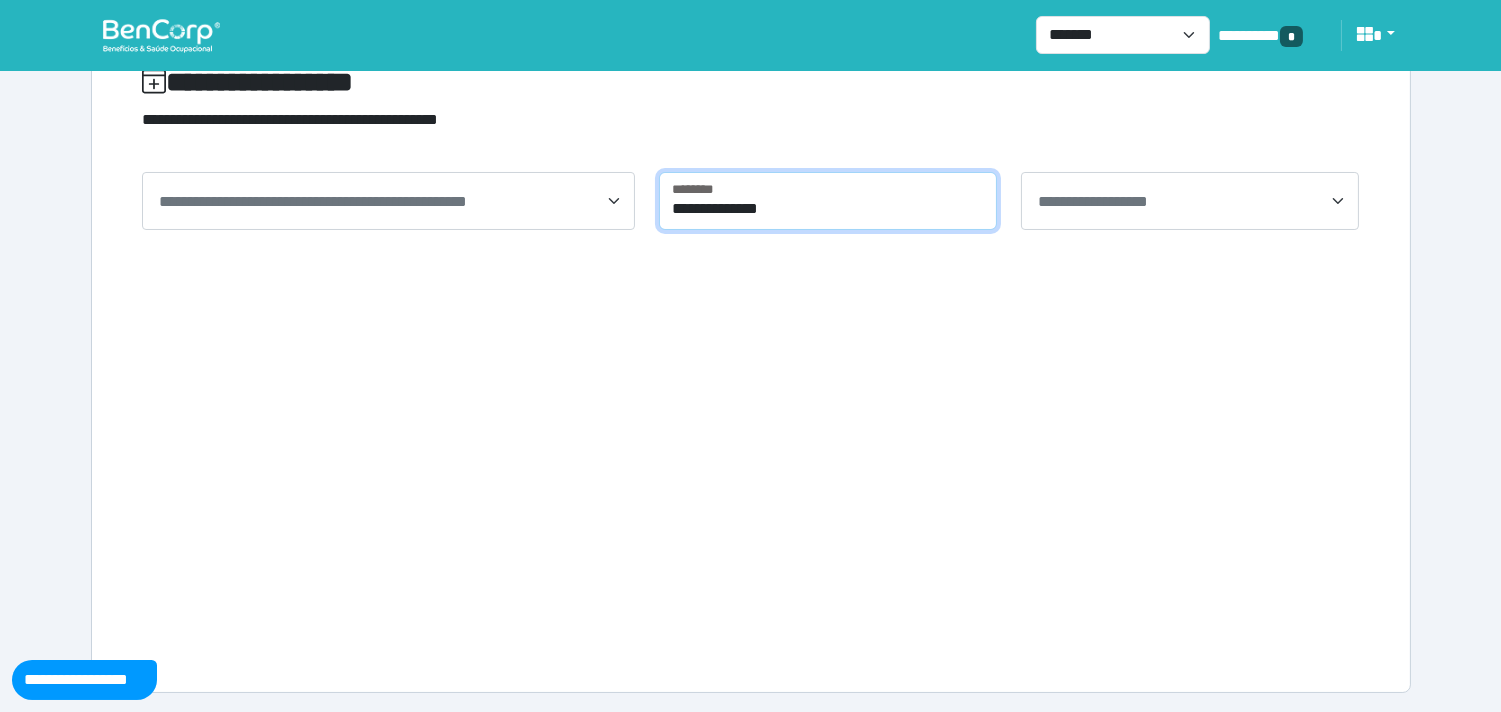 type on "**********" 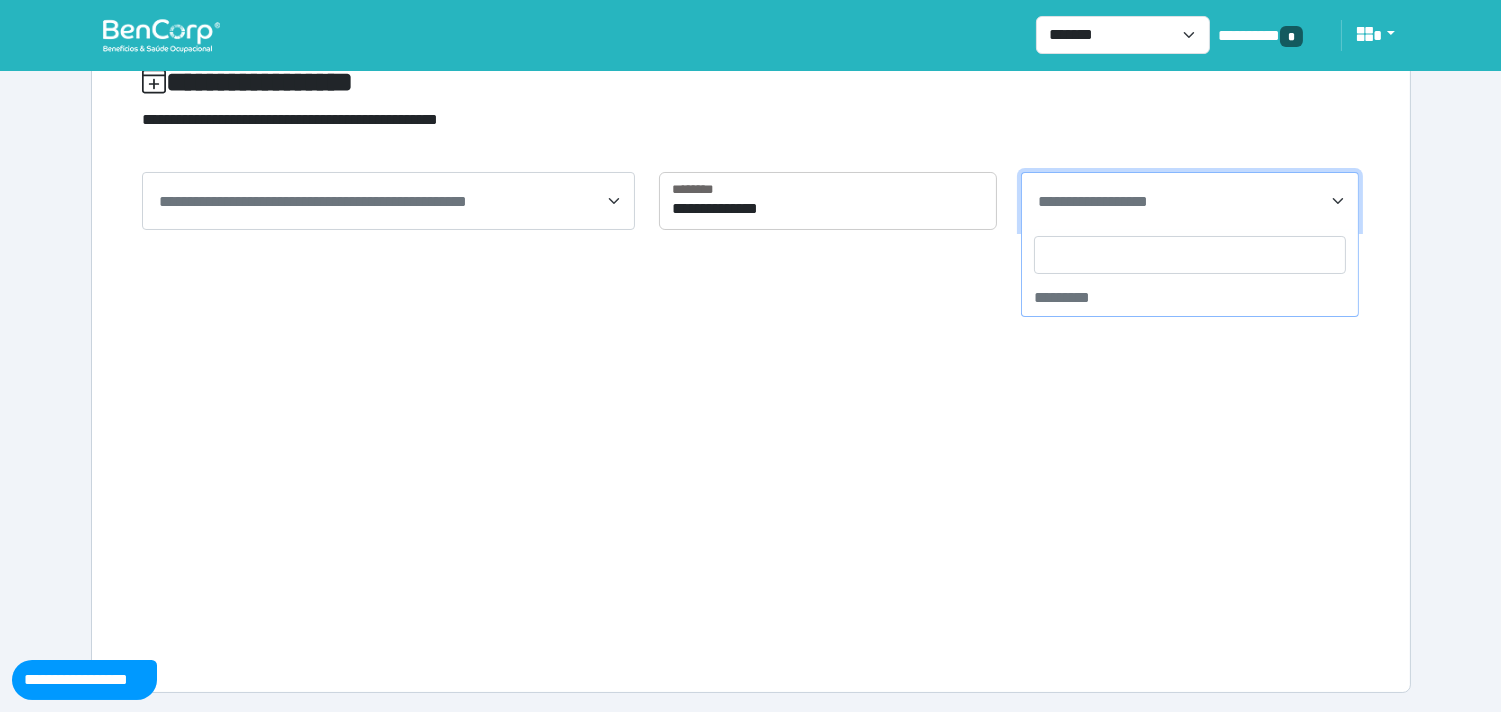 click on "**********" at bounding box center [1192, 202] 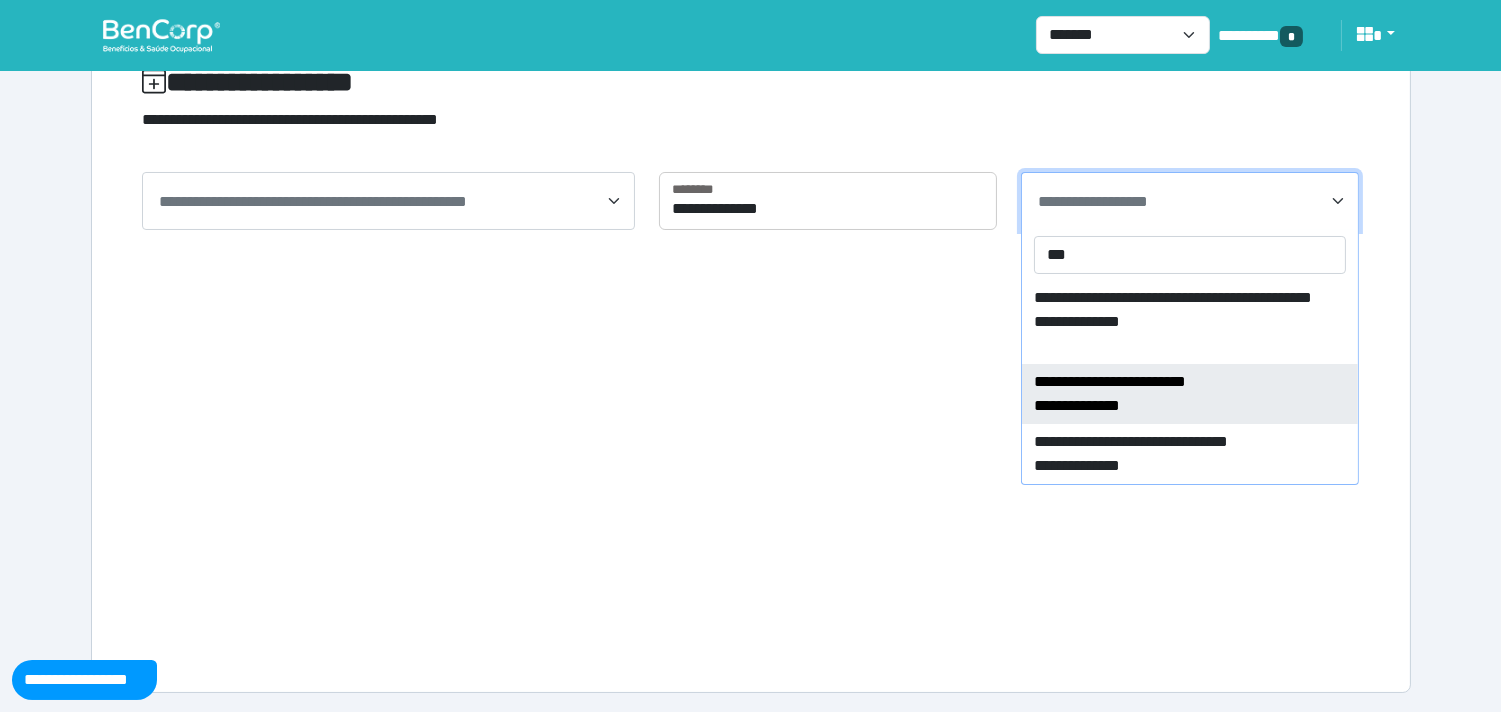 type on "***" 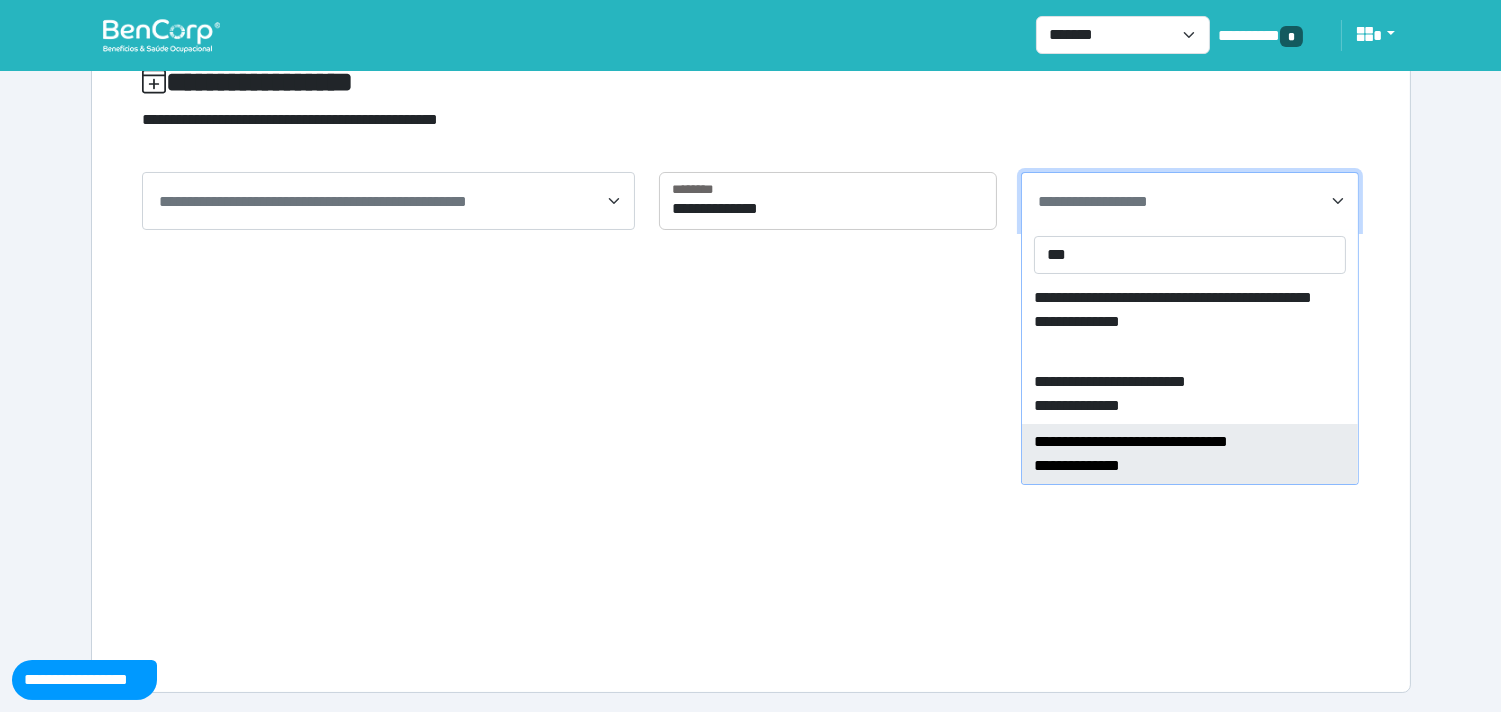 drag, startPoint x: 1121, startPoint y: 438, endPoint x: 726, endPoint y: 380, distance: 399.23553 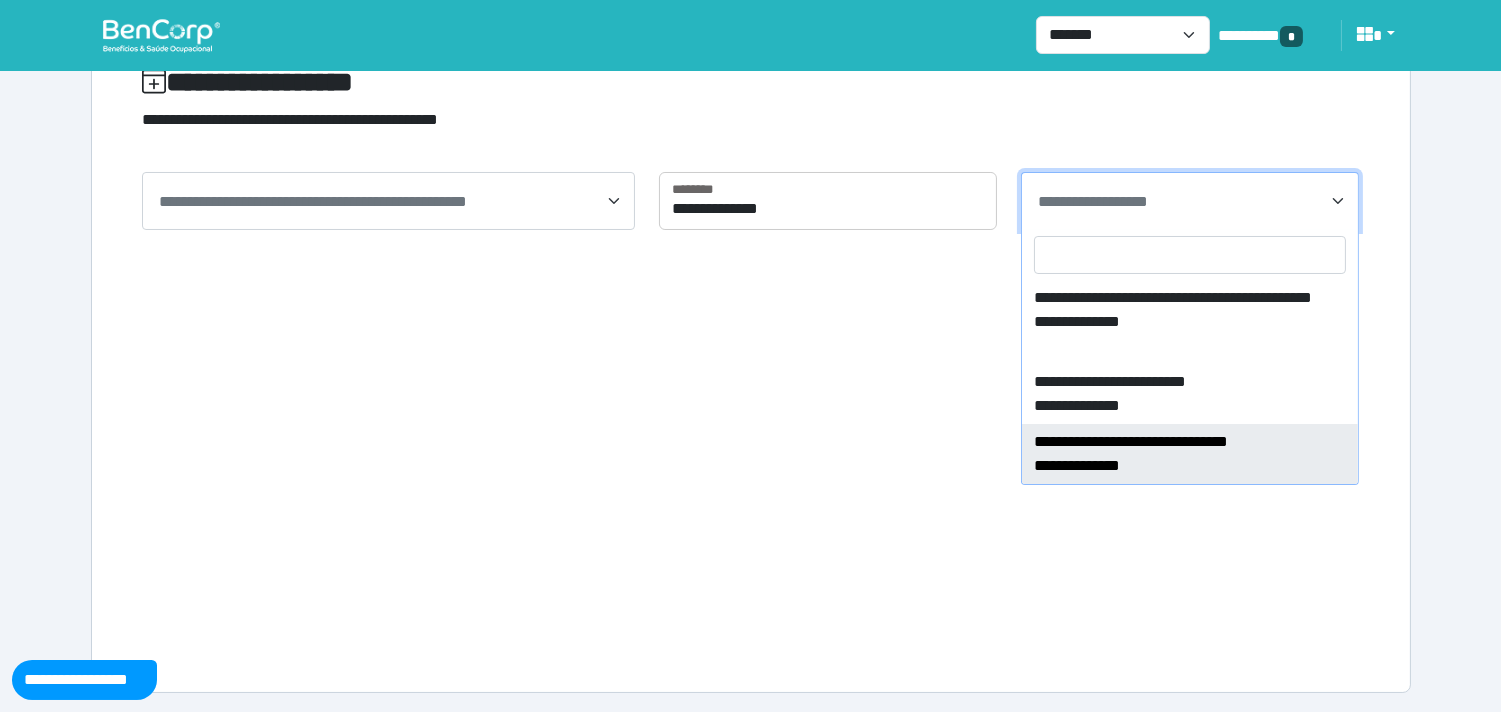 select on "****" 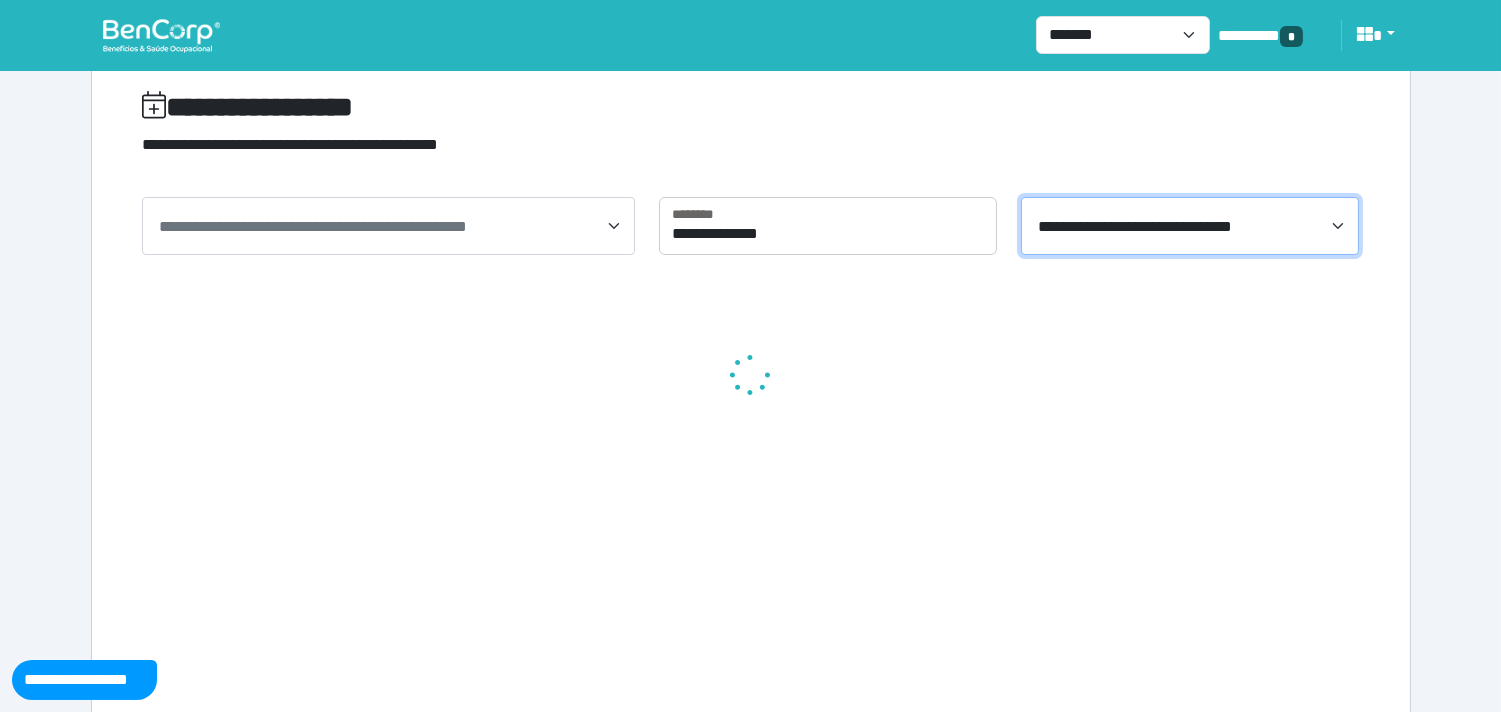 scroll, scrollTop: 0, scrollLeft: 0, axis: both 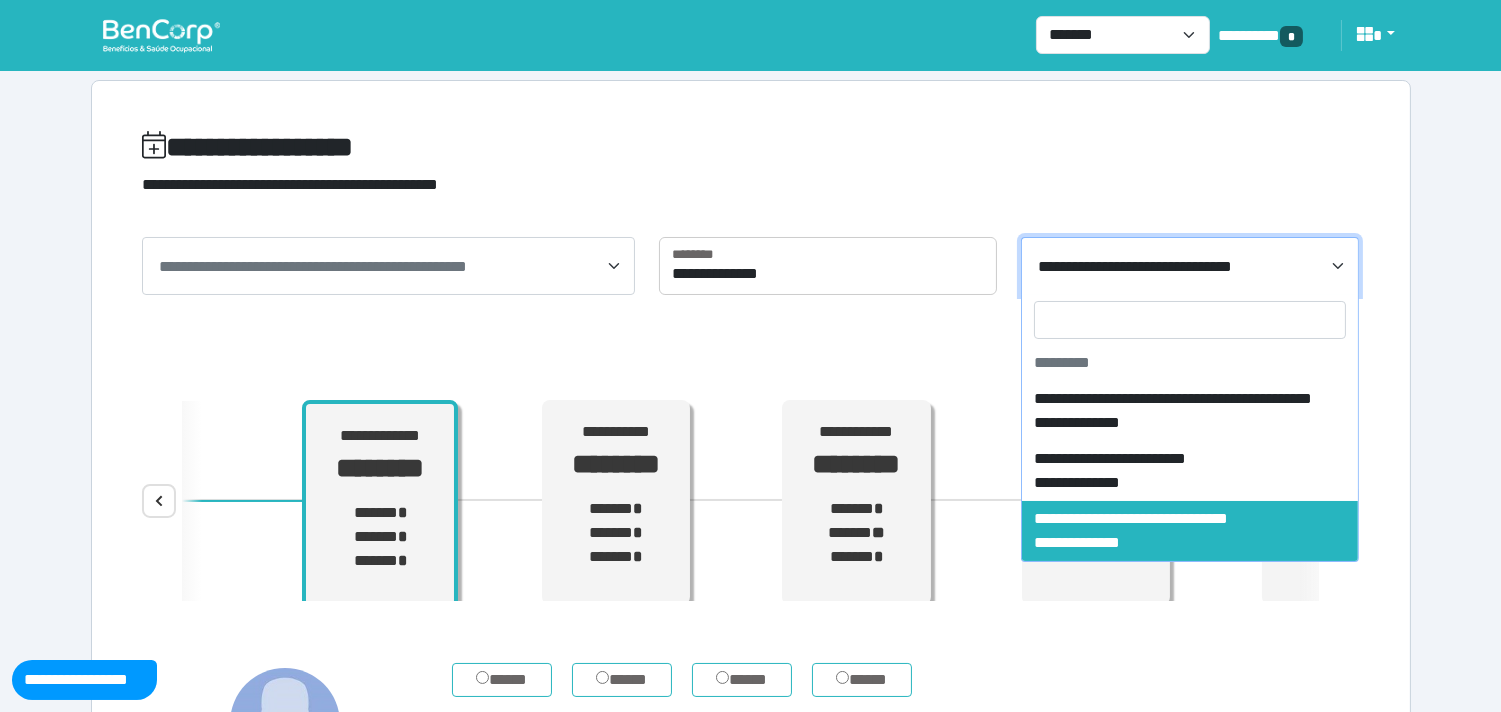 click on "**********" at bounding box center (1192, 267) 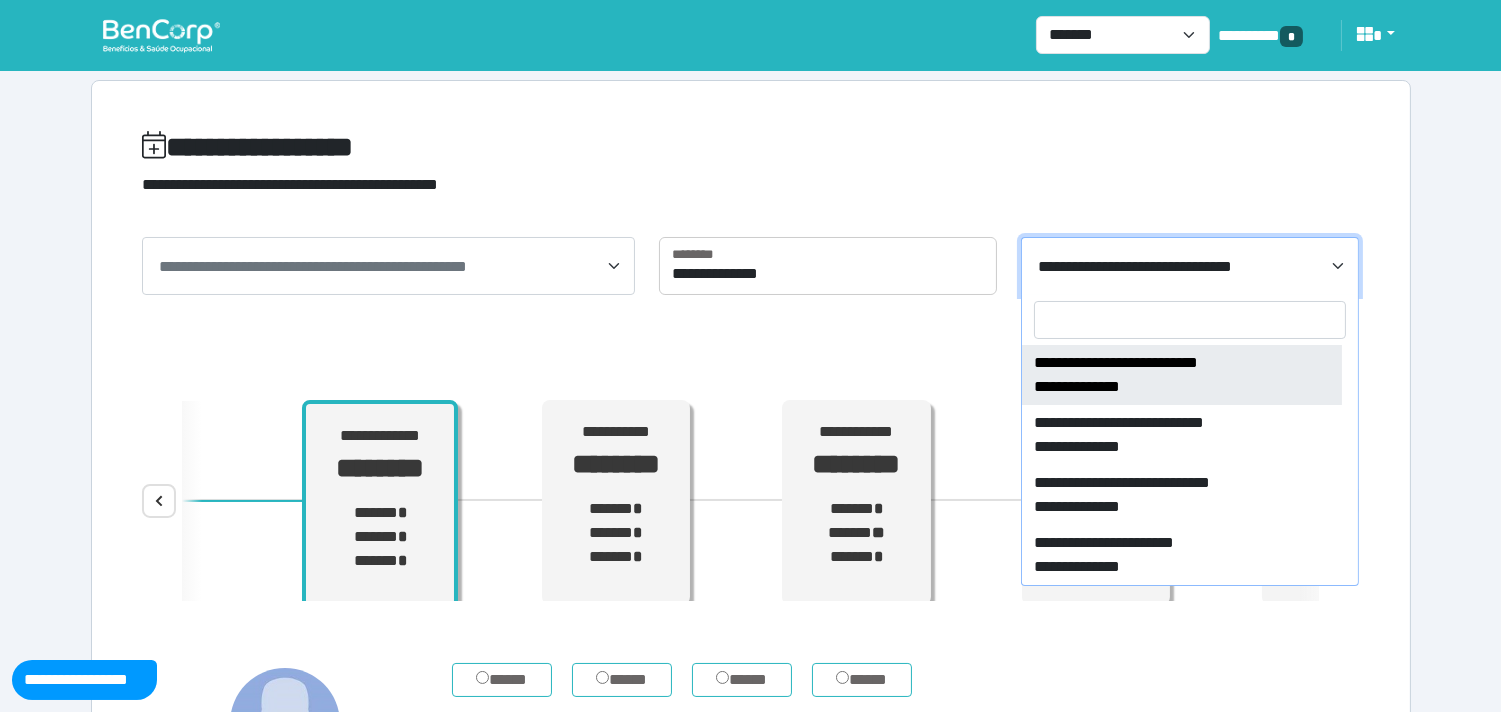click at bounding box center [1190, 320] 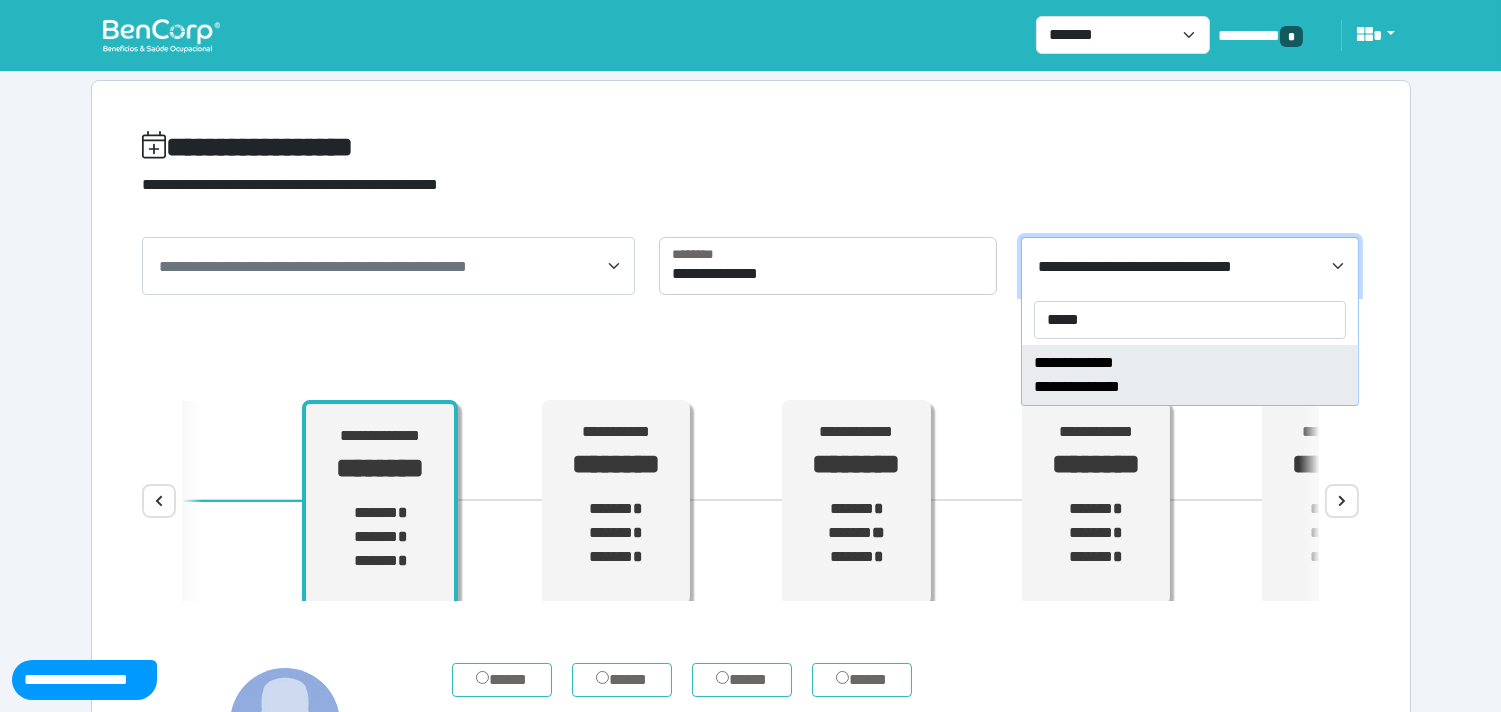 type on "*****" 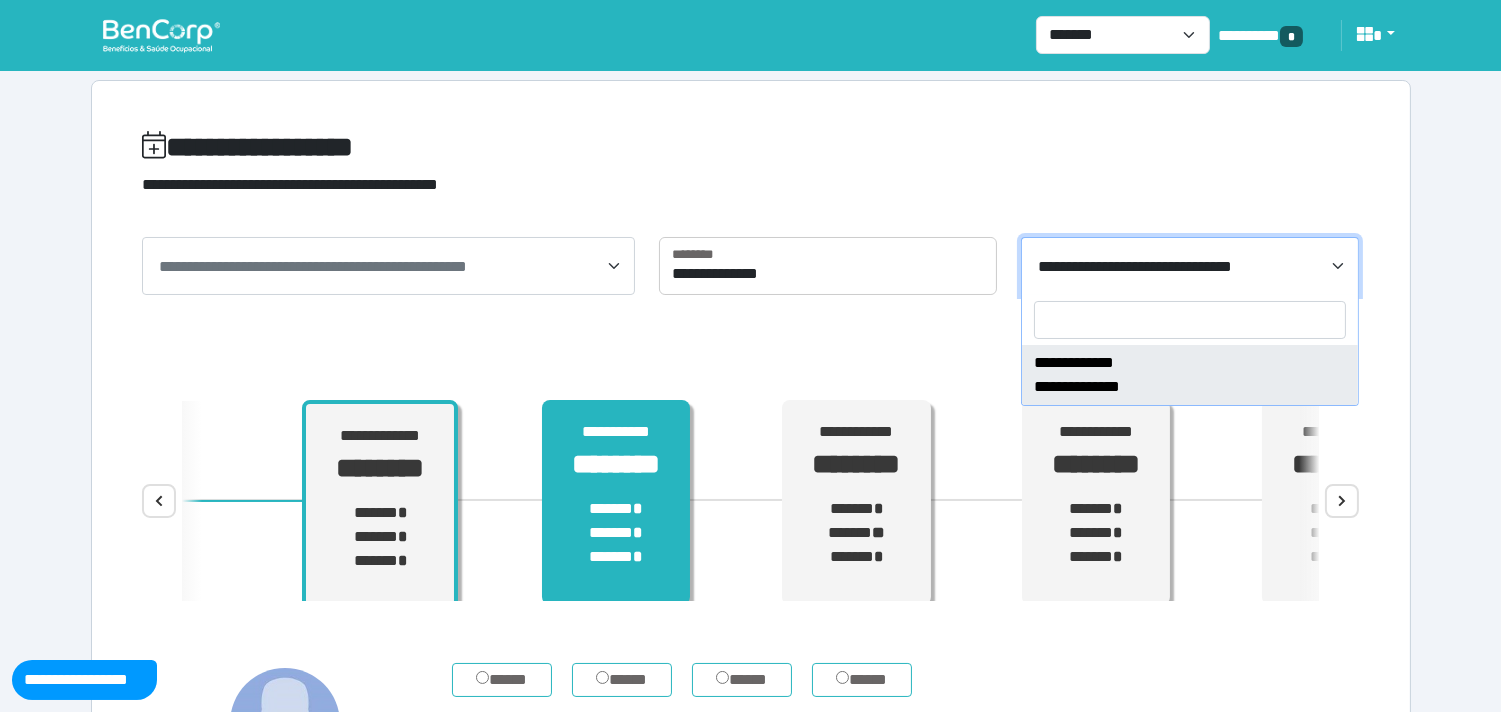 select on "****" 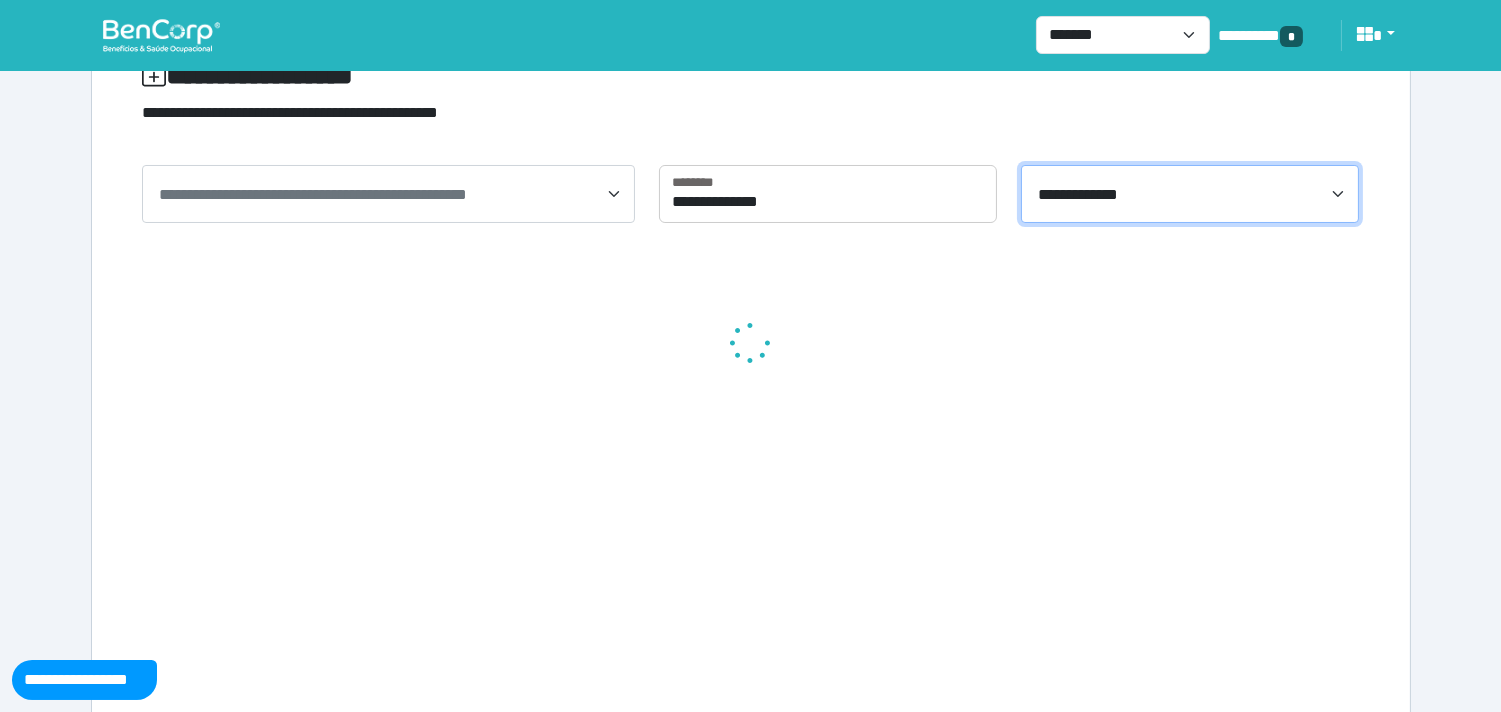 scroll, scrollTop: 111, scrollLeft: 0, axis: vertical 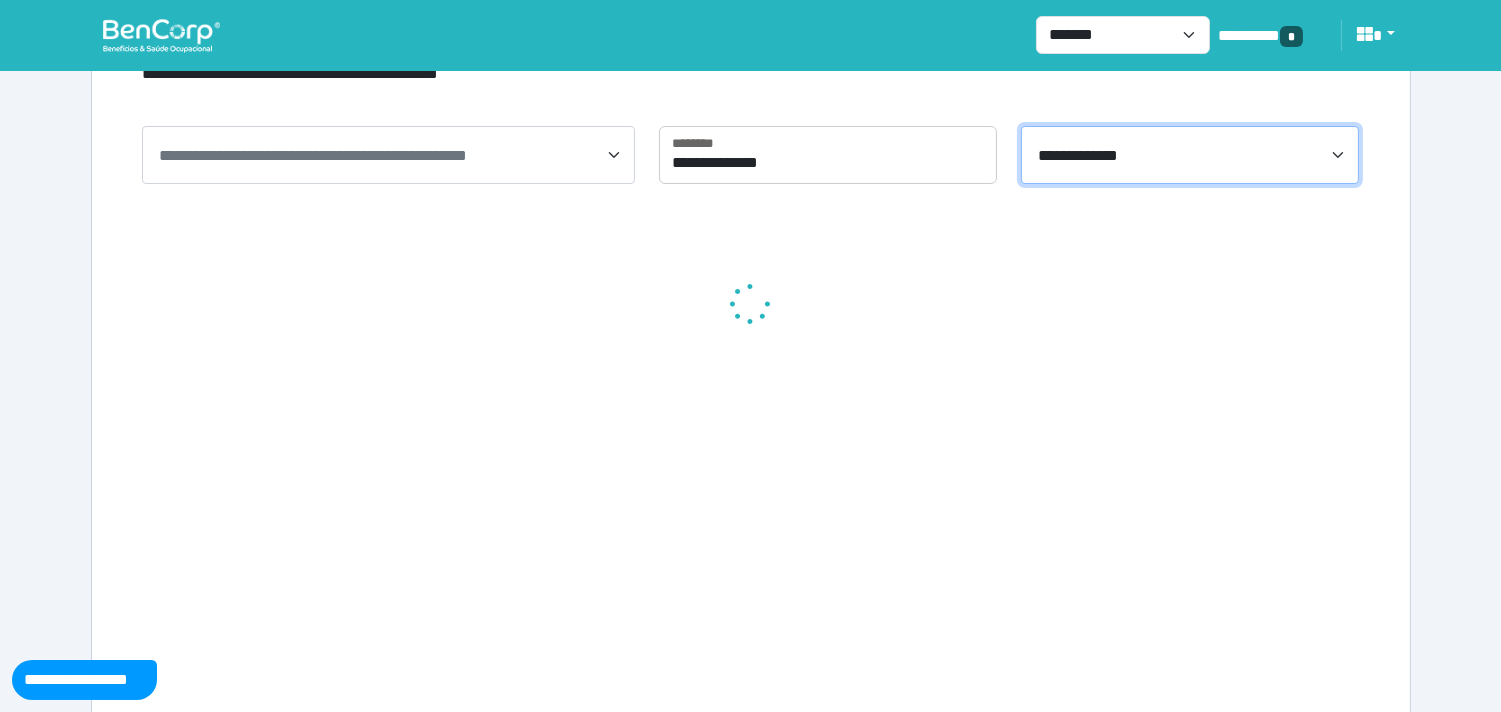 click on "**********" at bounding box center [313, 155] 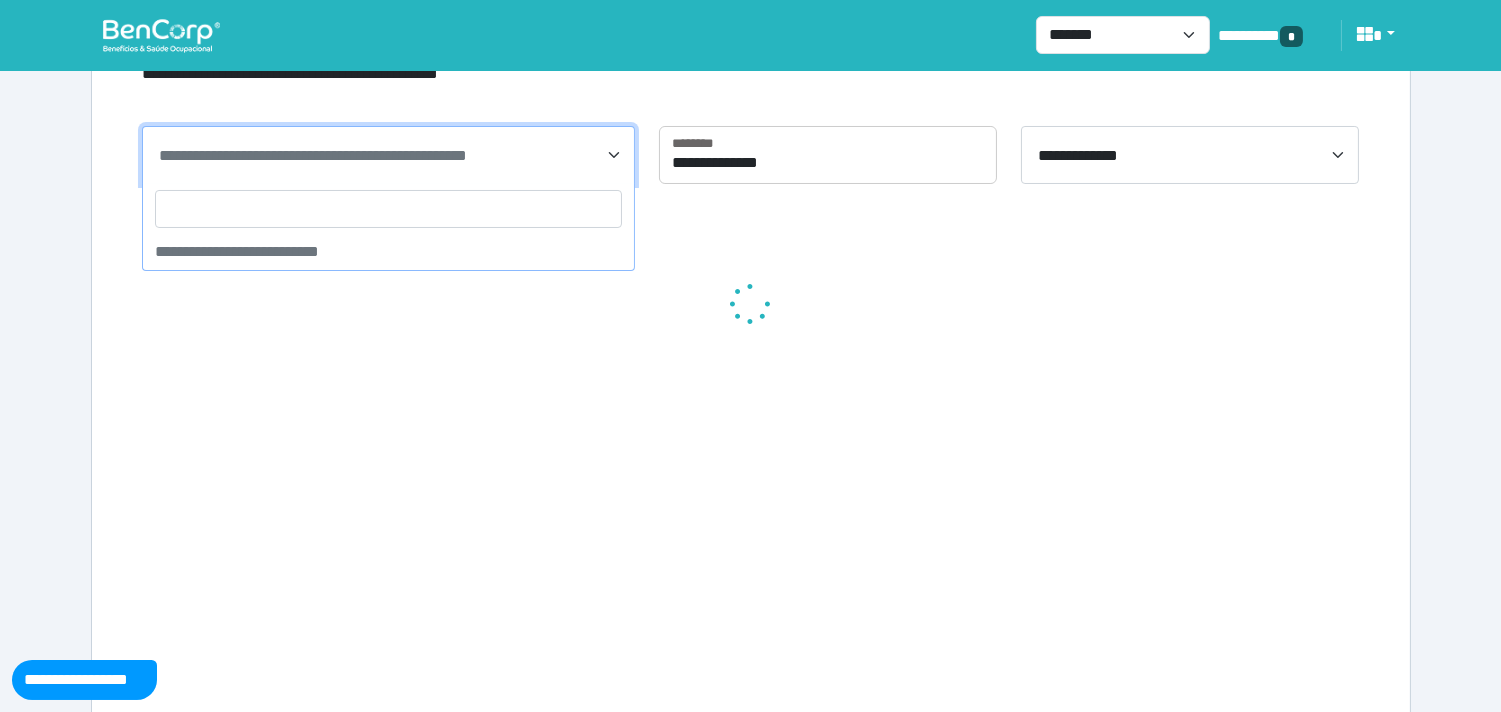 click at bounding box center (388, 209) 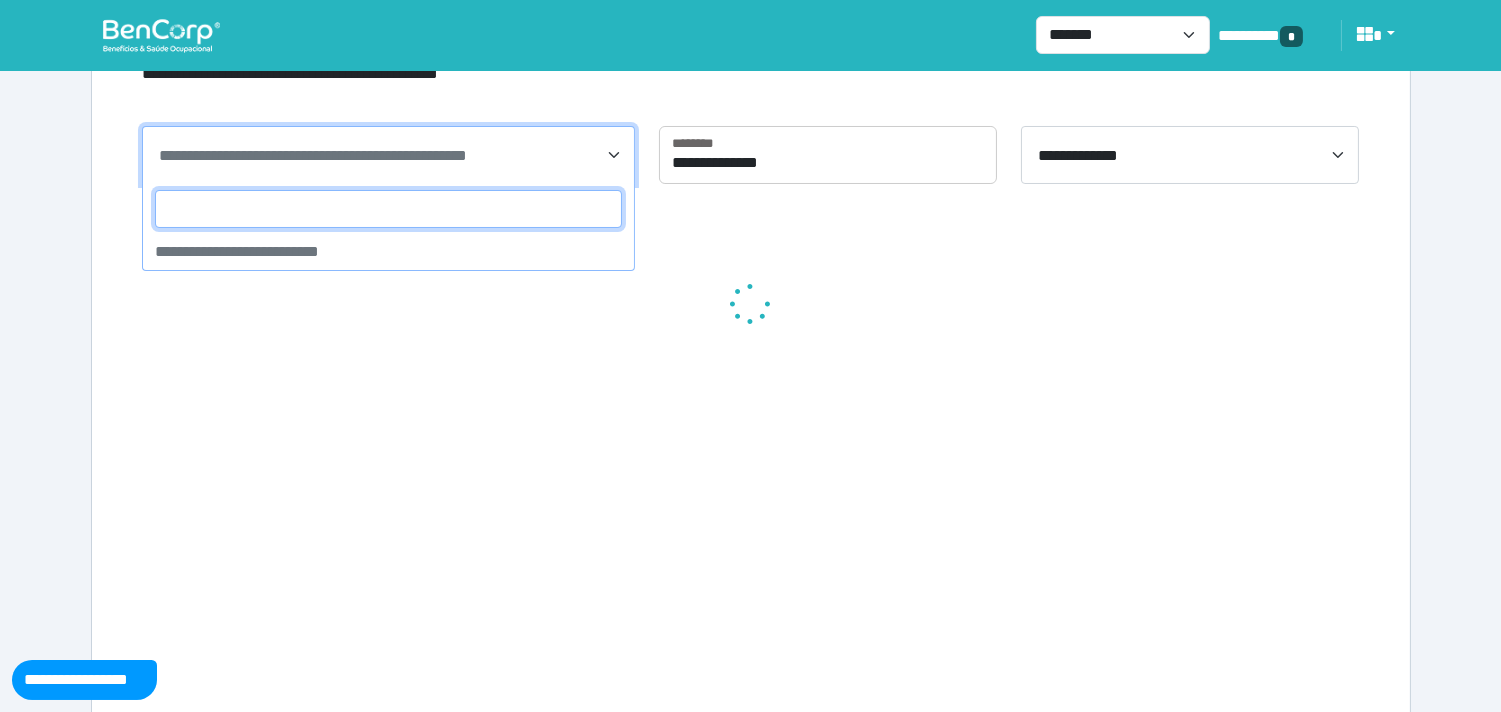 click at bounding box center [388, 209] 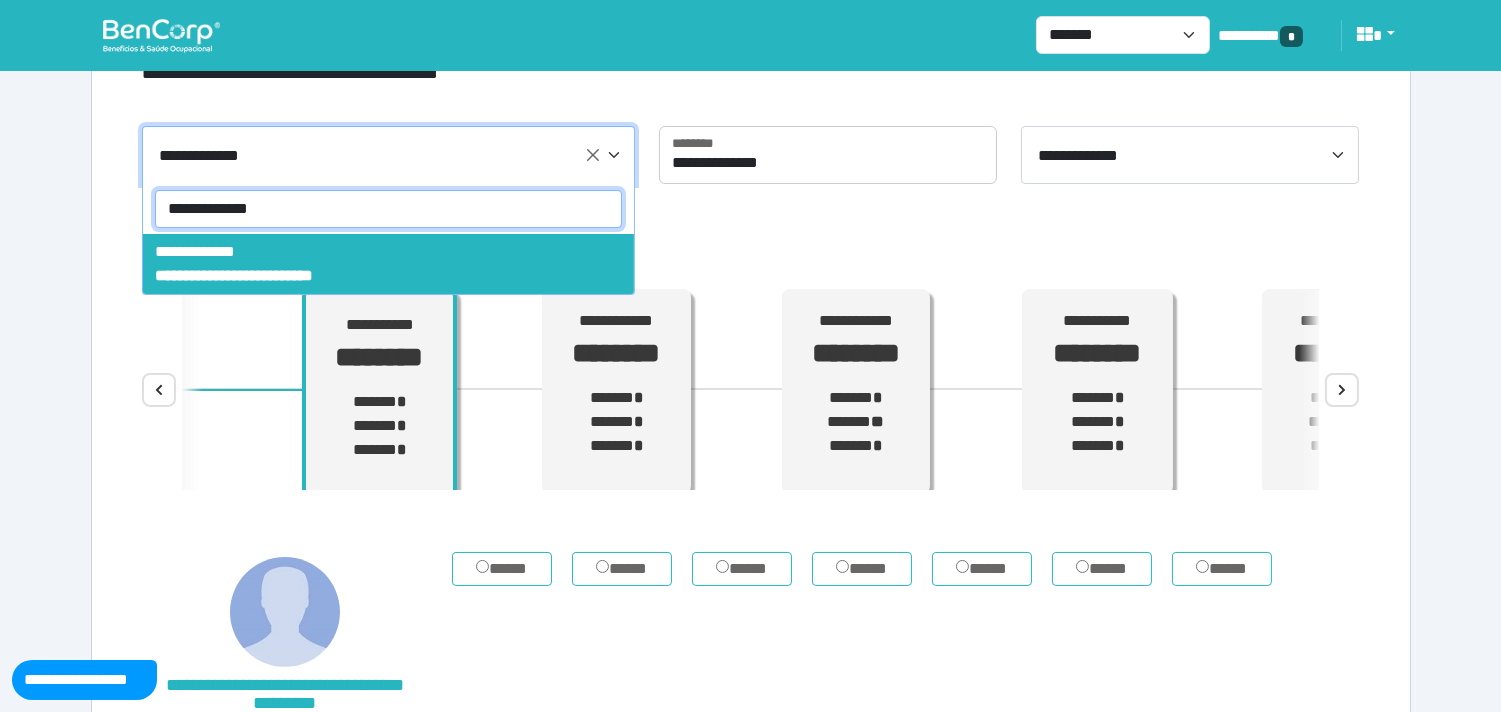 drag, startPoint x: 314, startPoint y: 212, endPoint x: 351, endPoint y: 215, distance: 37.12142 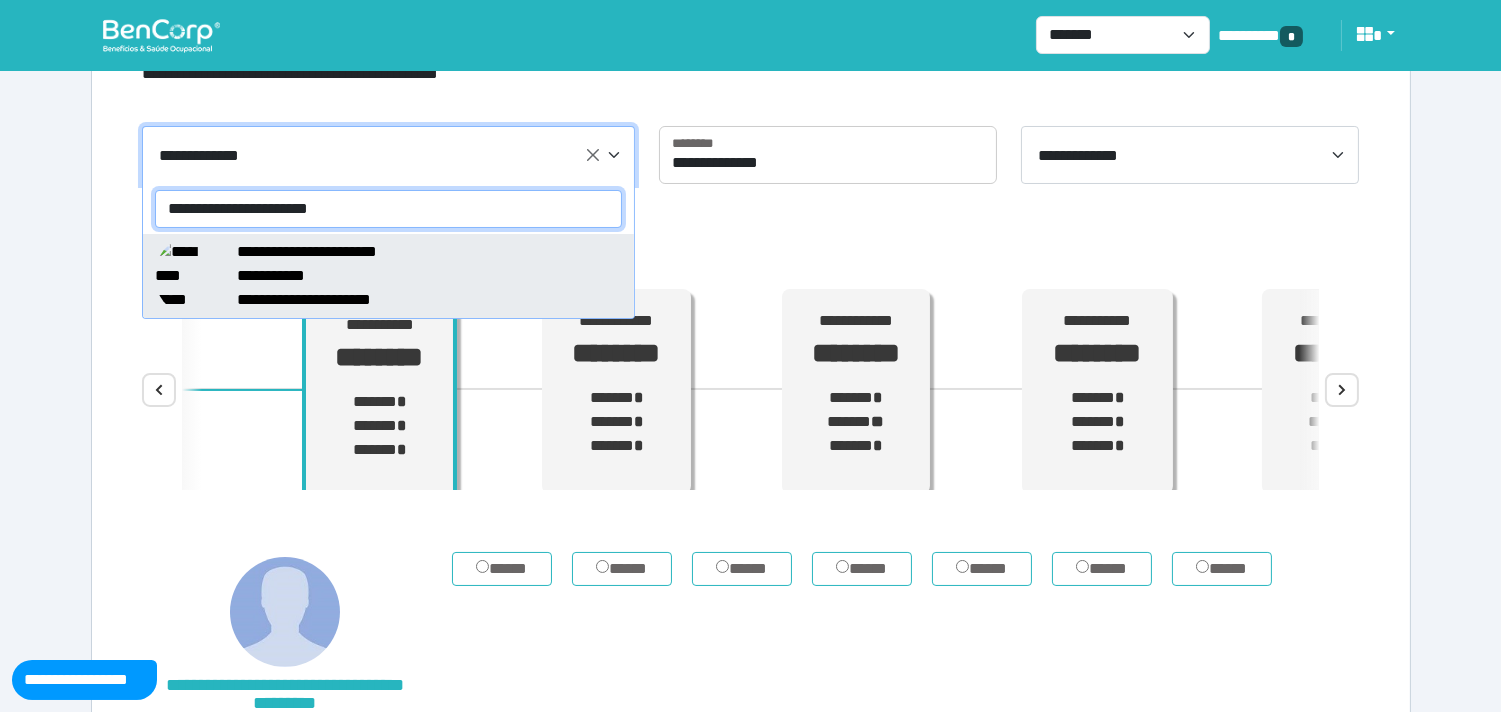 type on "**********" 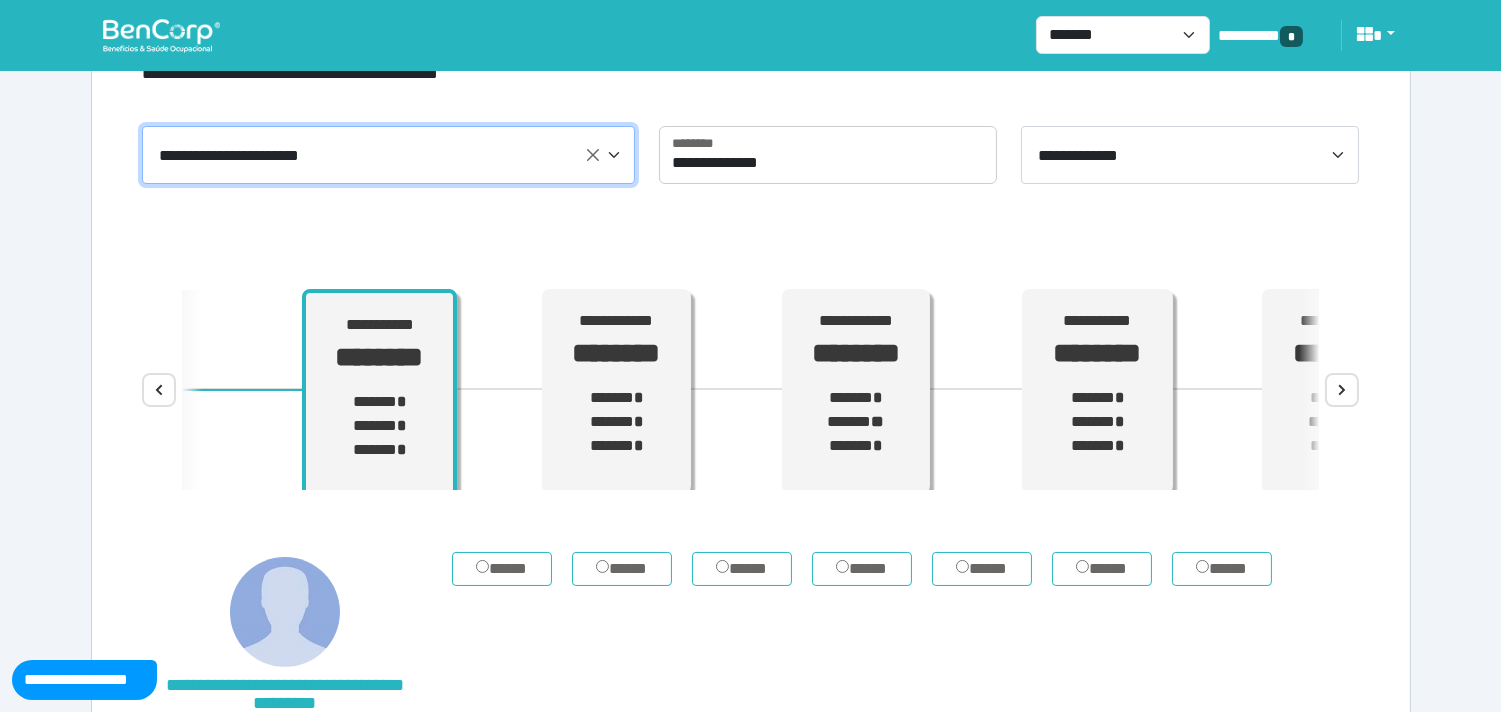 select on "*****" 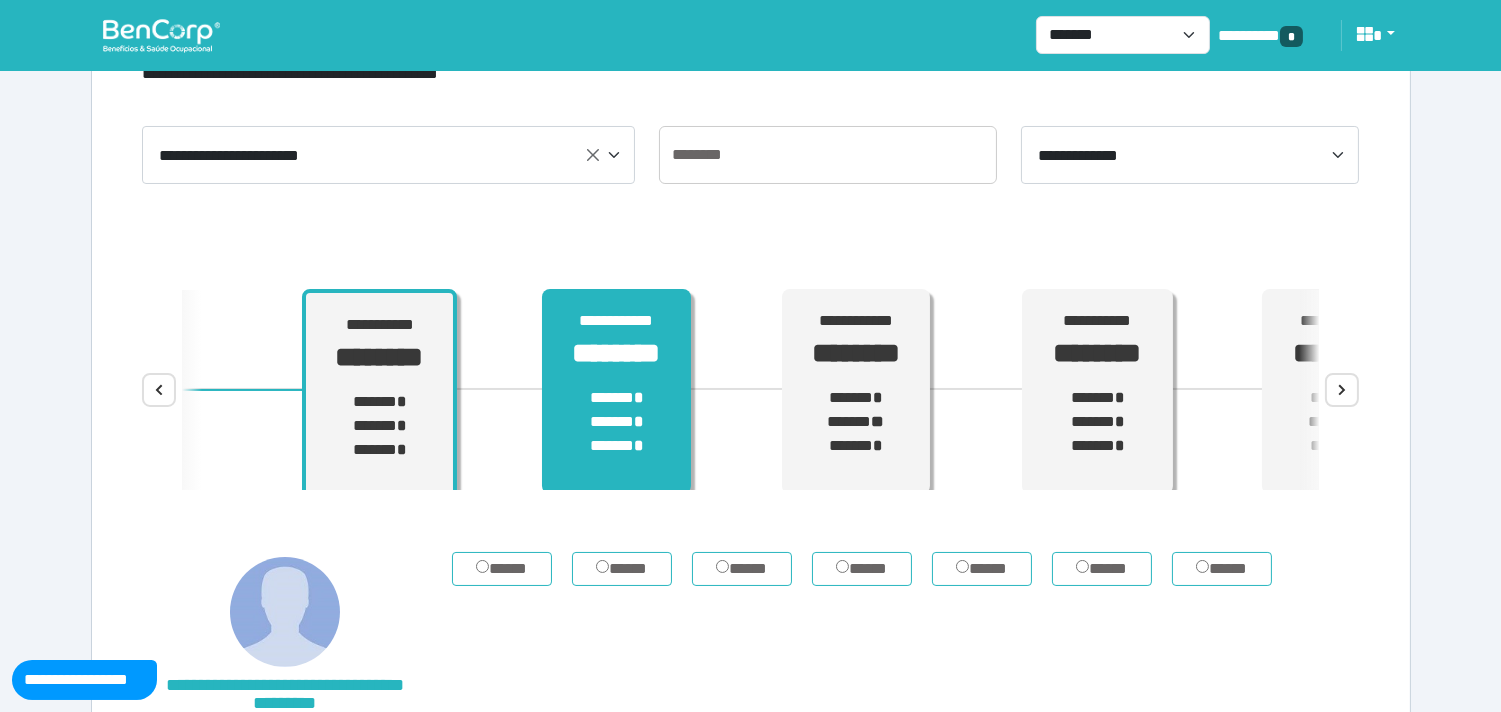 click on "********" at bounding box center (616, 353) 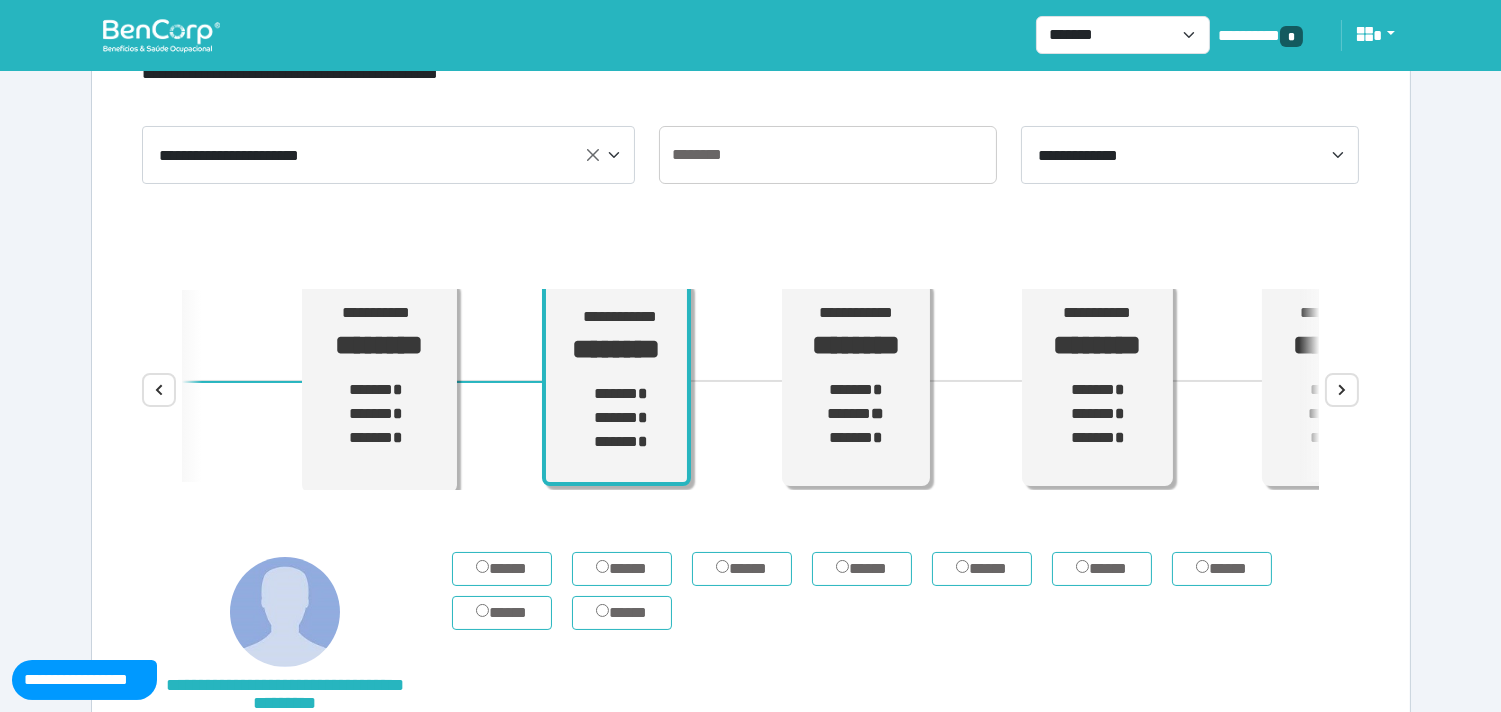 scroll, scrollTop: 11, scrollLeft: 0, axis: vertical 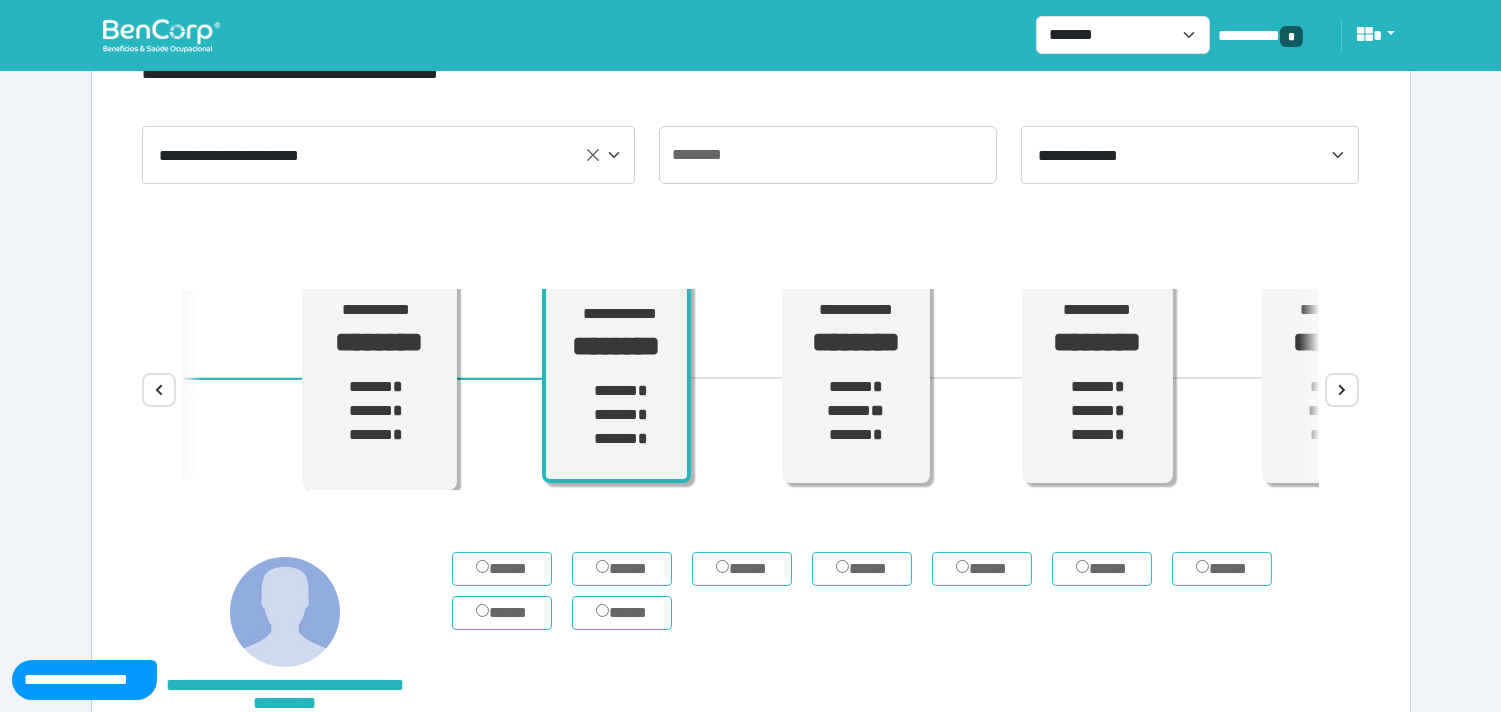 click on "**********" at bounding box center [751, 390] 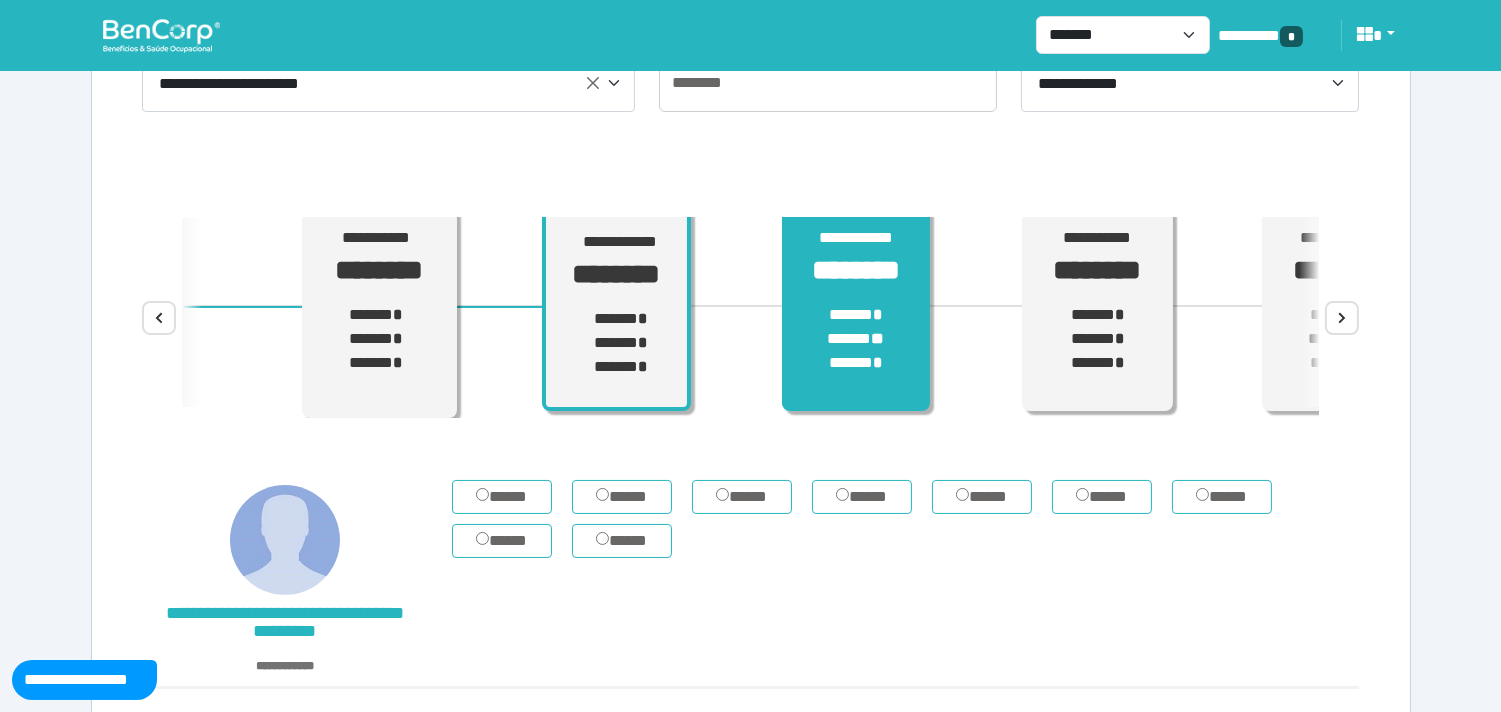scroll, scrollTop: 222, scrollLeft: 0, axis: vertical 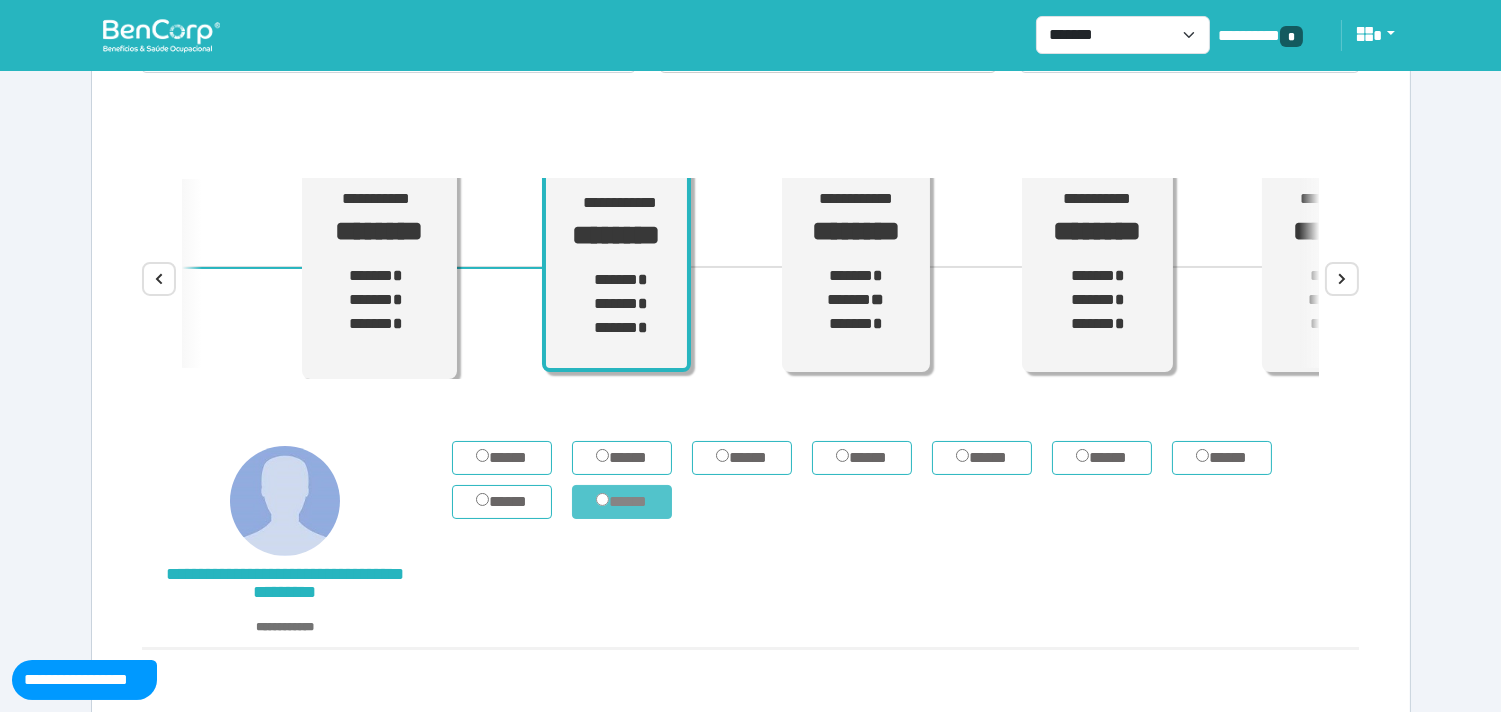 click on "*****" at bounding box center (622, 502) 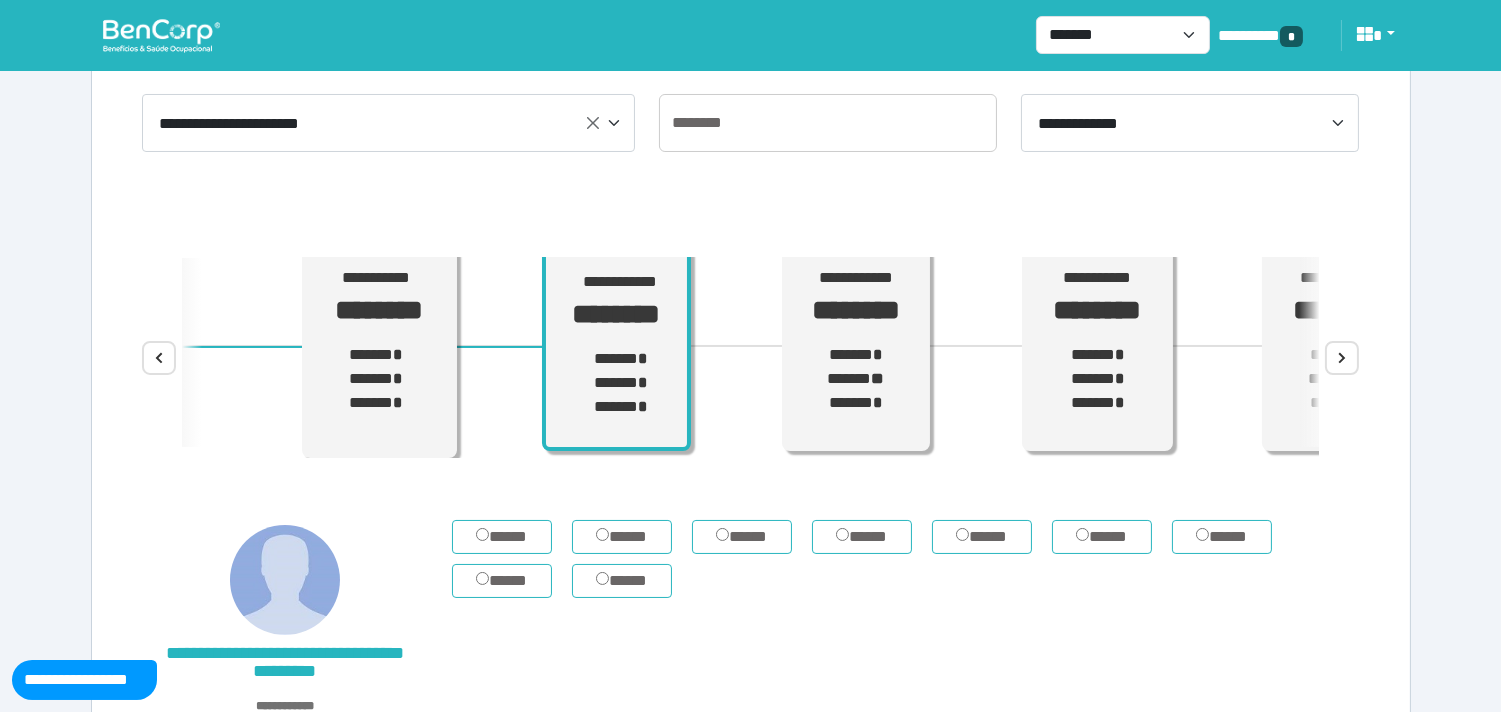 scroll, scrollTop: 0, scrollLeft: 0, axis: both 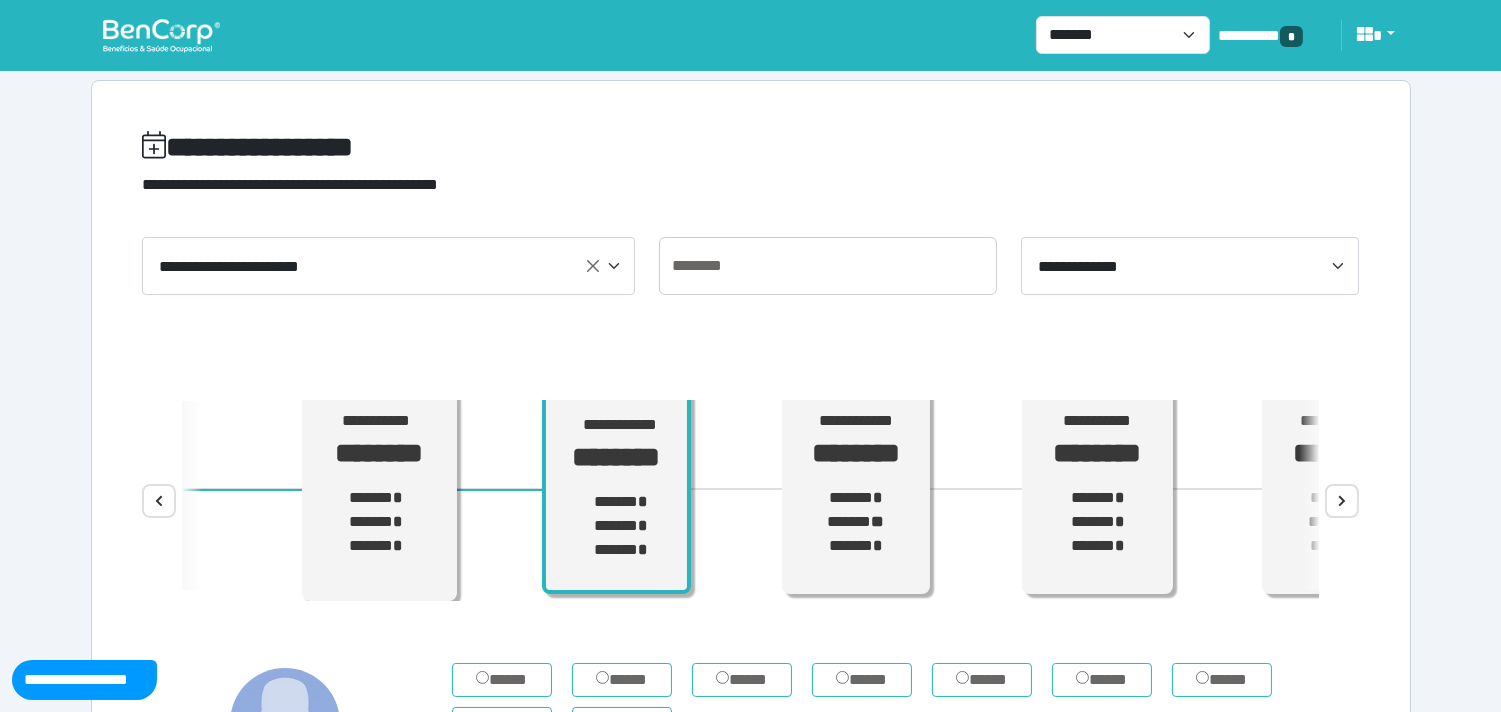click at bounding box center [161, 35] 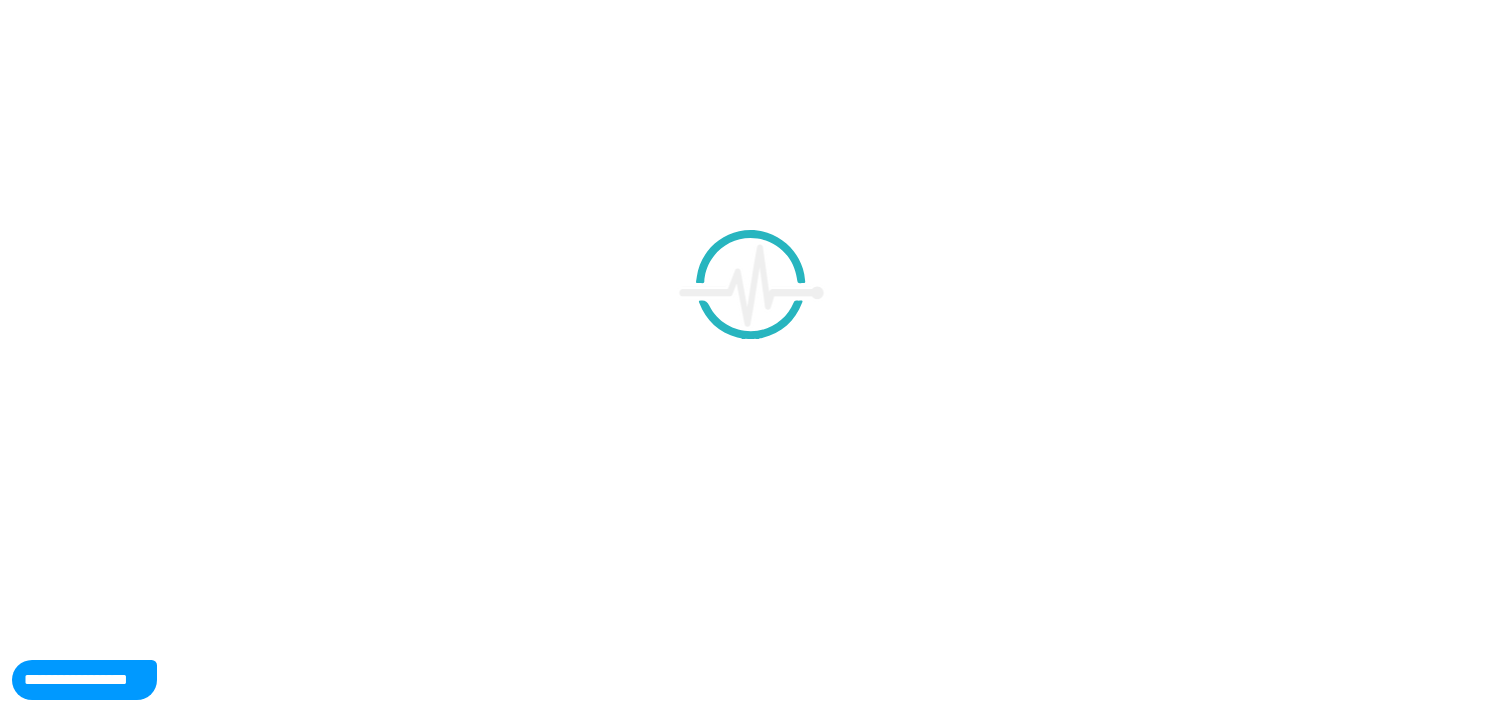scroll, scrollTop: 0, scrollLeft: 0, axis: both 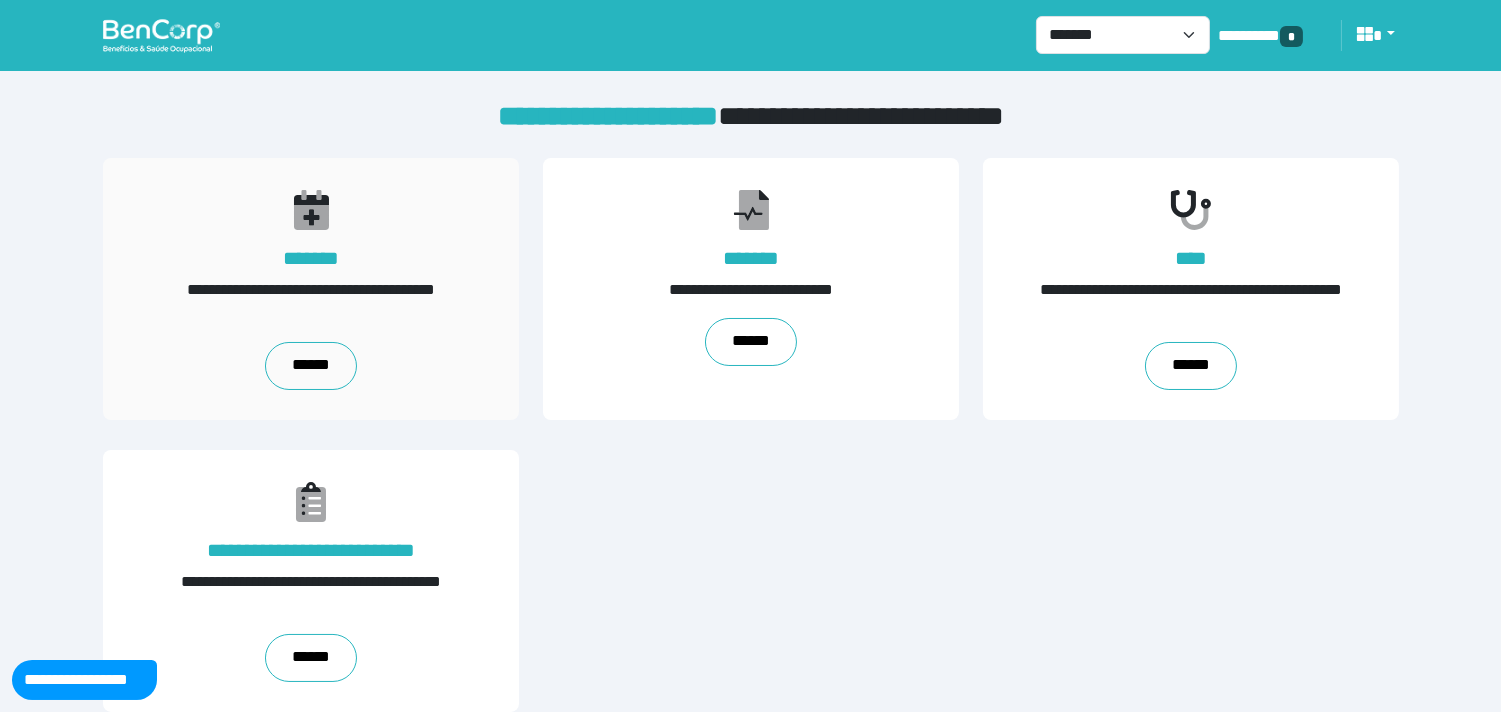 click on "**********" at bounding box center [311, 289] 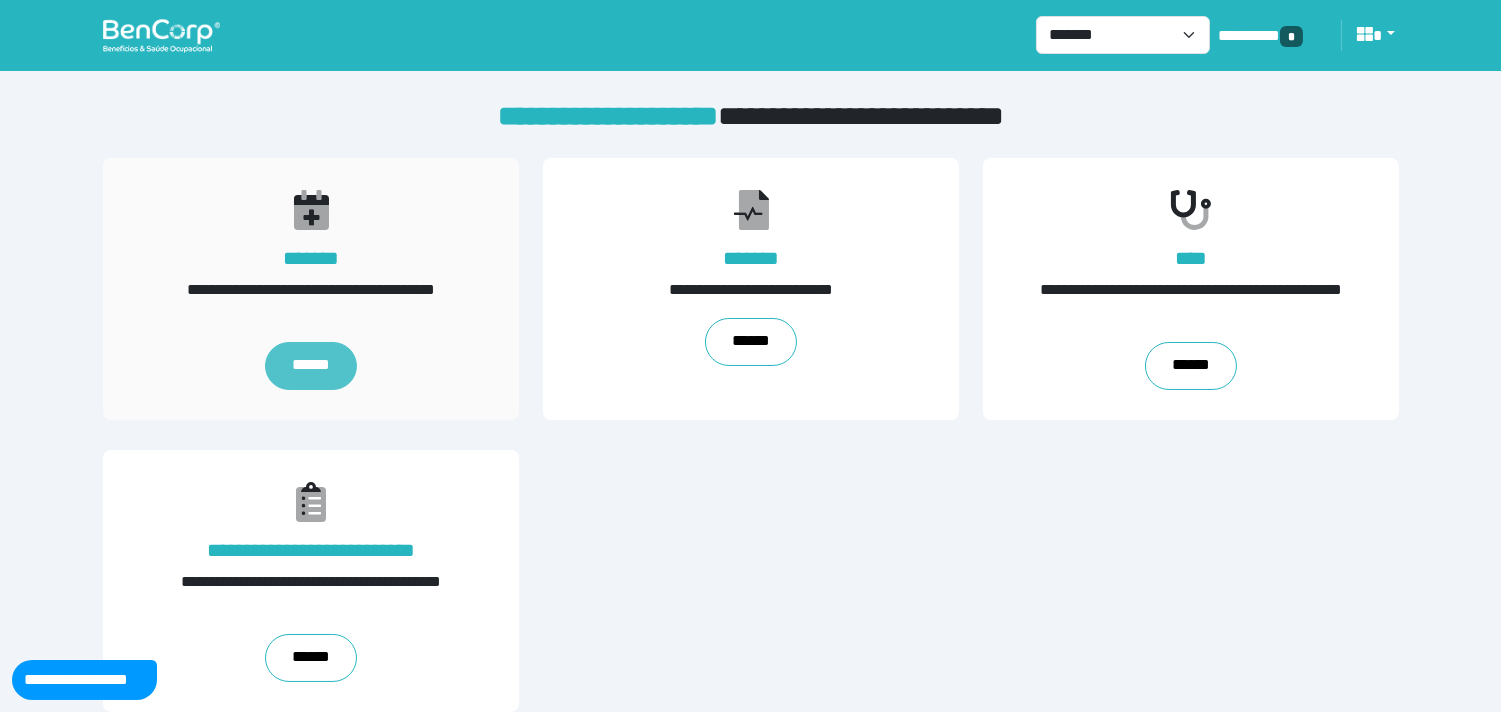 click on "******" at bounding box center (311, 366) 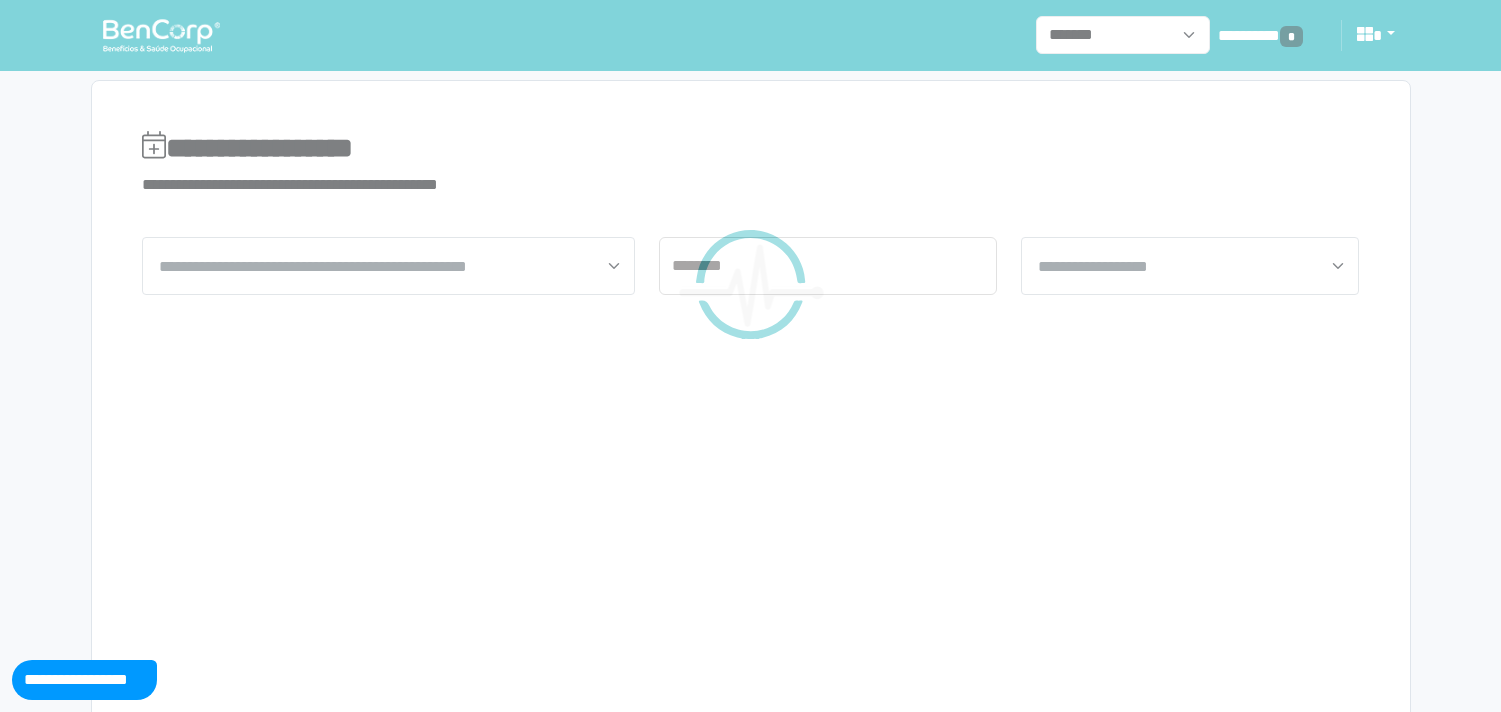 scroll, scrollTop: 0, scrollLeft: 0, axis: both 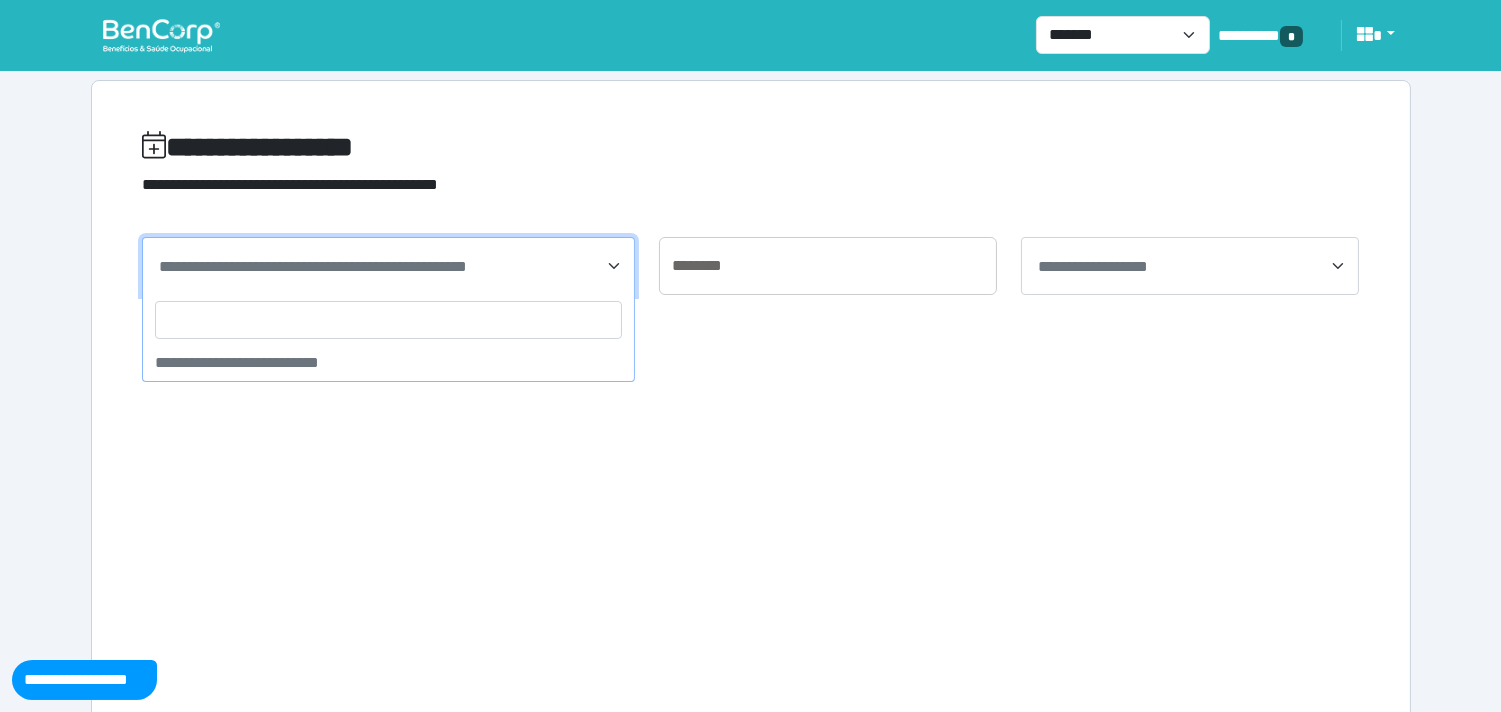 click on "**********" at bounding box center [388, 266] 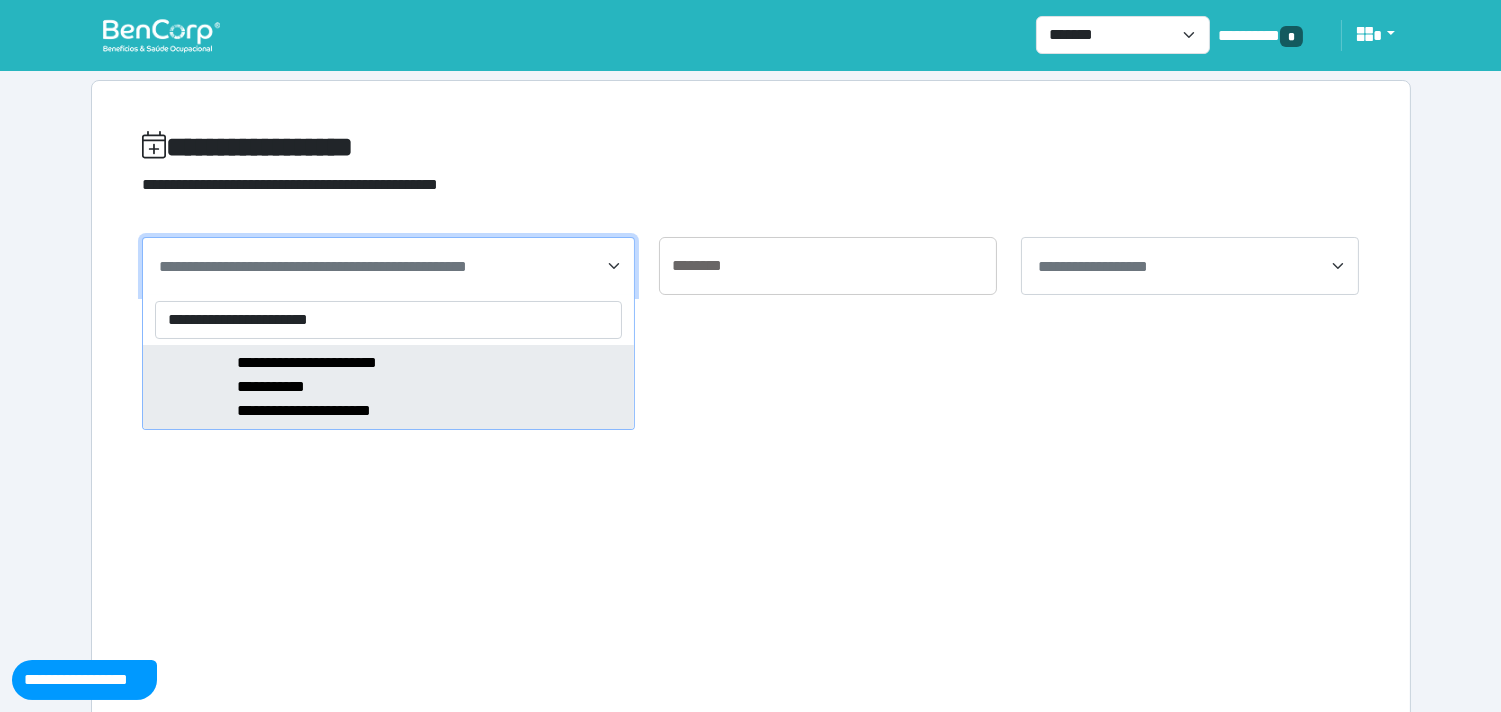 type on "**********" 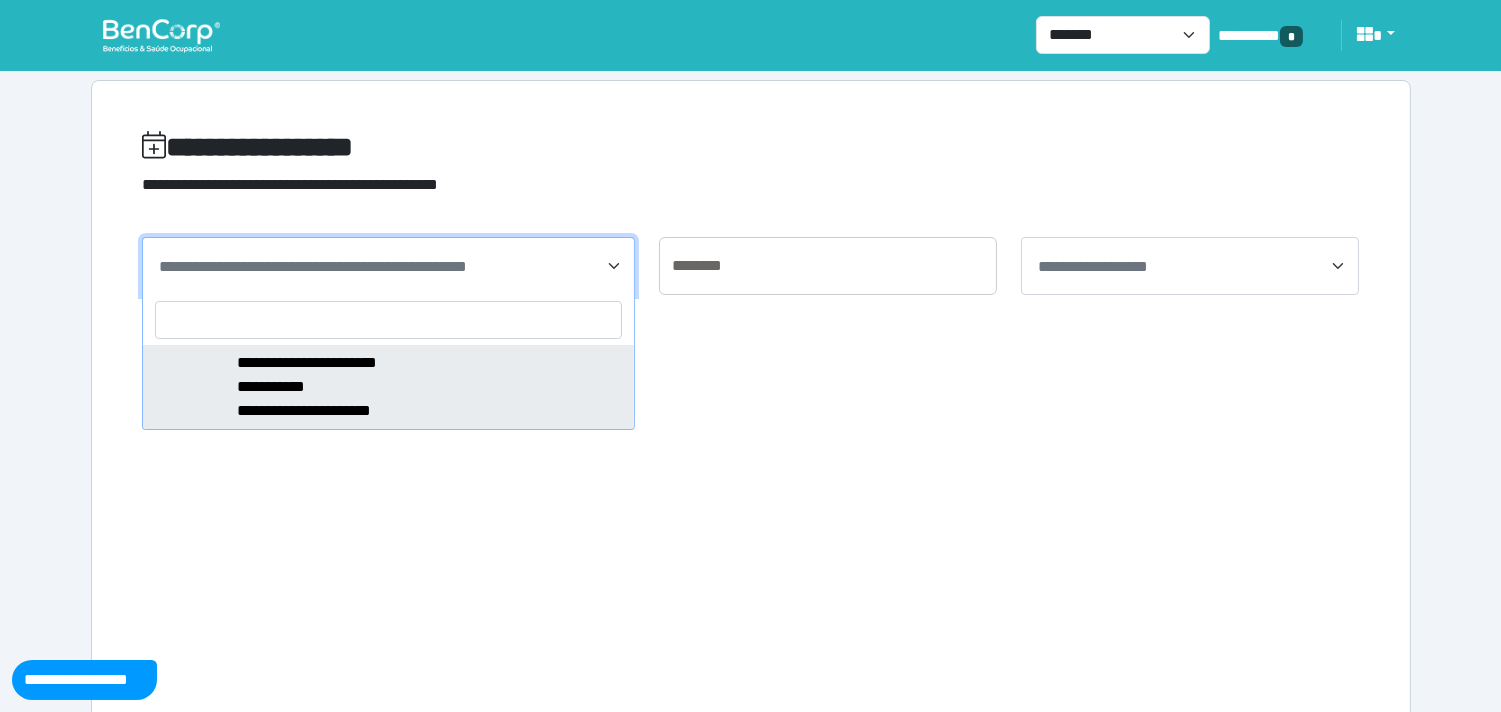 select on "*****" 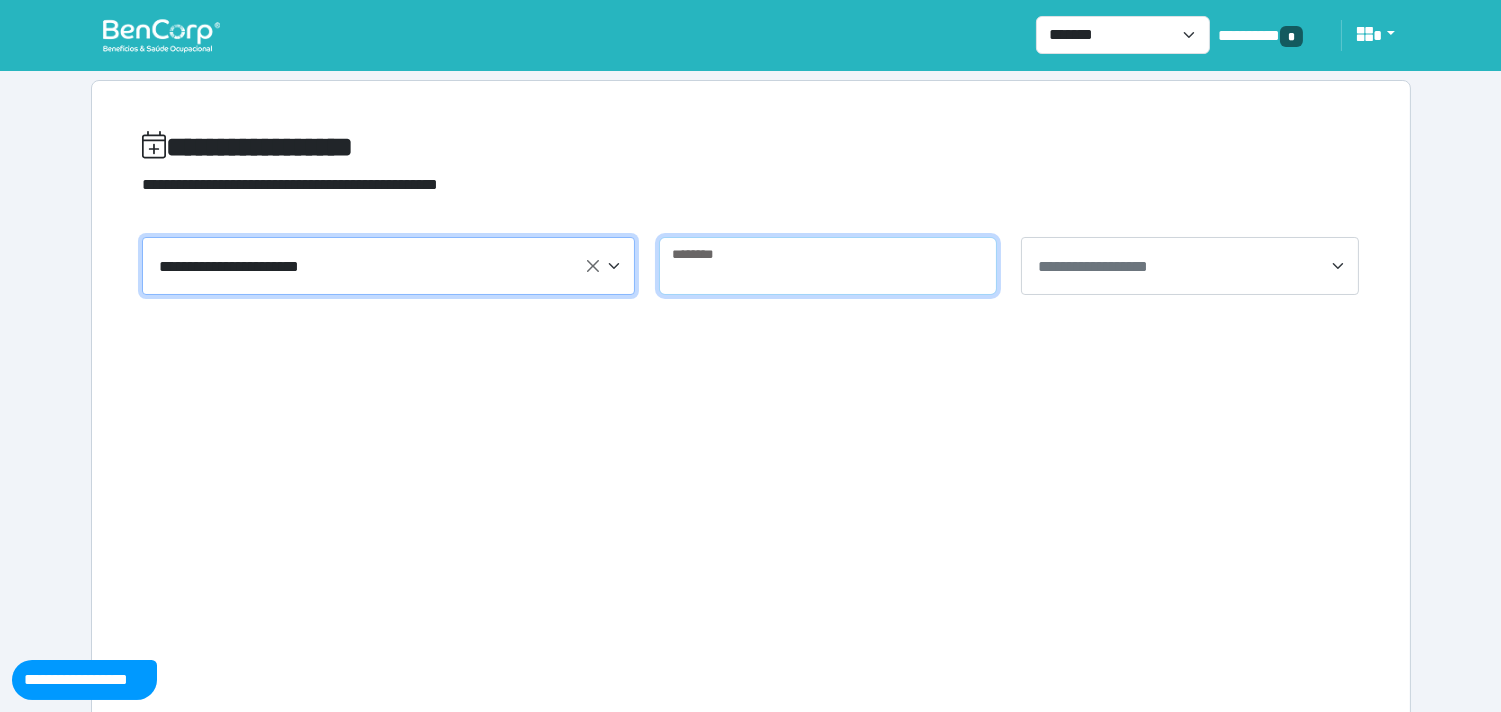 click at bounding box center [828, 266] 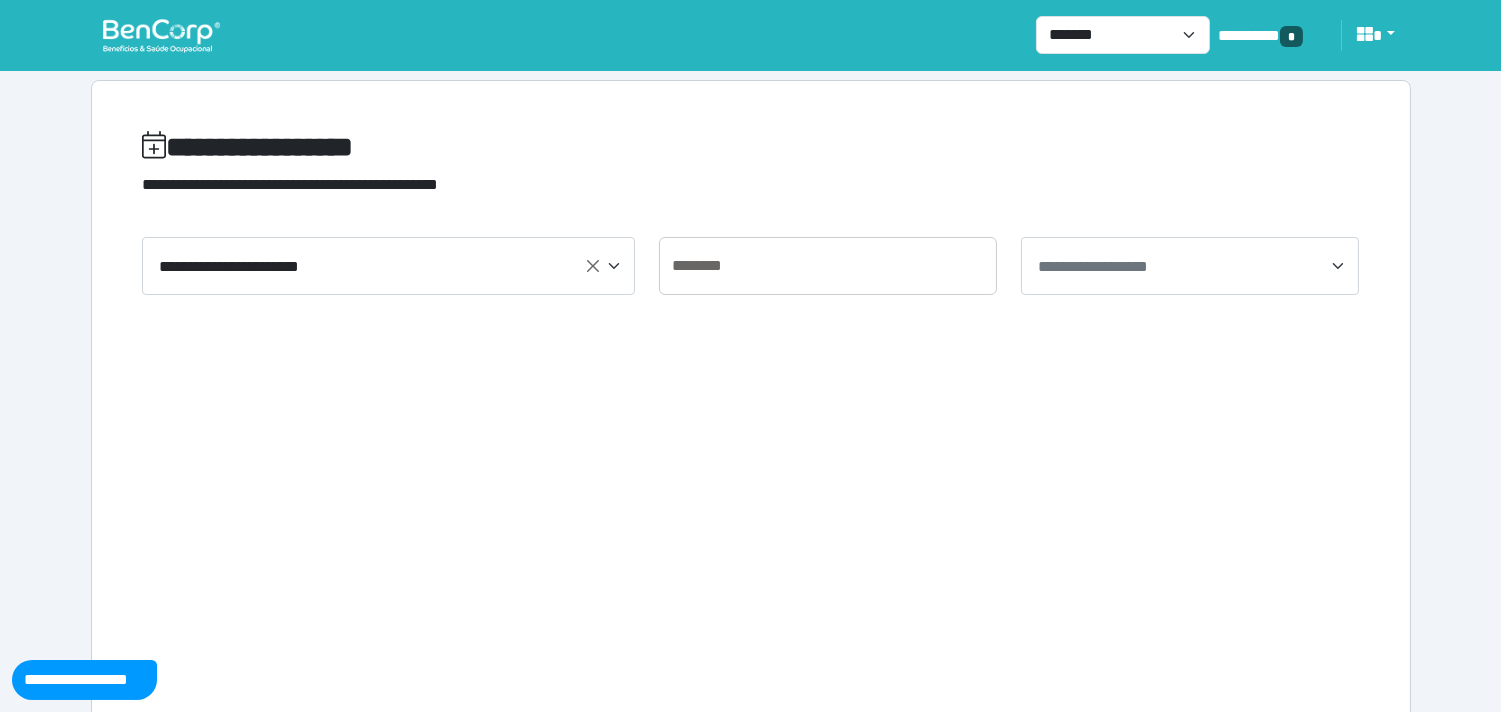 click on "**********" at bounding box center [1192, 267] 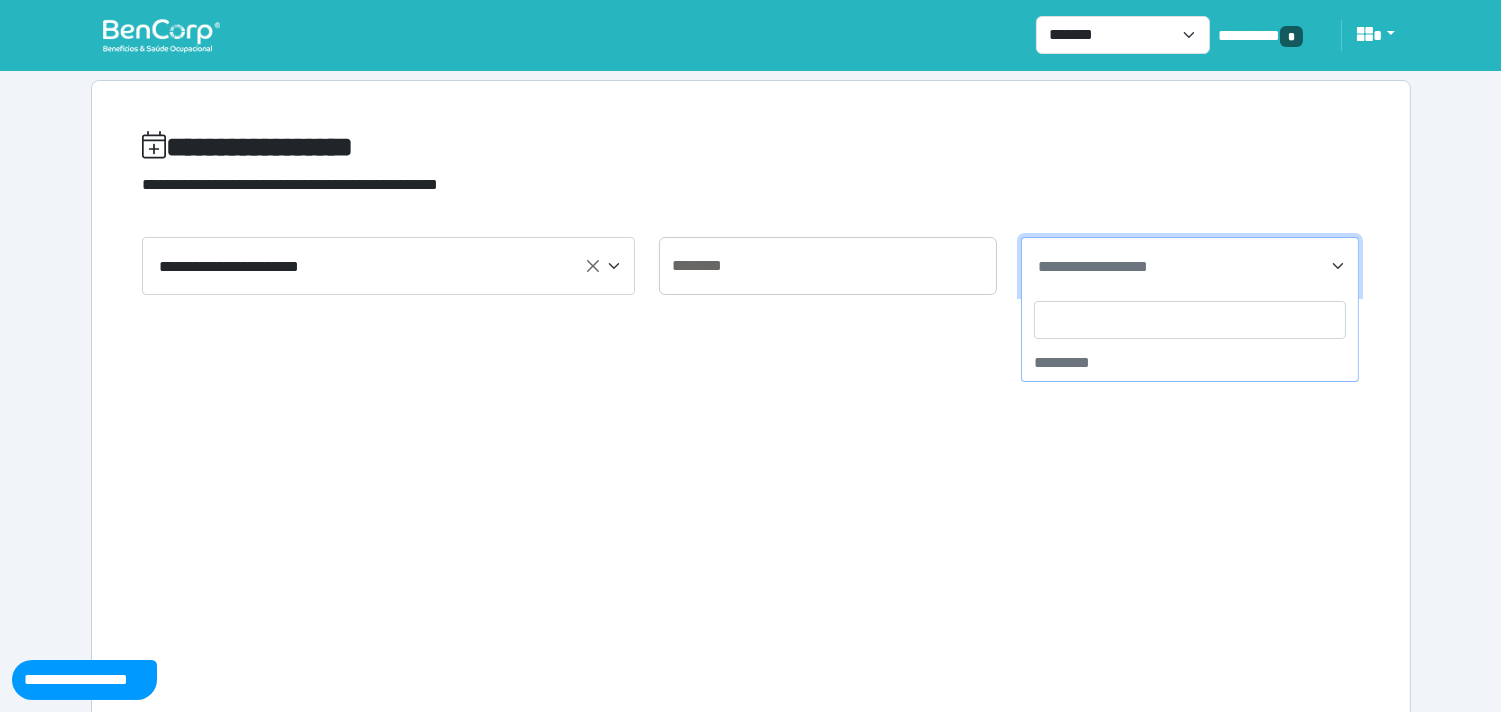 click at bounding box center [1190, 320] 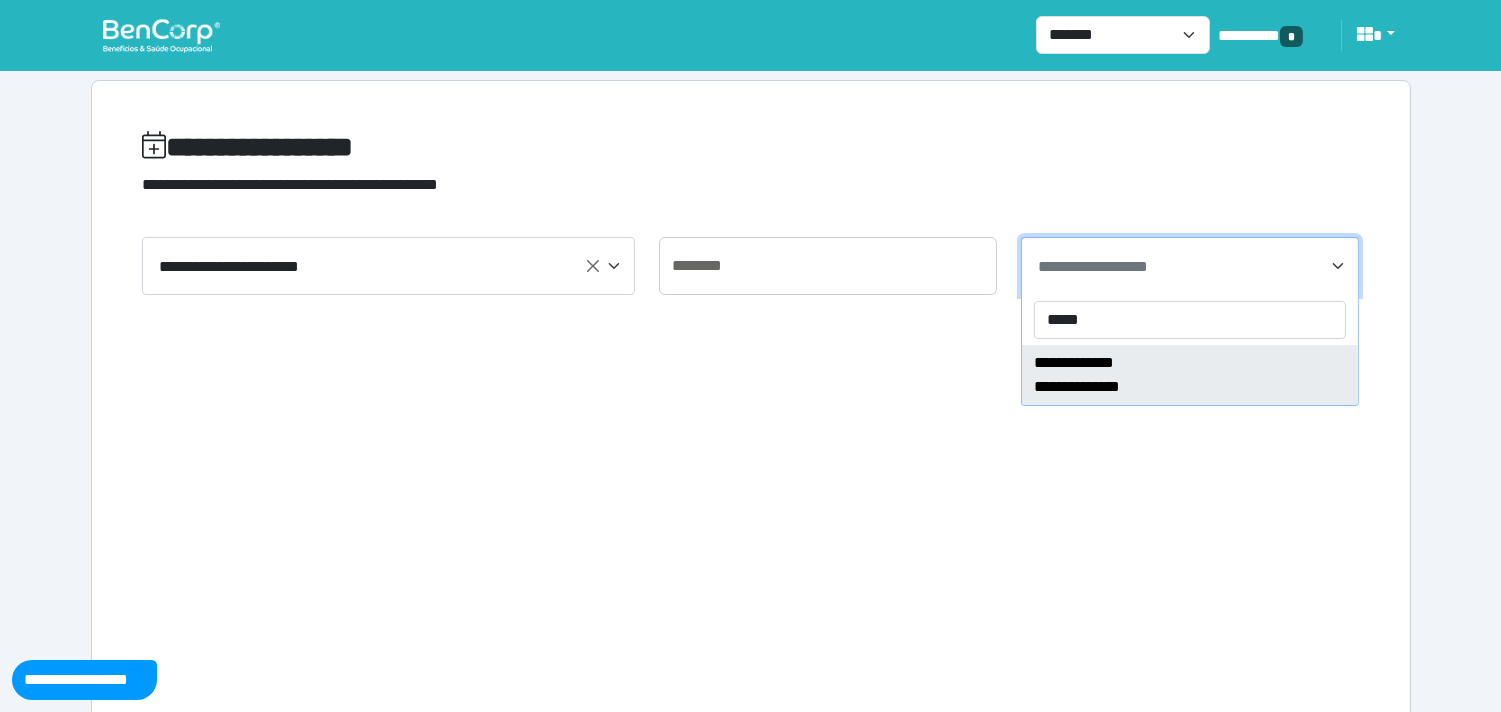 type on "*****" 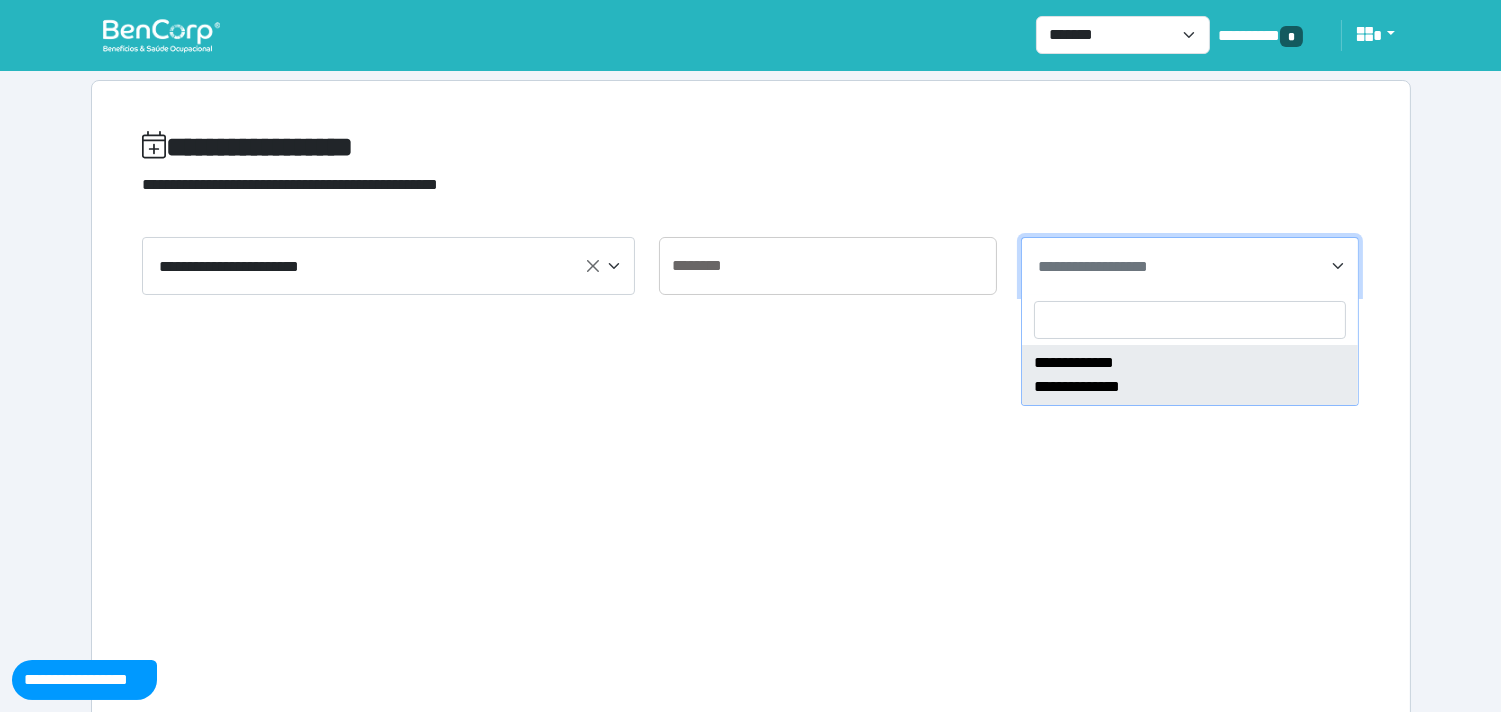 select on "****" 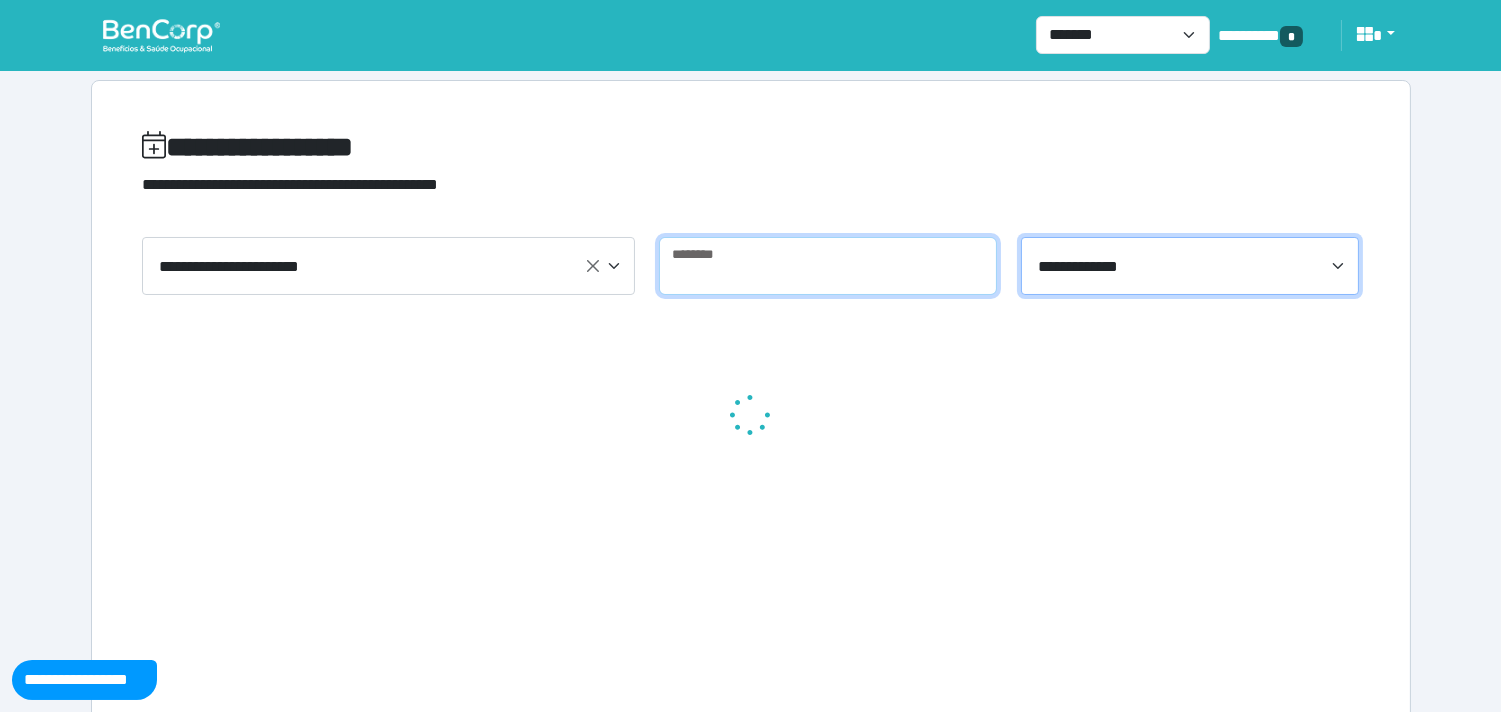 click at bounding box center (828, 266) 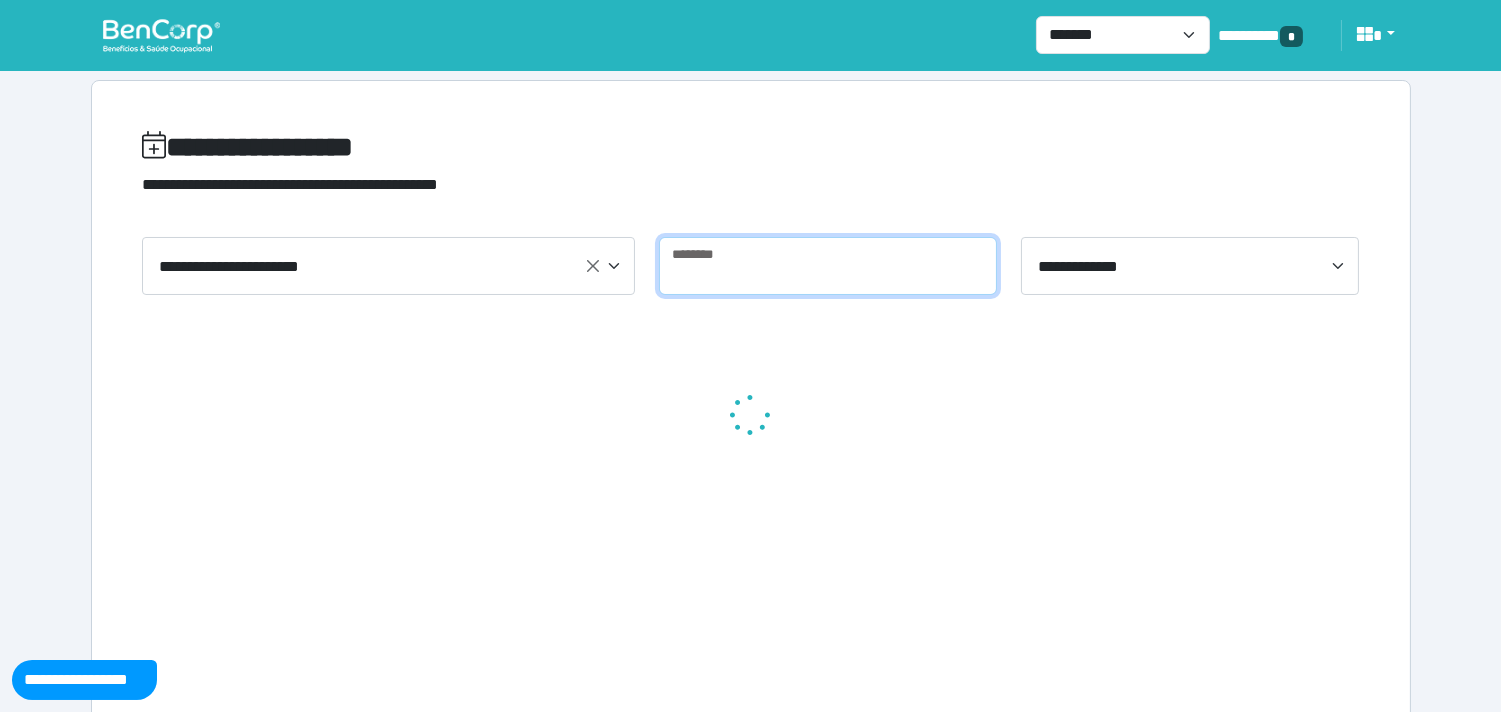 paste on "**********" 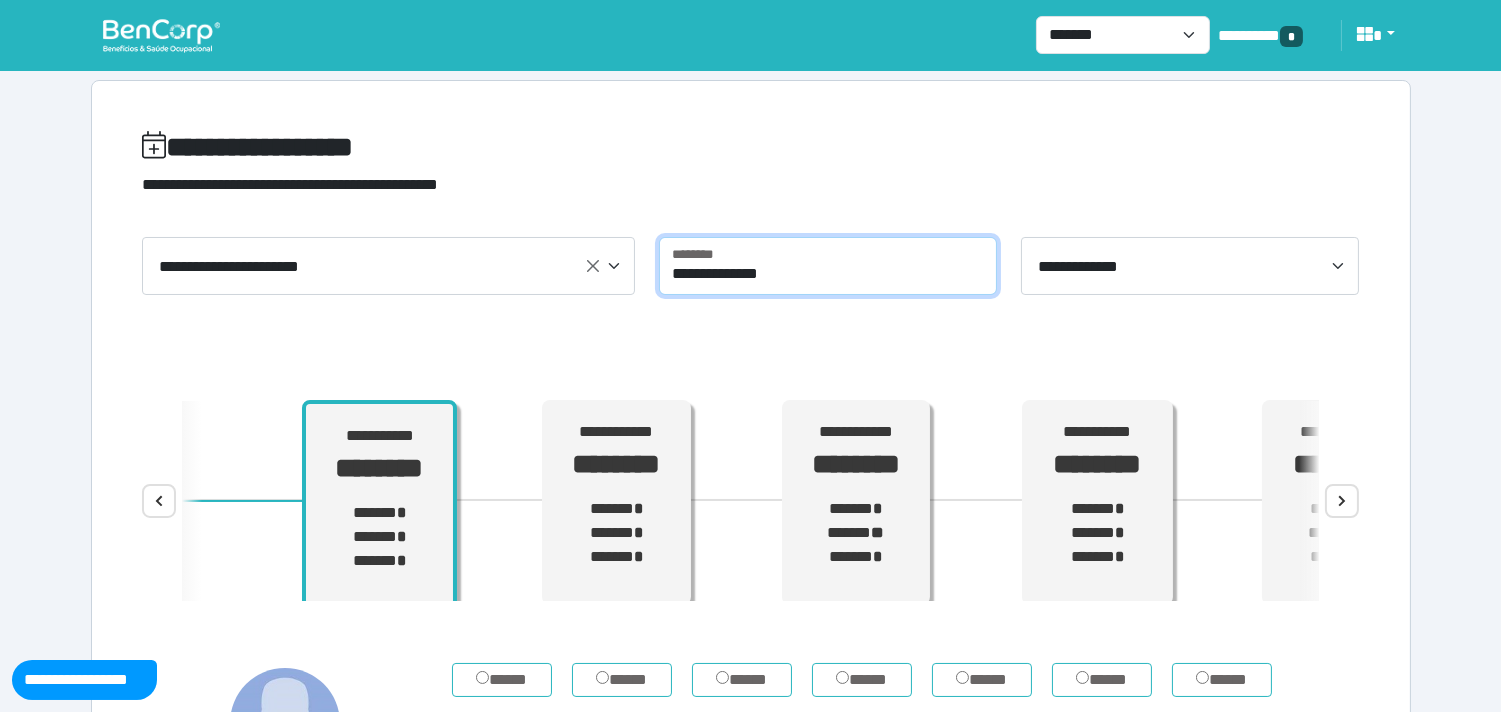 scroll, scrollTop: 111, scrollLeft: 0, axis: vertical 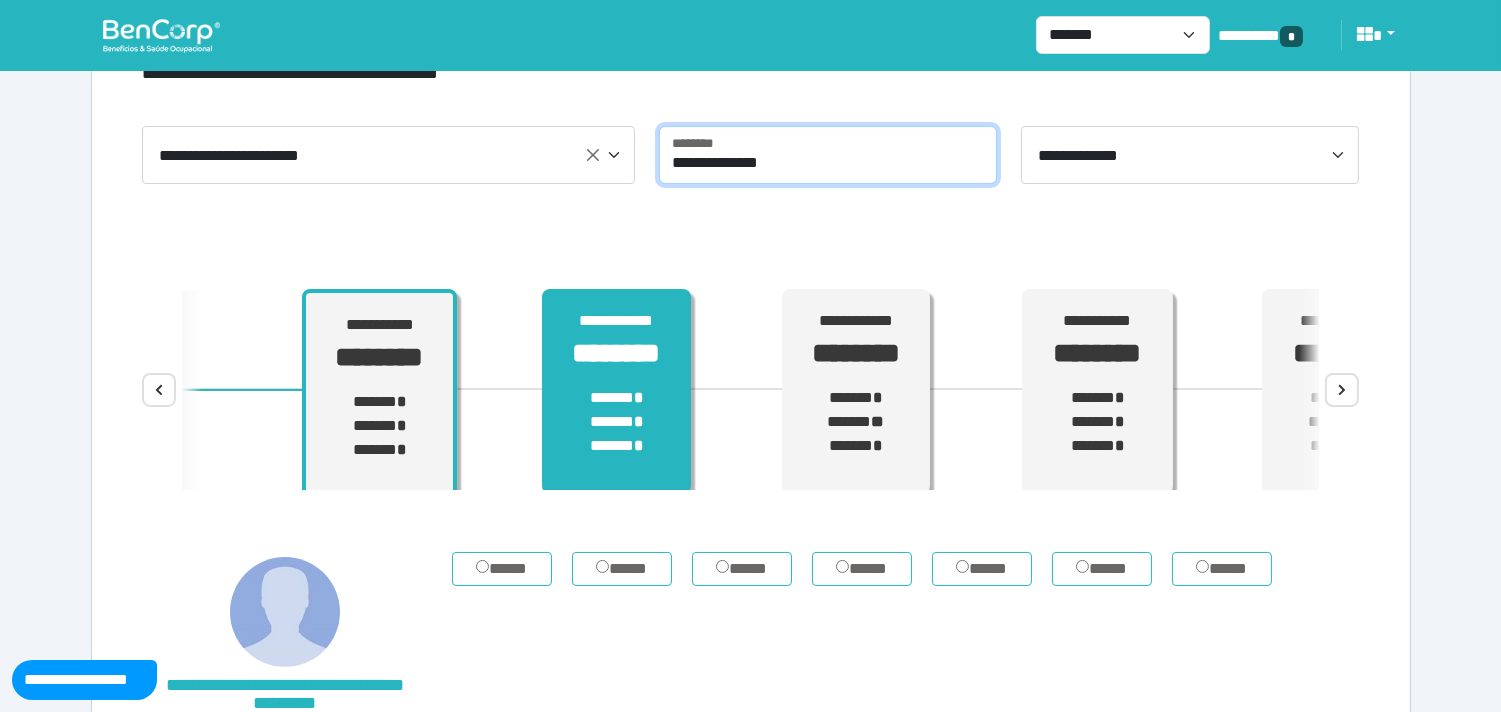 type on "**********" 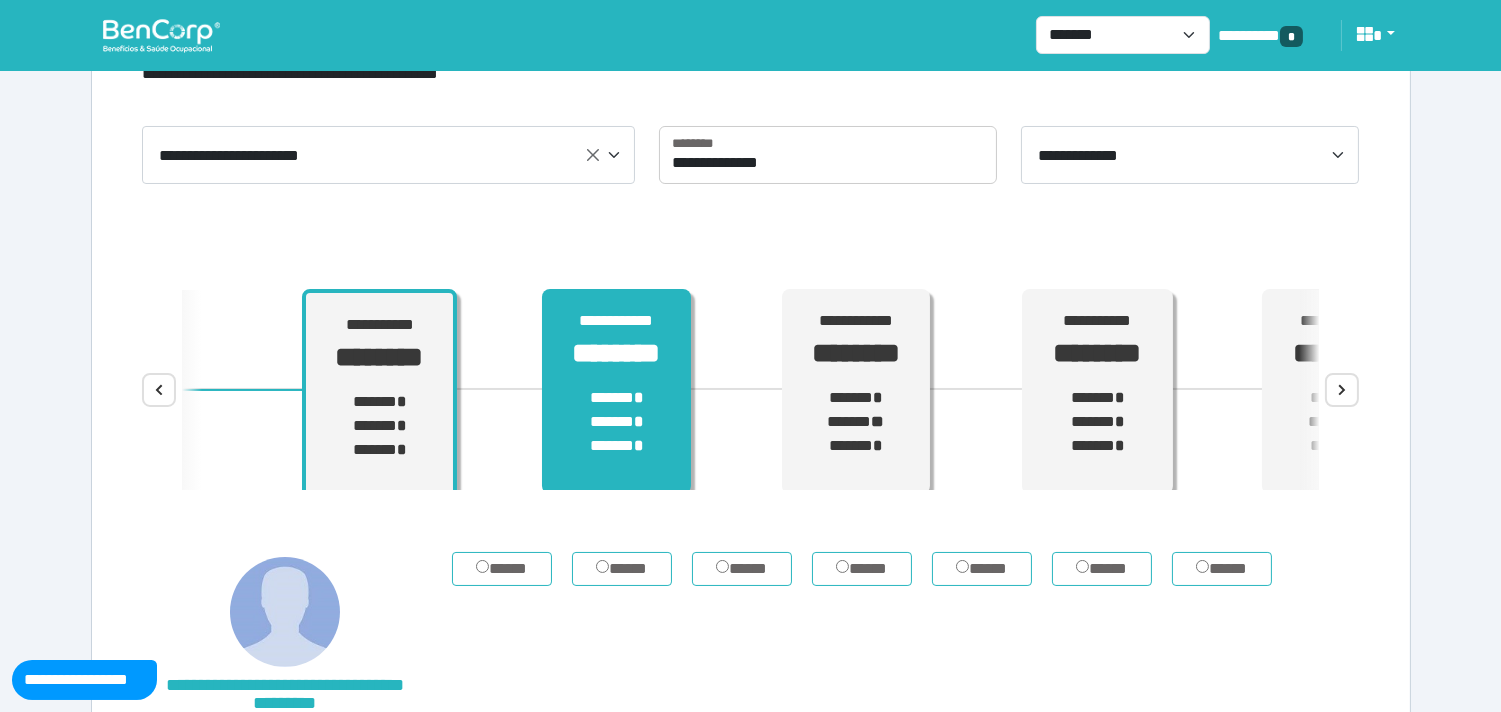 click on "****** * ****** * ****** *" at bounding box center [617, 422] 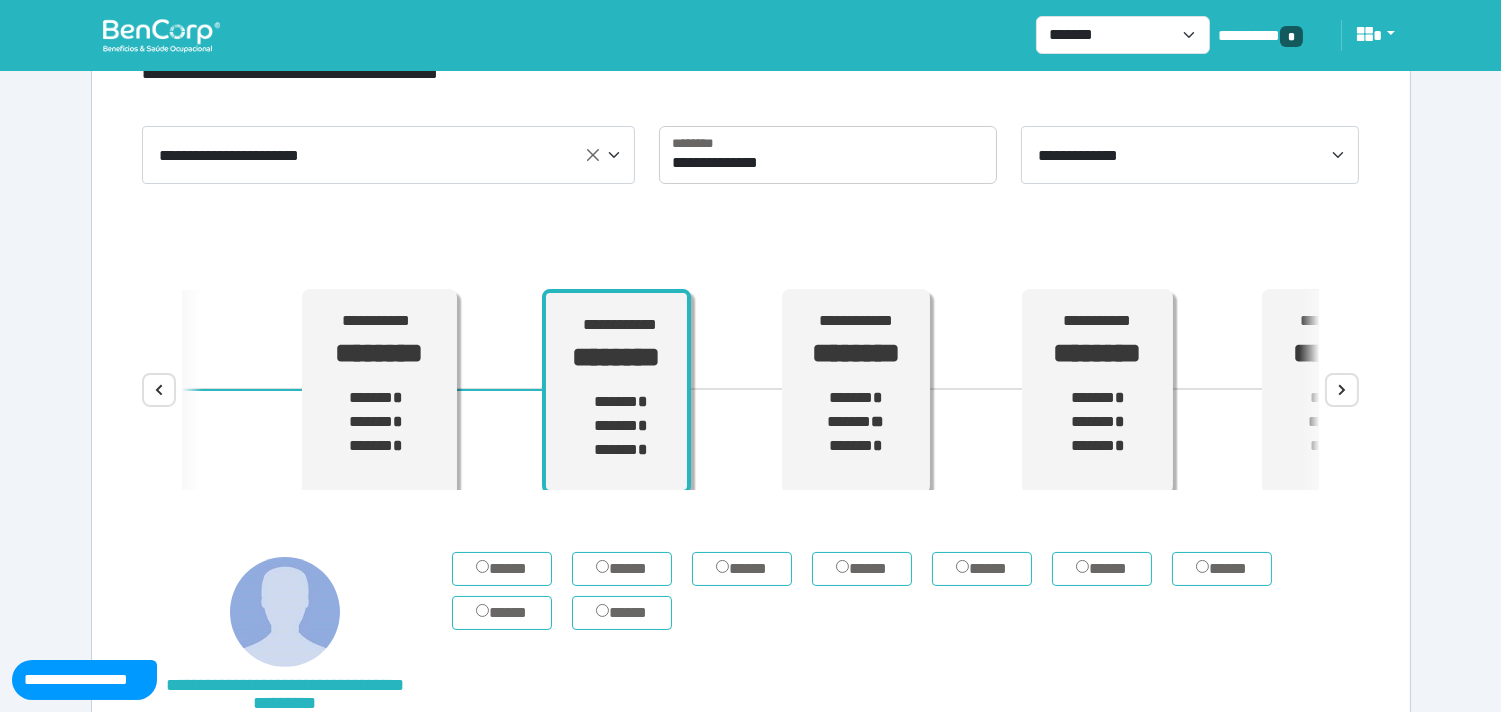 scroll, scrollTop: 11, scrollLeft: 0, axis: vertical 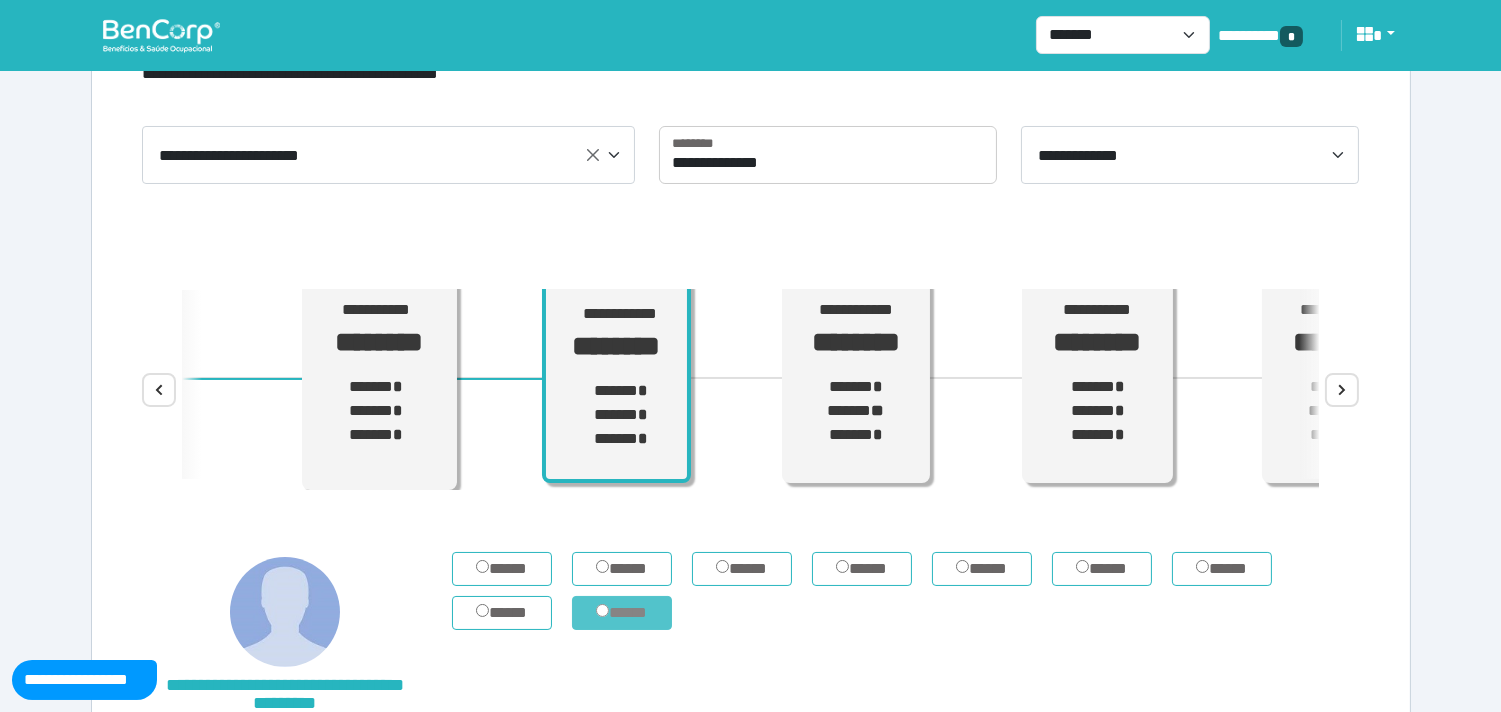 click on "*****" at bounding box center (622, 613) 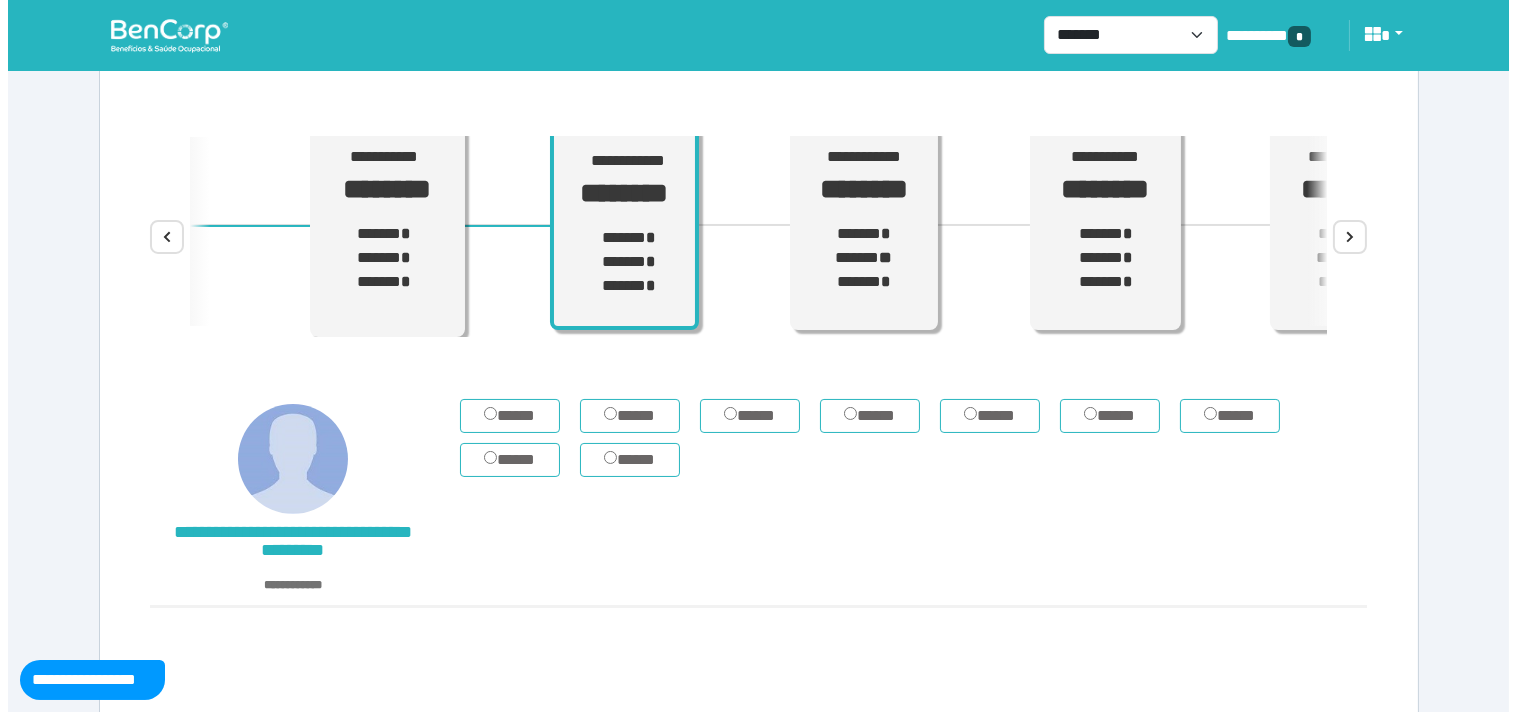 scroll, scrollTop: 412, scrollLeft: 0, axis: vertical 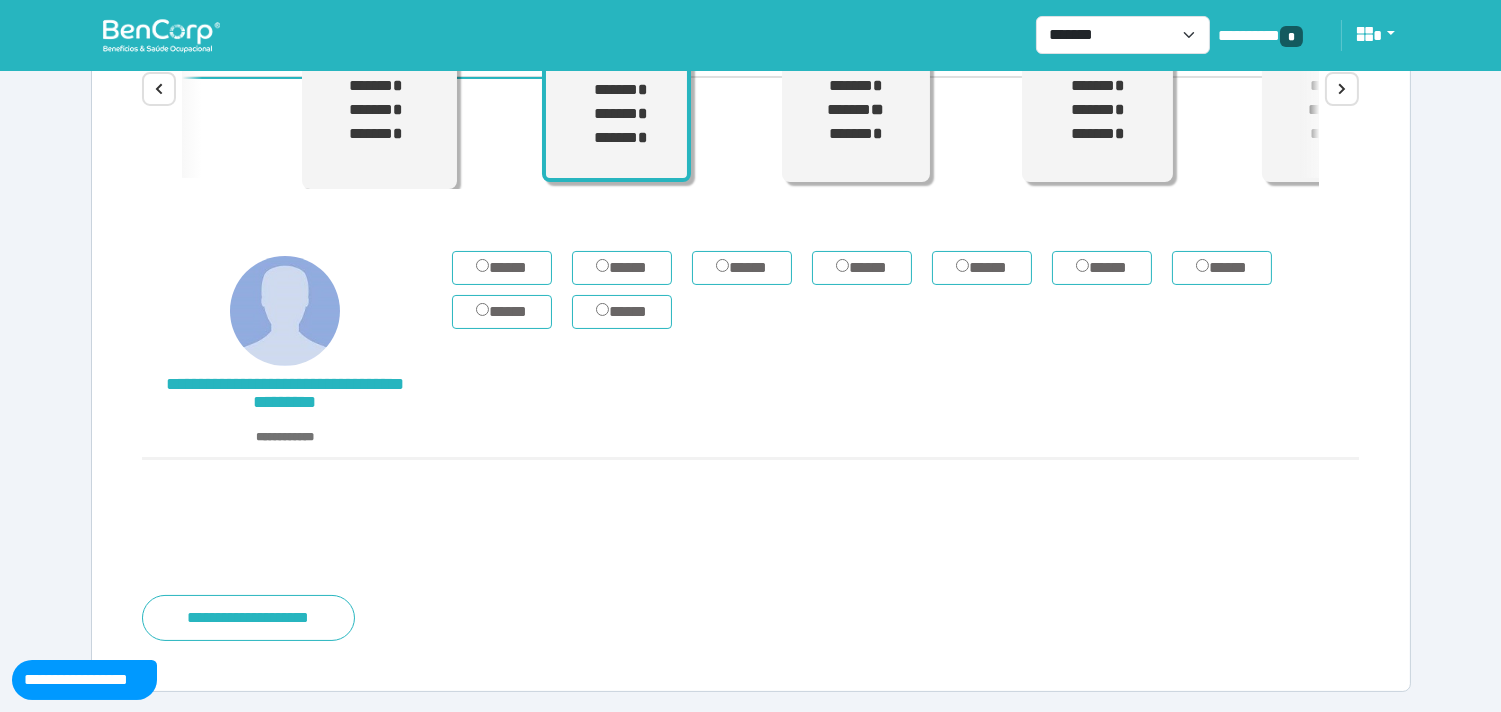click on "**********" at bounding box center (248, 618) 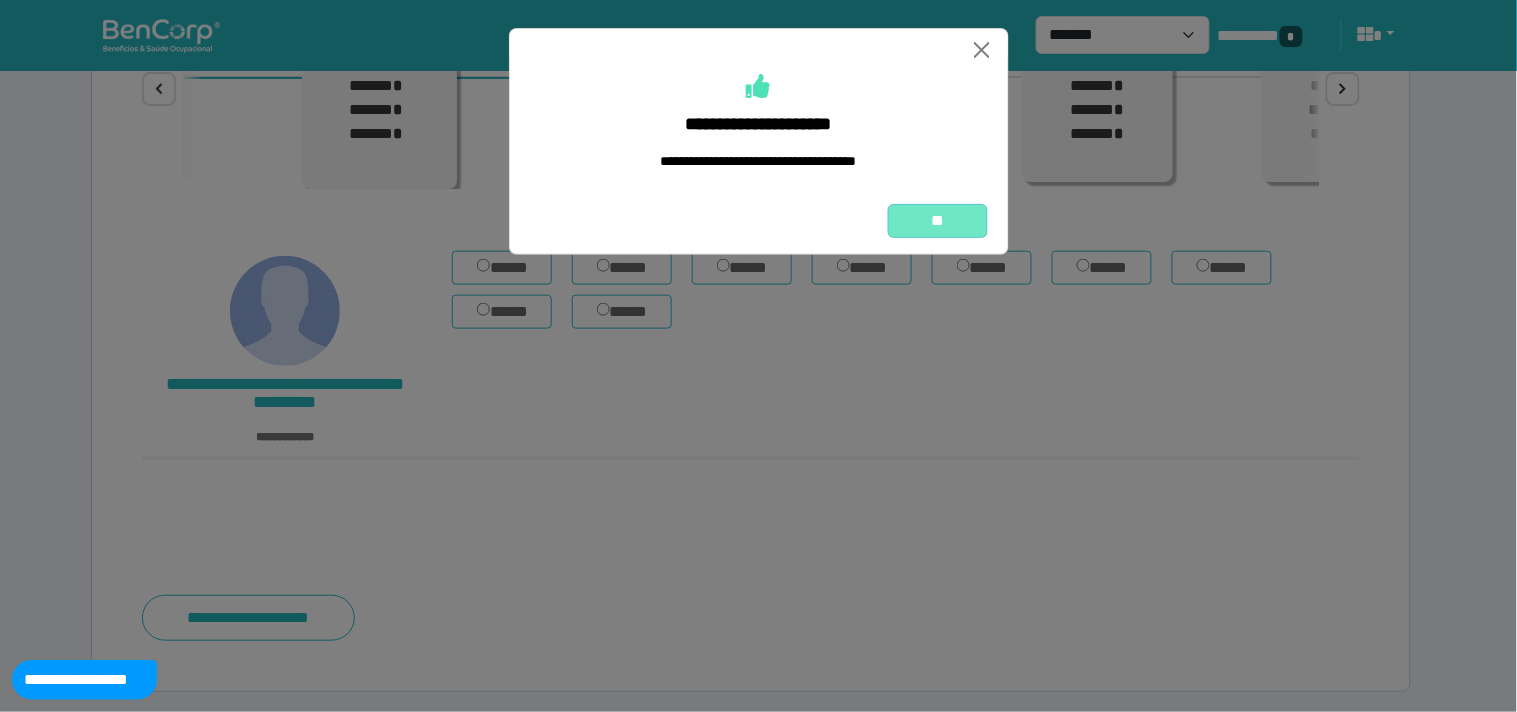 click on "**" at bounding box center [938, 221] 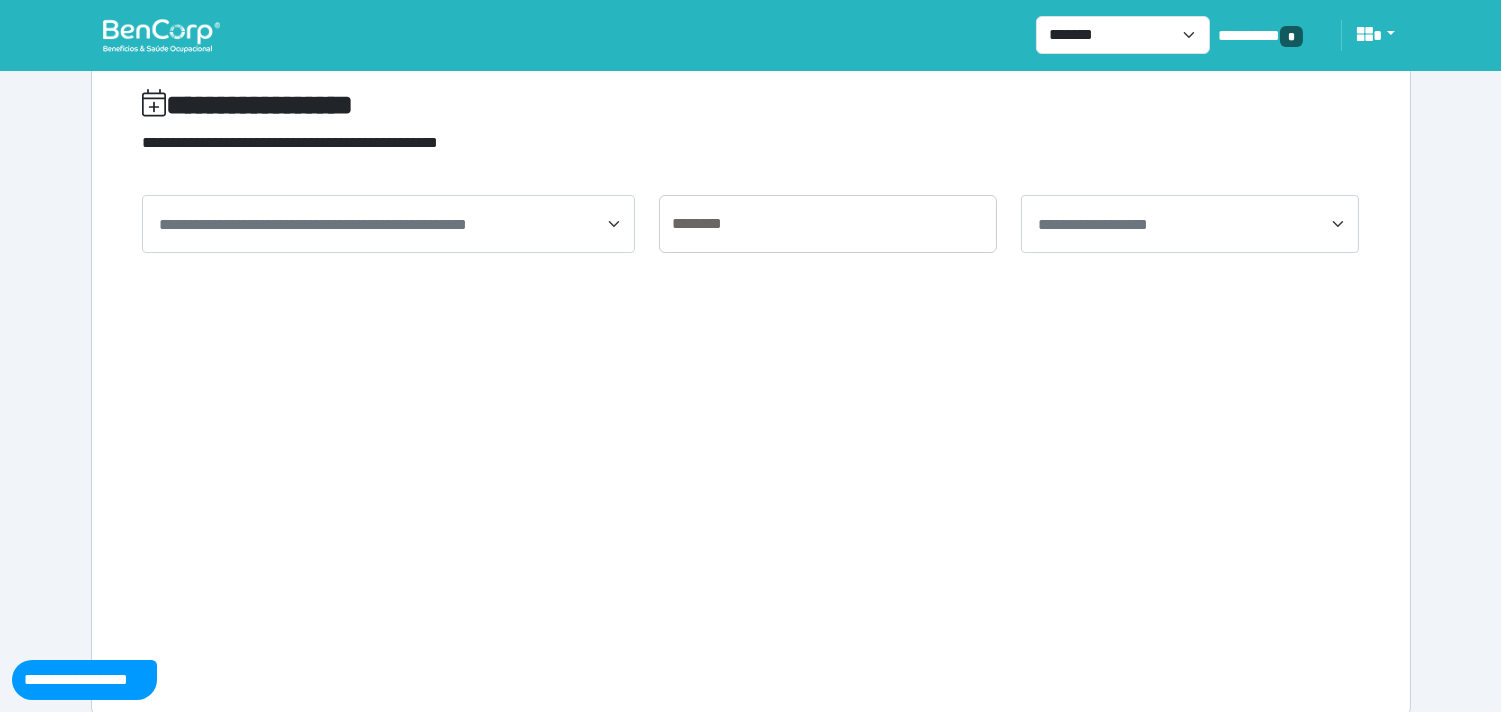 scroll, scrollTop: 65, scrollLeft: 0, axis: vertical 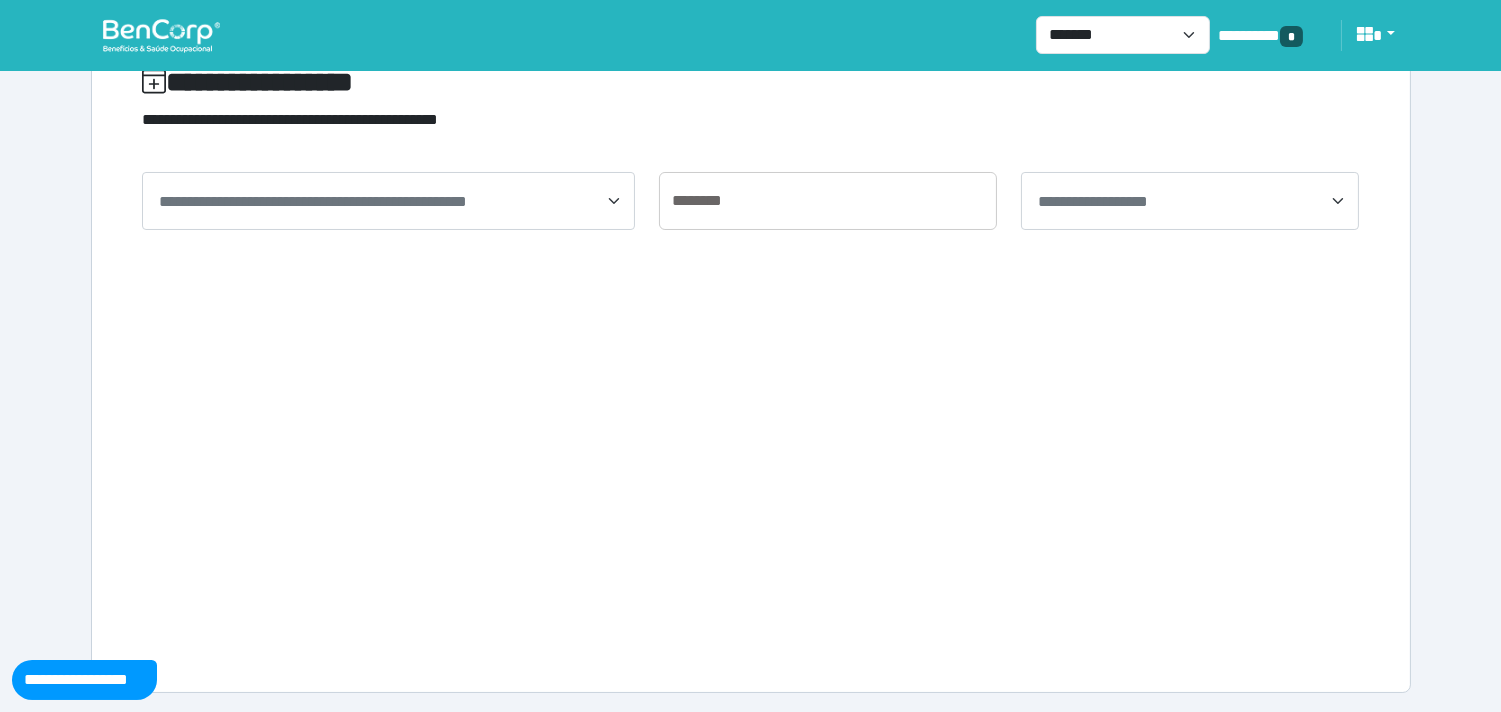 click at bounding box center (169, 35) 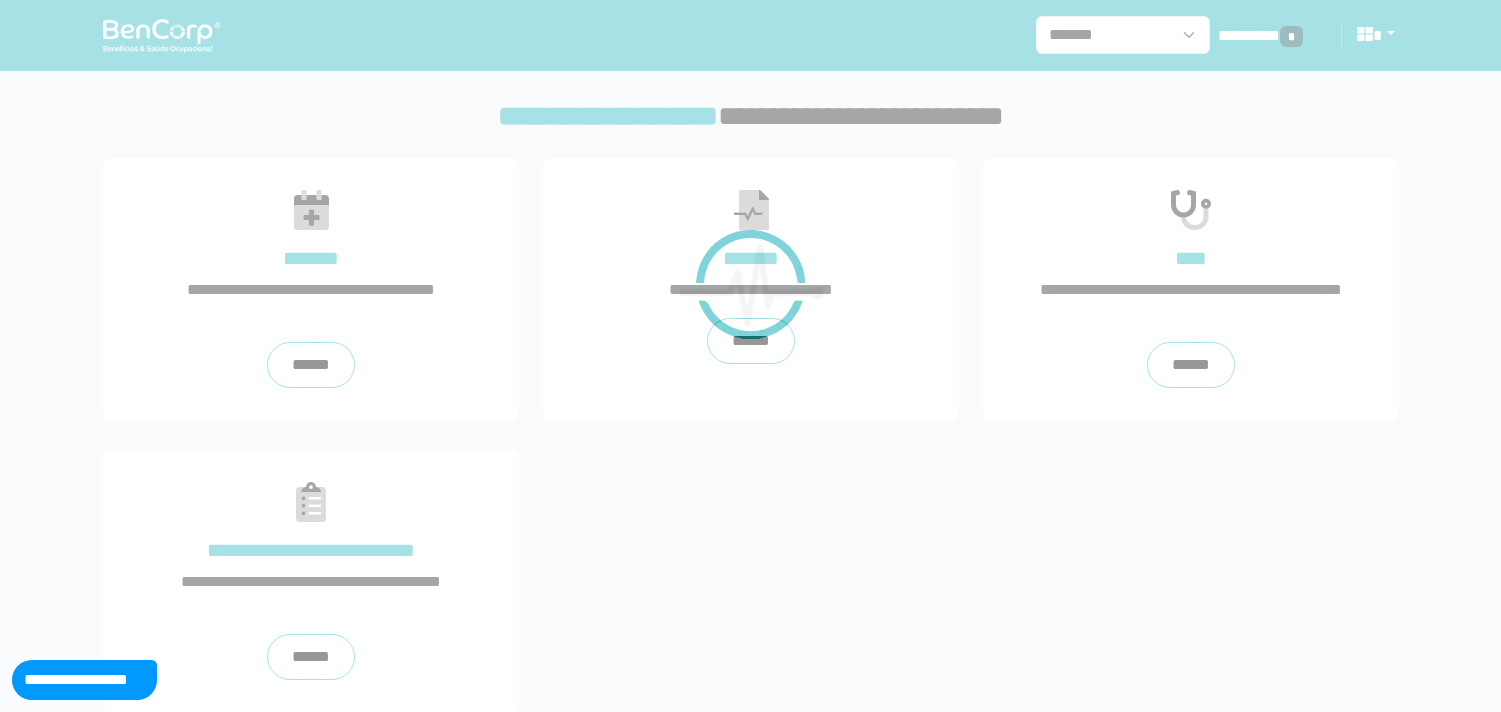 scroll, scrollTop: 0, scrollLeft: 0, axis: both 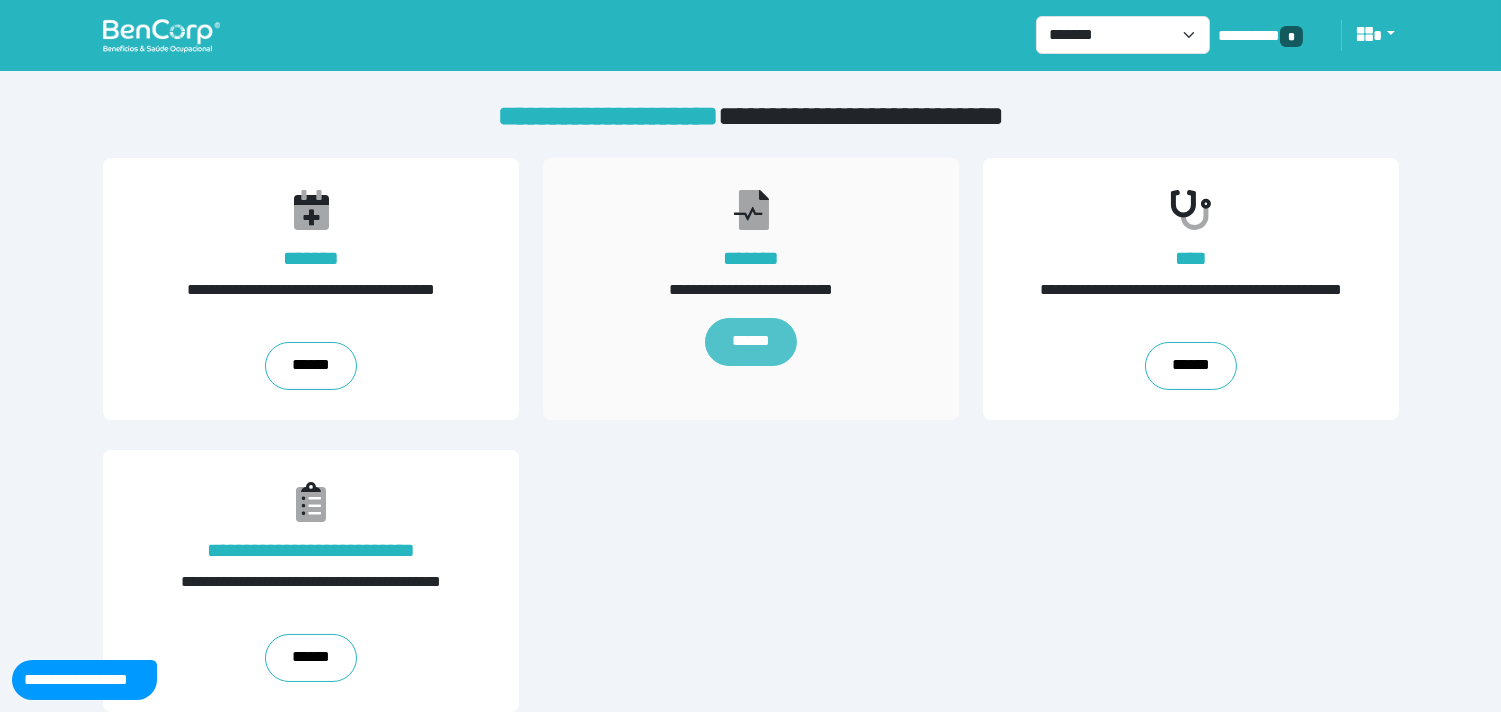 click on "******" at bounding box center (751, 342) 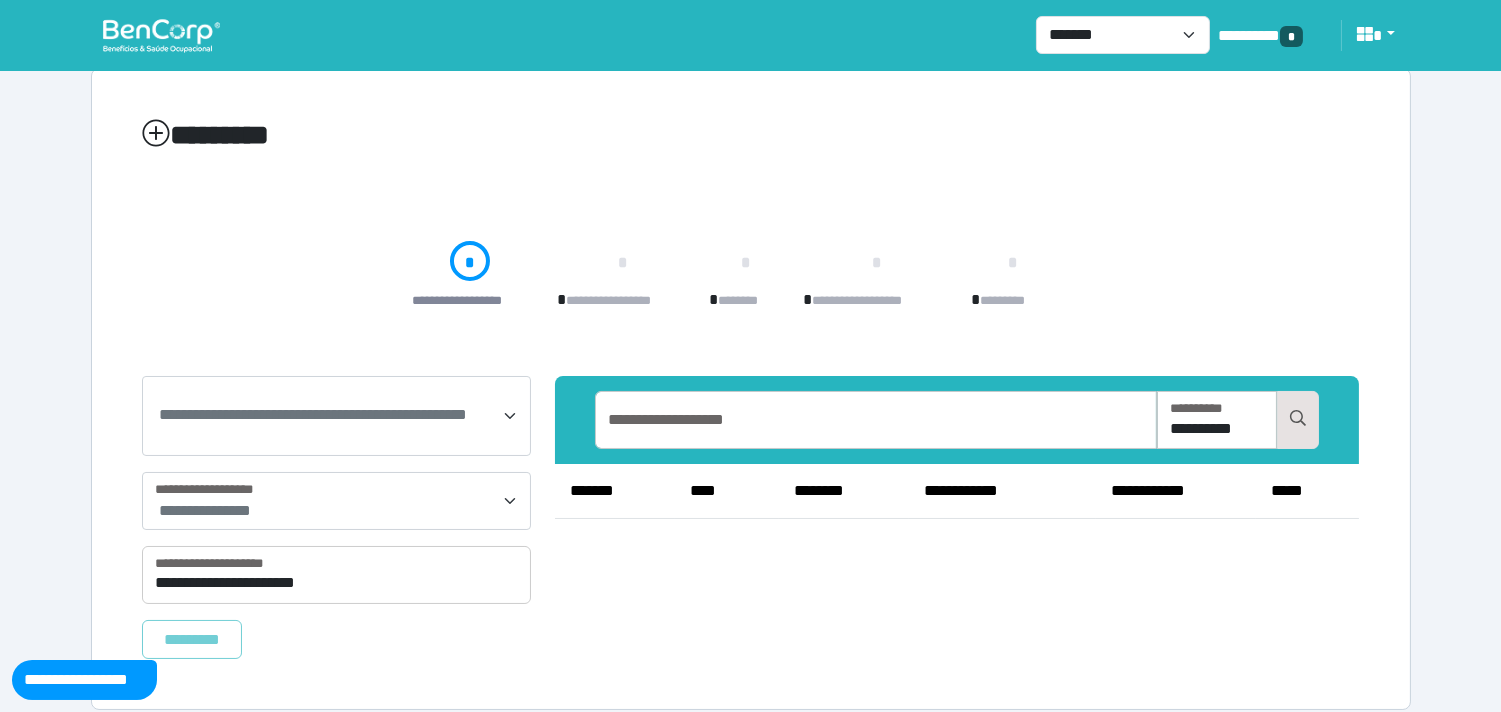 scroll, scrollTop: 50, scrollLeft: 0, axis: vertical 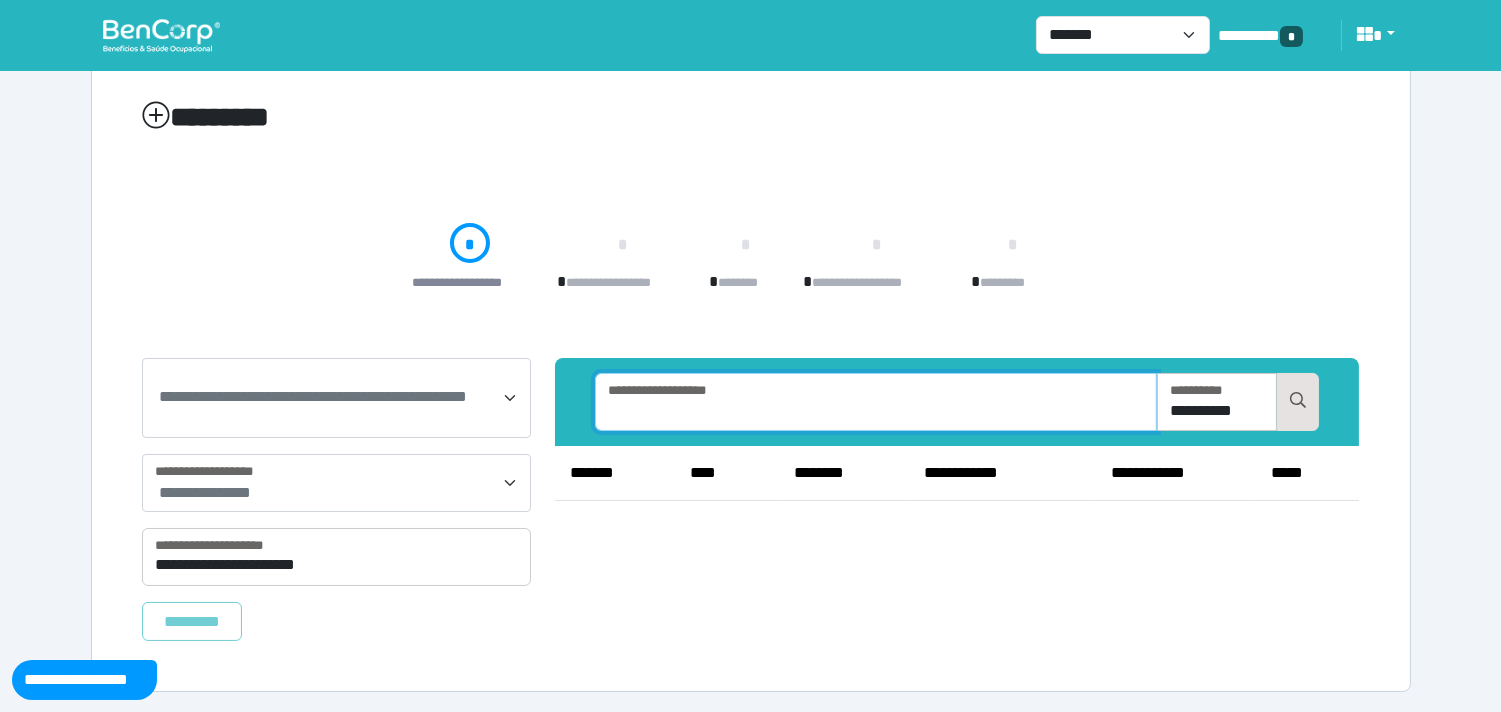 click at bounding box center (876, 402) 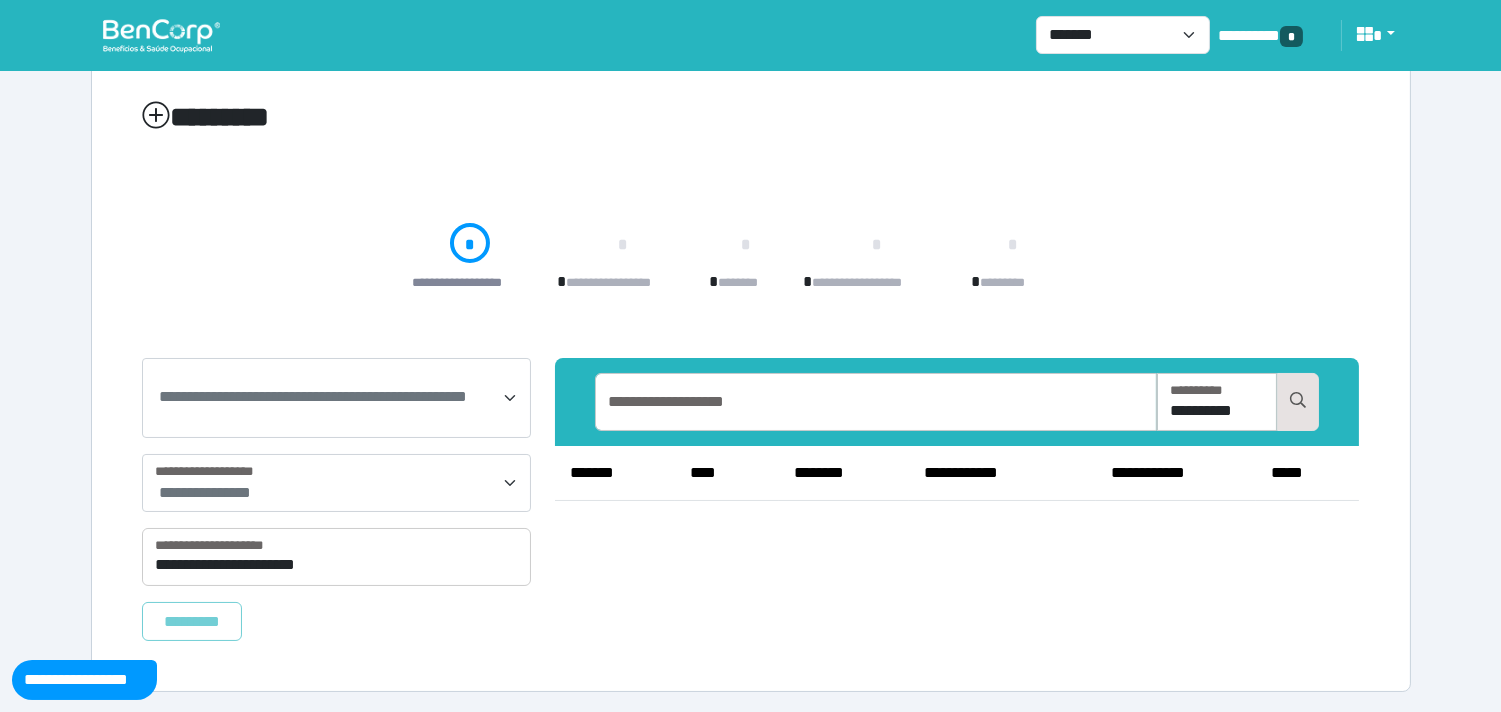 click on "**********" at bounding box center [957, 499] 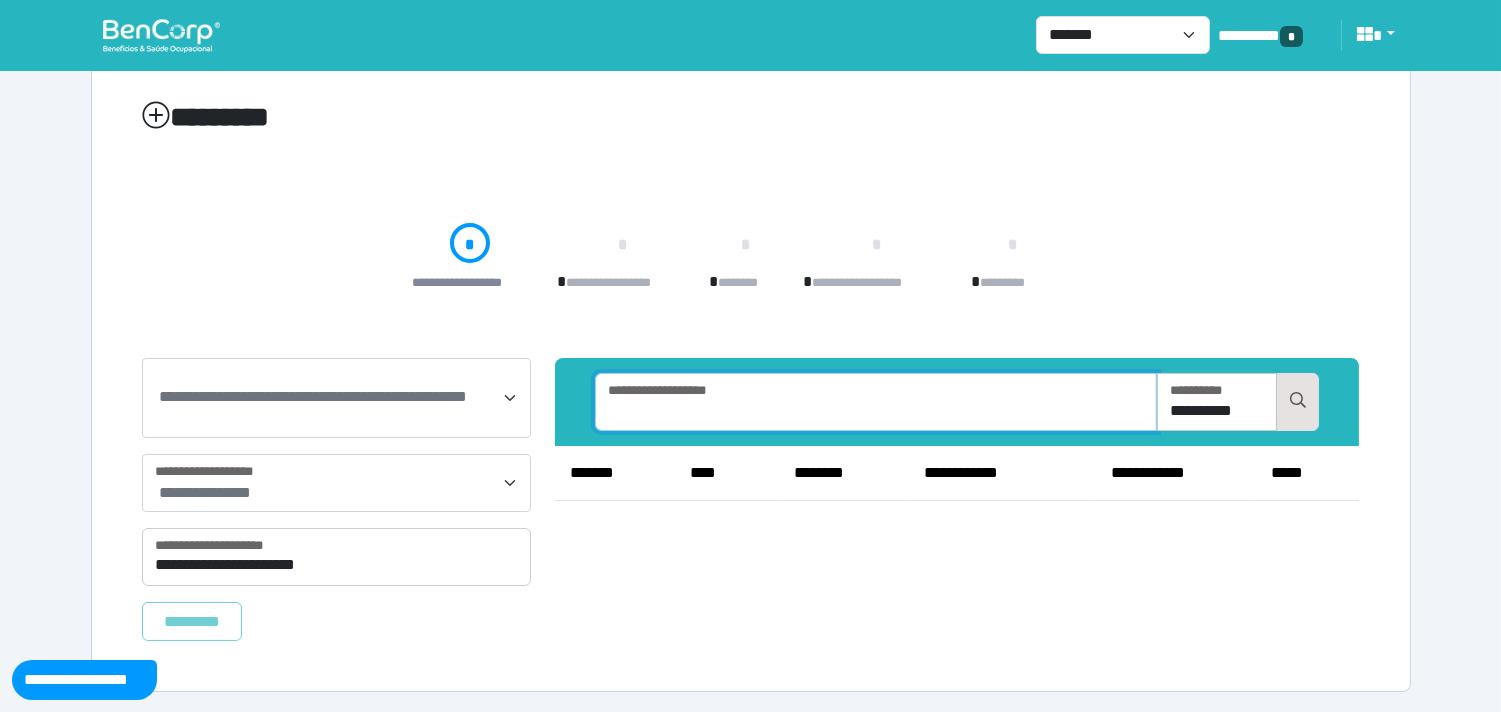 click at bounding box center [876, 402] 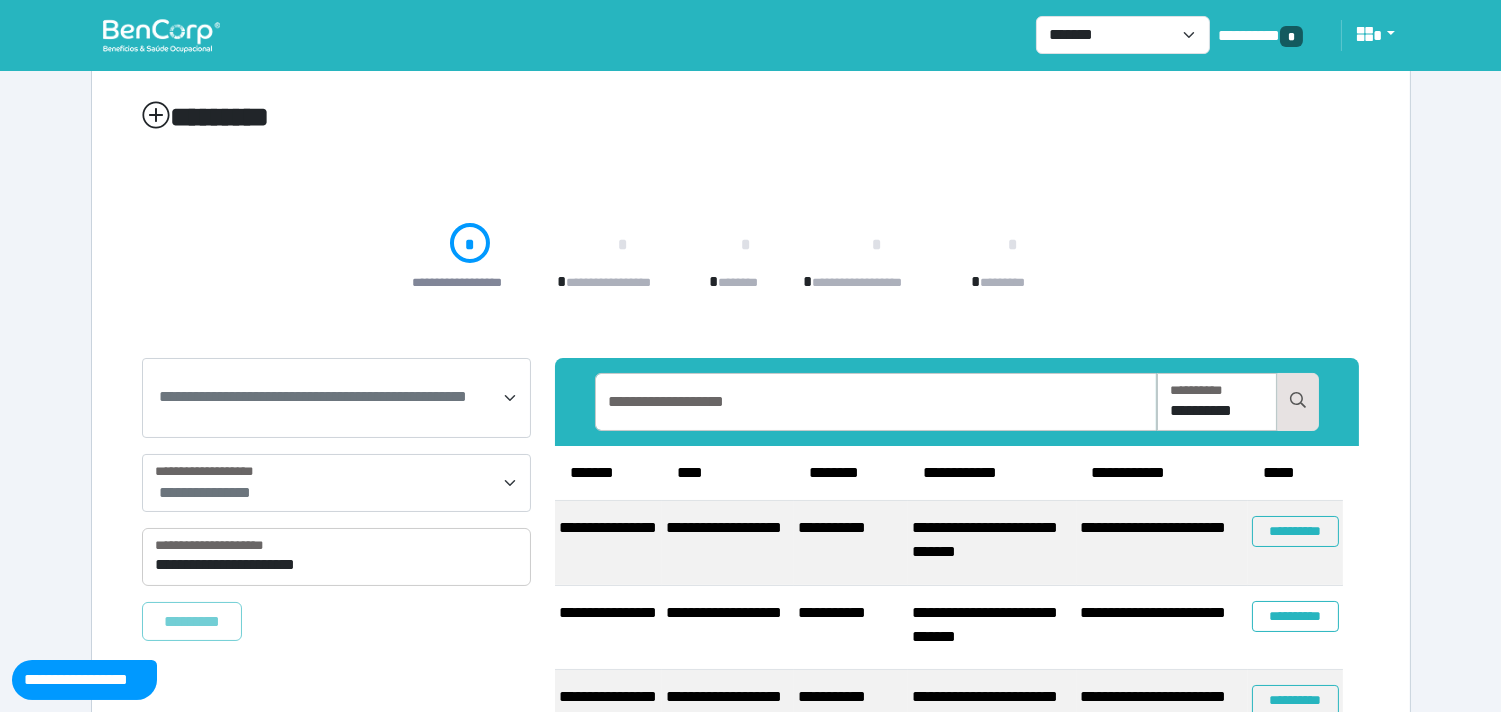 click on "**********" at bounding box center (750, 433) 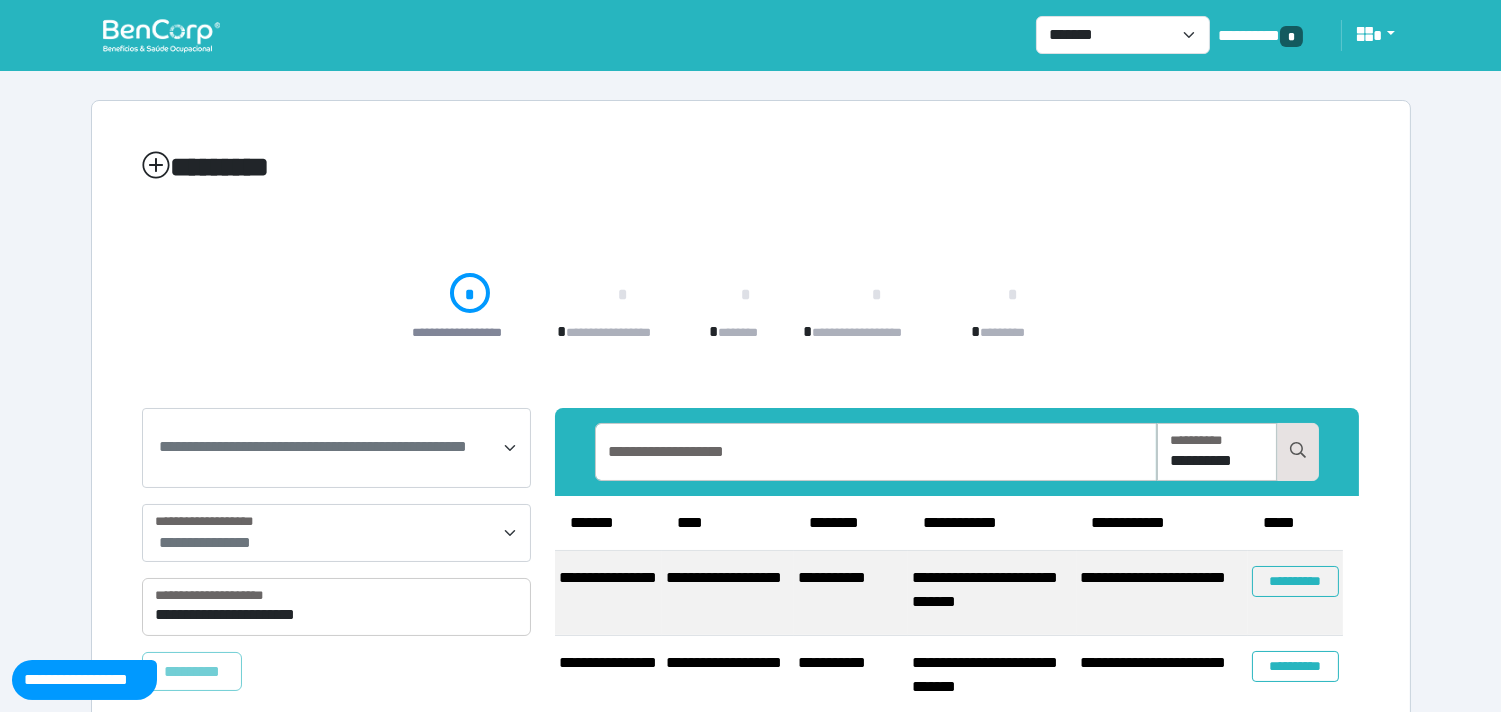 scroll, scrollTop: 222, scrollLeft: 0, axis: vertical 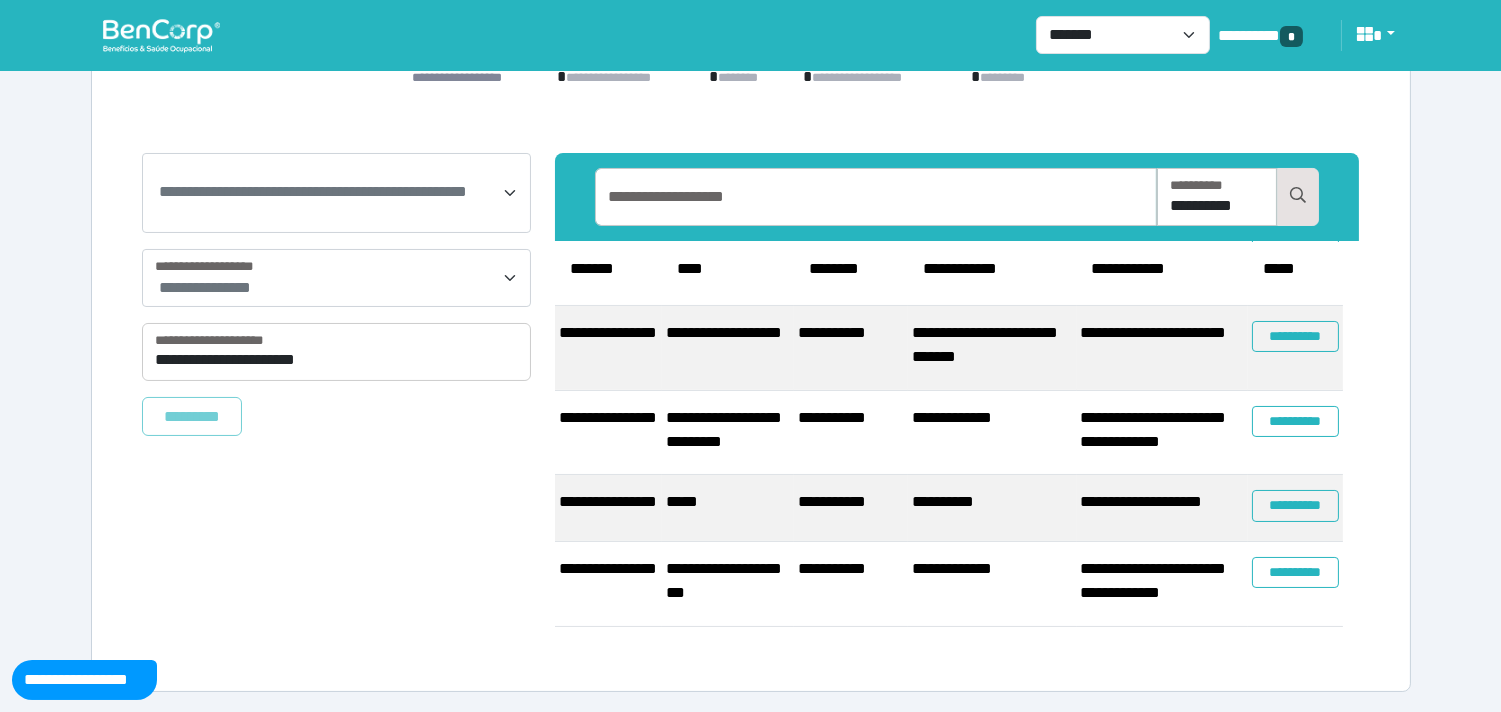 drag, startPoint x: 1310, startPoint y: 551, endPoint x: 1126, endPoint y: 551, distance: 184 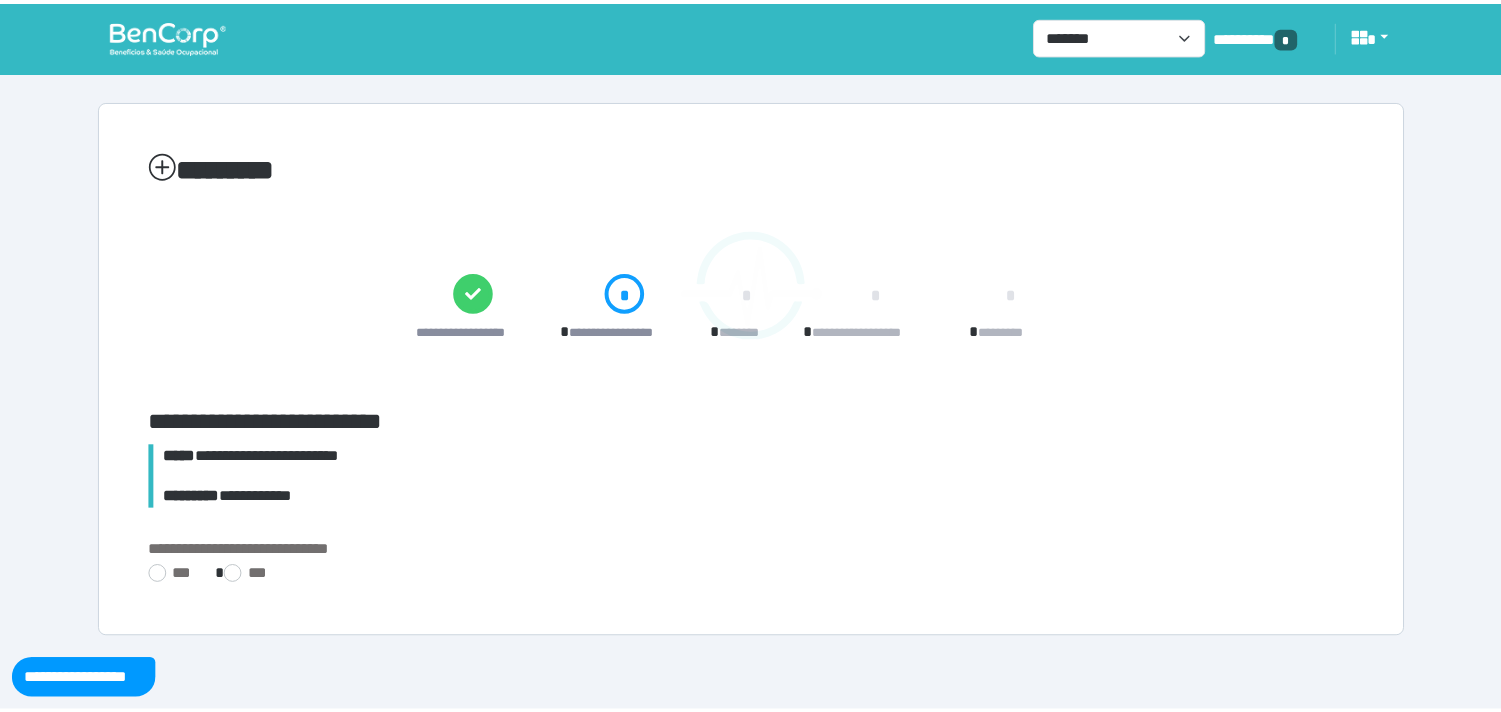 scroll, scrollTop: 0, scrollLeft: 0, axis: both 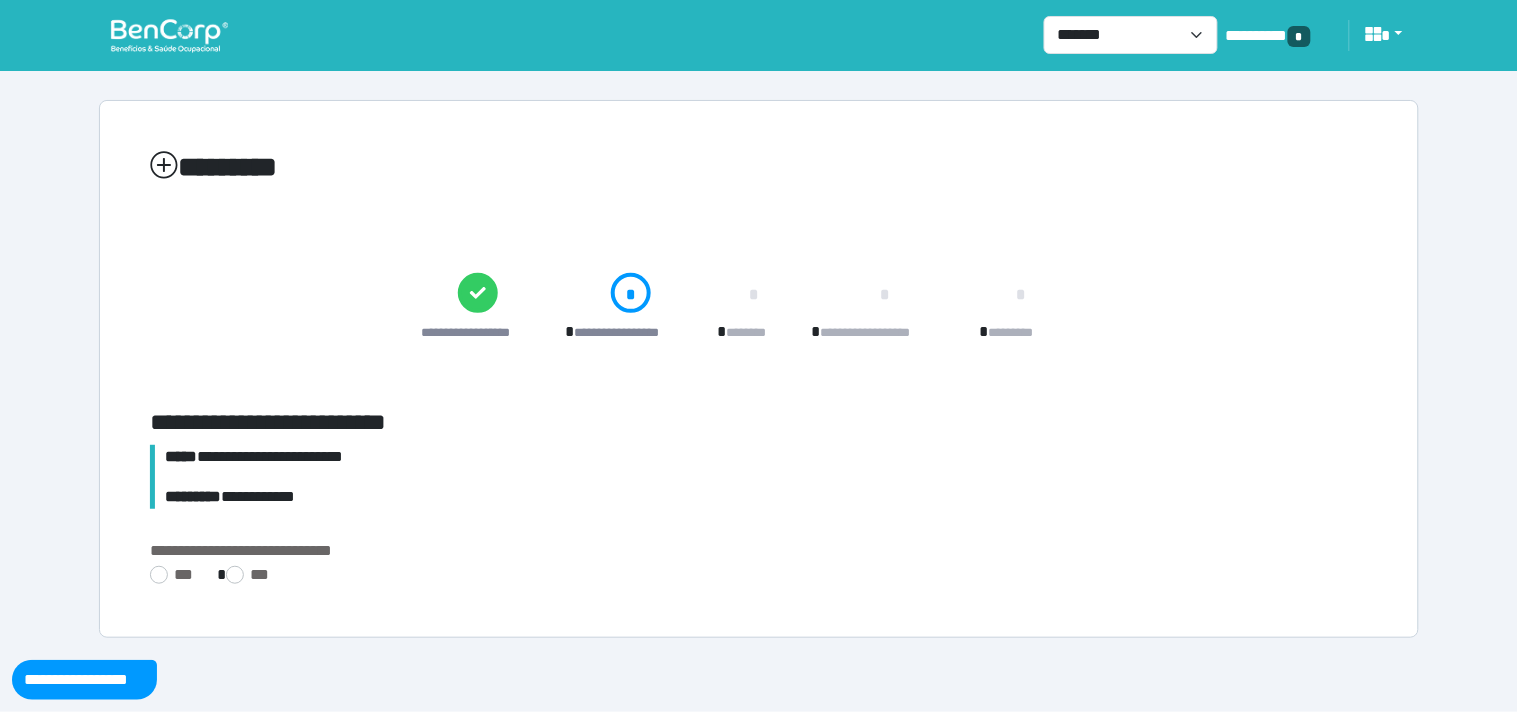 click on "**********" at bounding box center (759, 497) 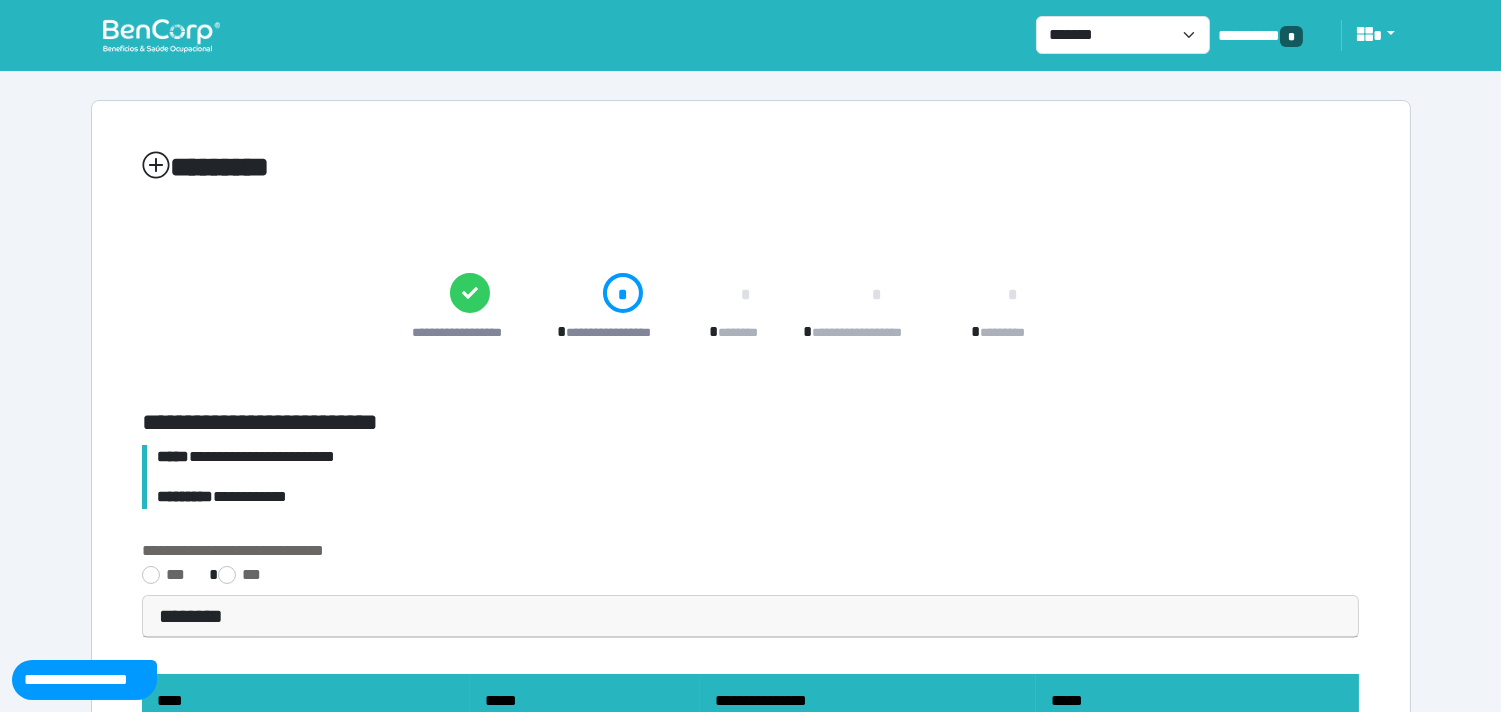 scroll, scrollTop: 156, scrollLeft: 0, axis: vertical 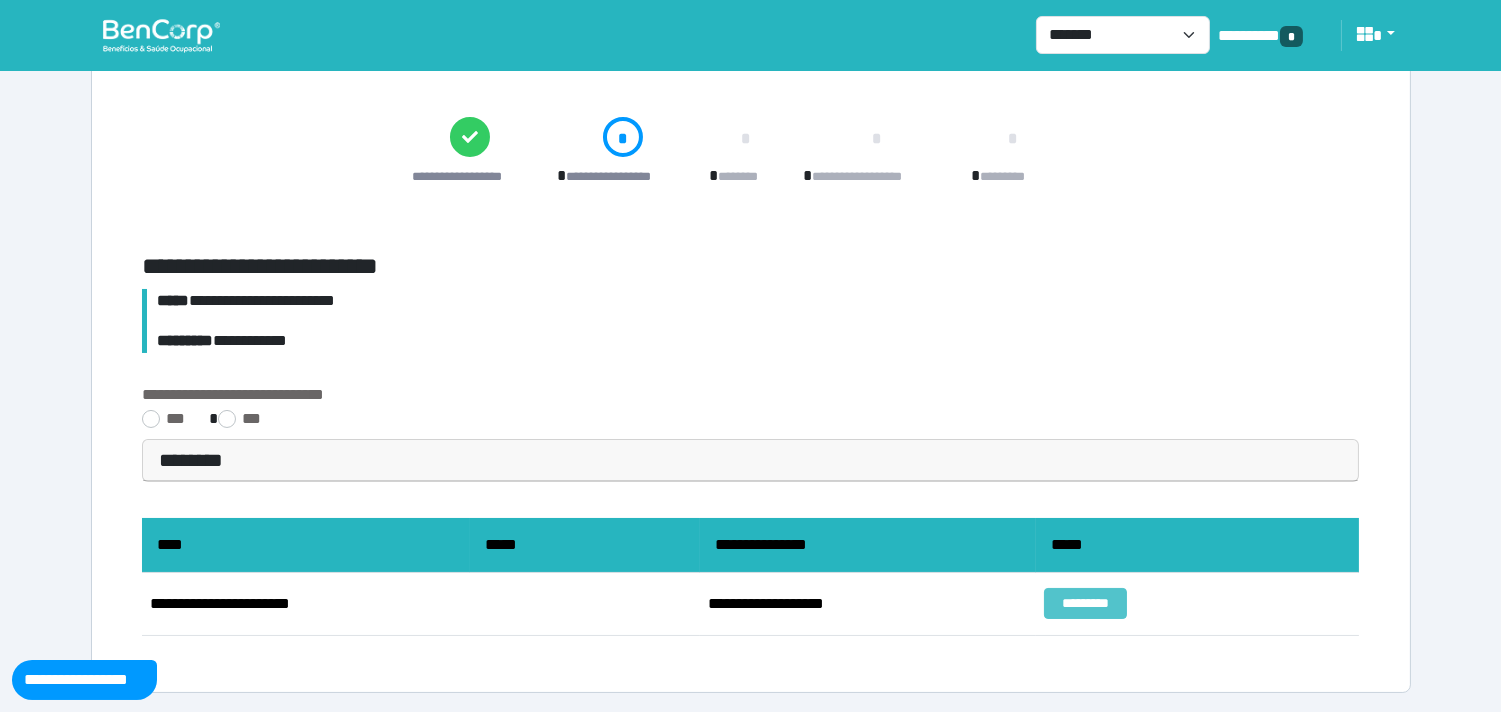 click on "*********" at bounding box center [1085, 603] 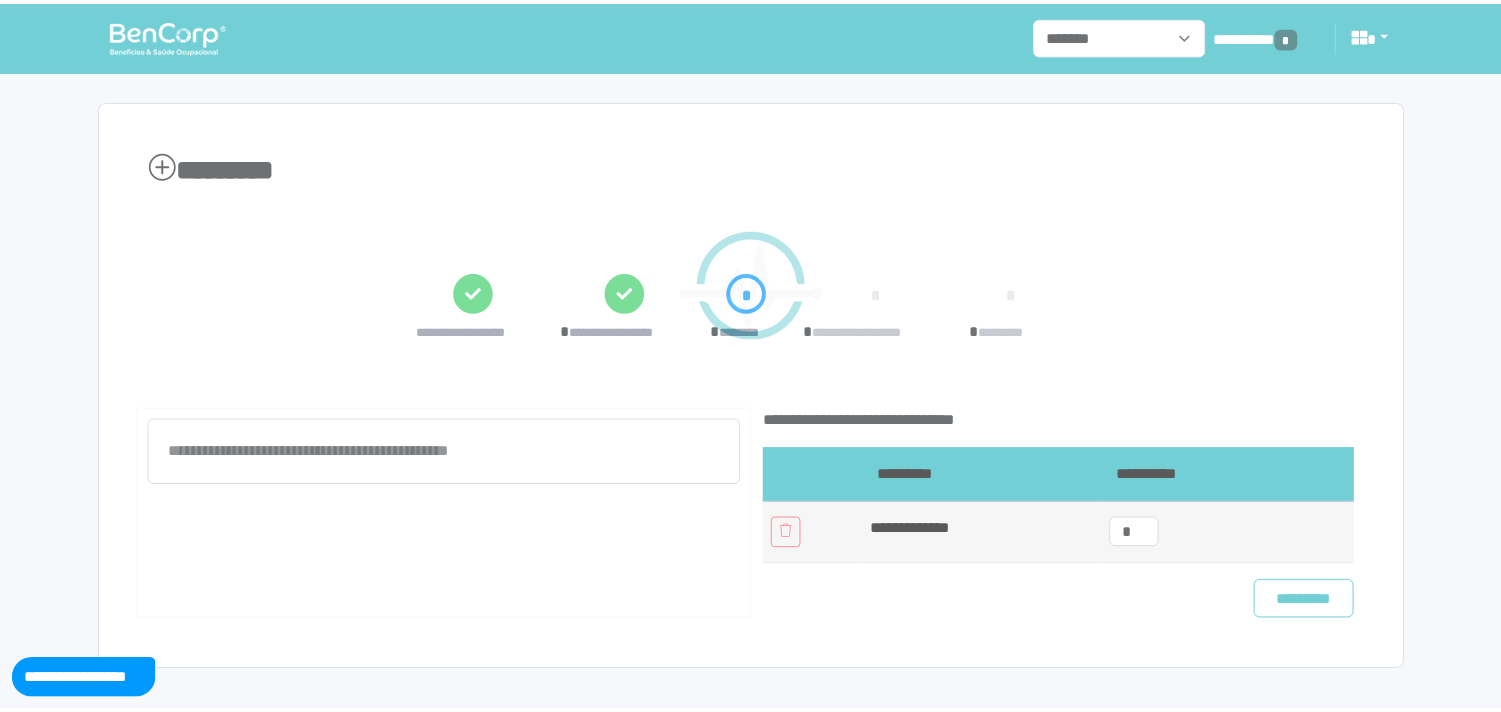 scroll, scrollTop: 0, scrollLeft: 0, axis: both 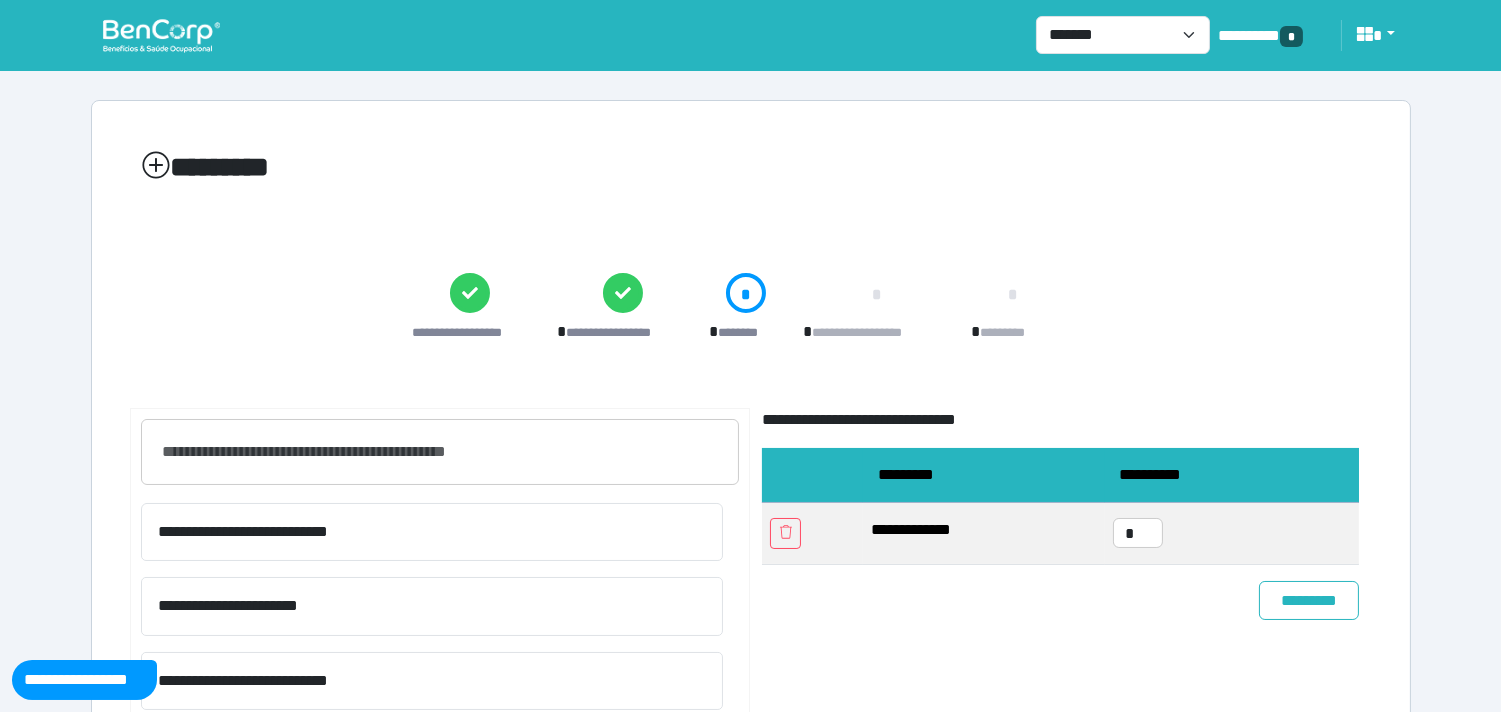 click on "**********" at bounding box center (1060, 857) 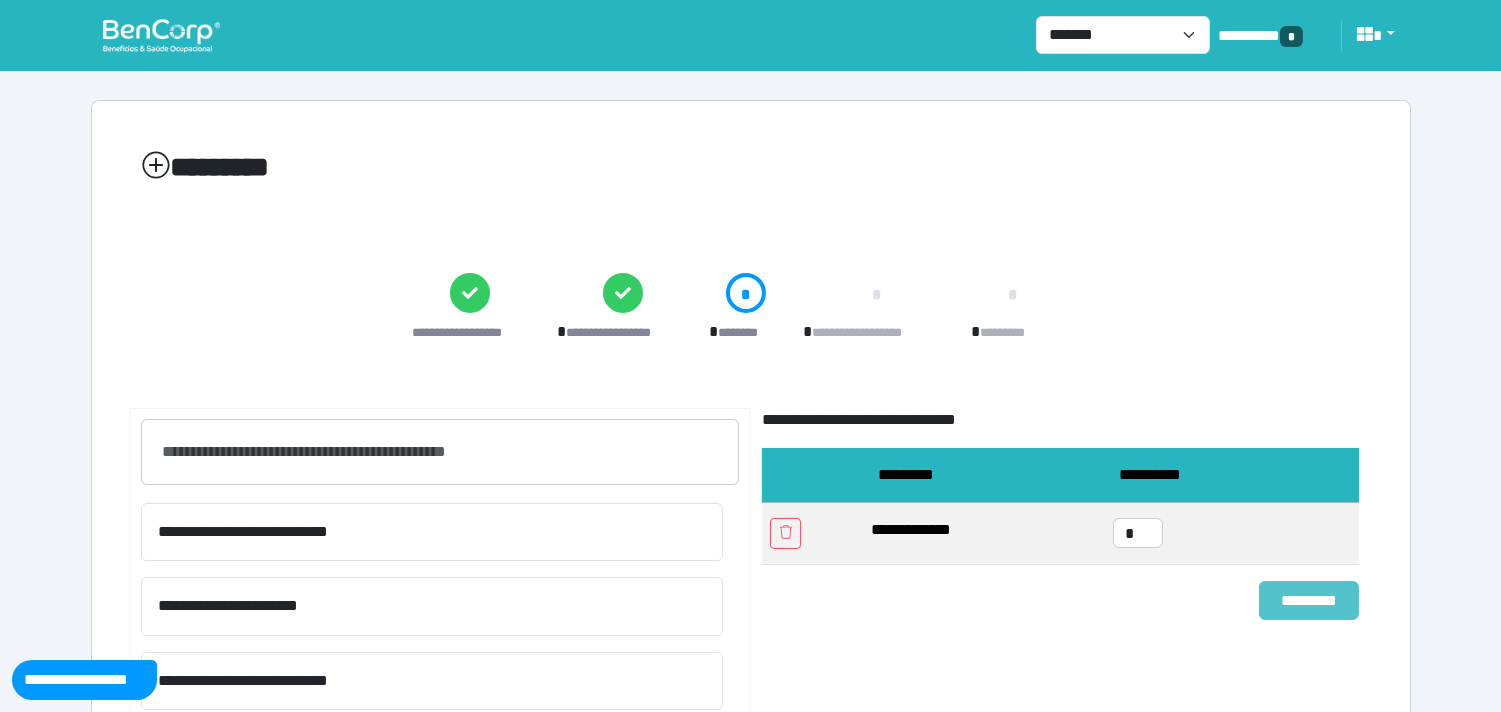 click on "*********" at bounding box center (1309, 600) 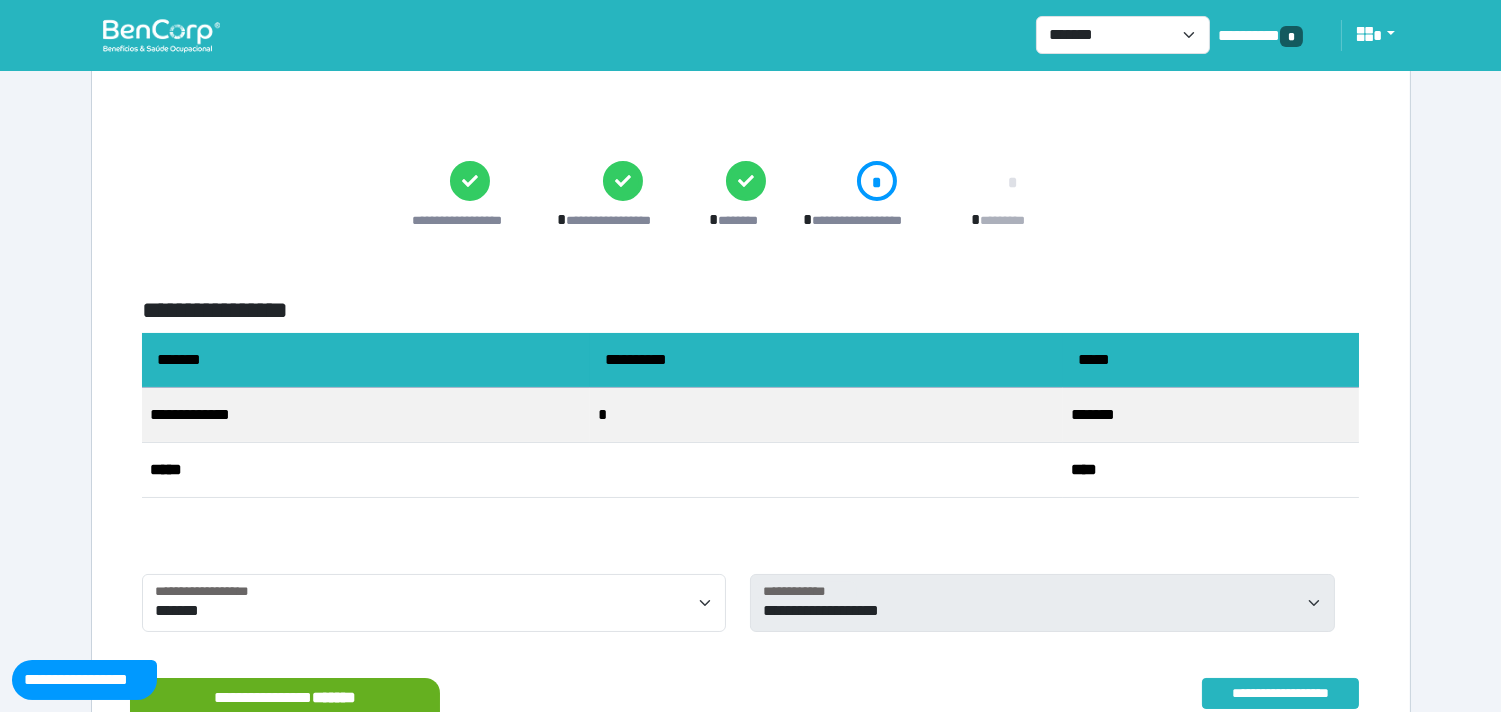 scroll, scrollTop: 405, scrollLeft: 0, axis: vertical 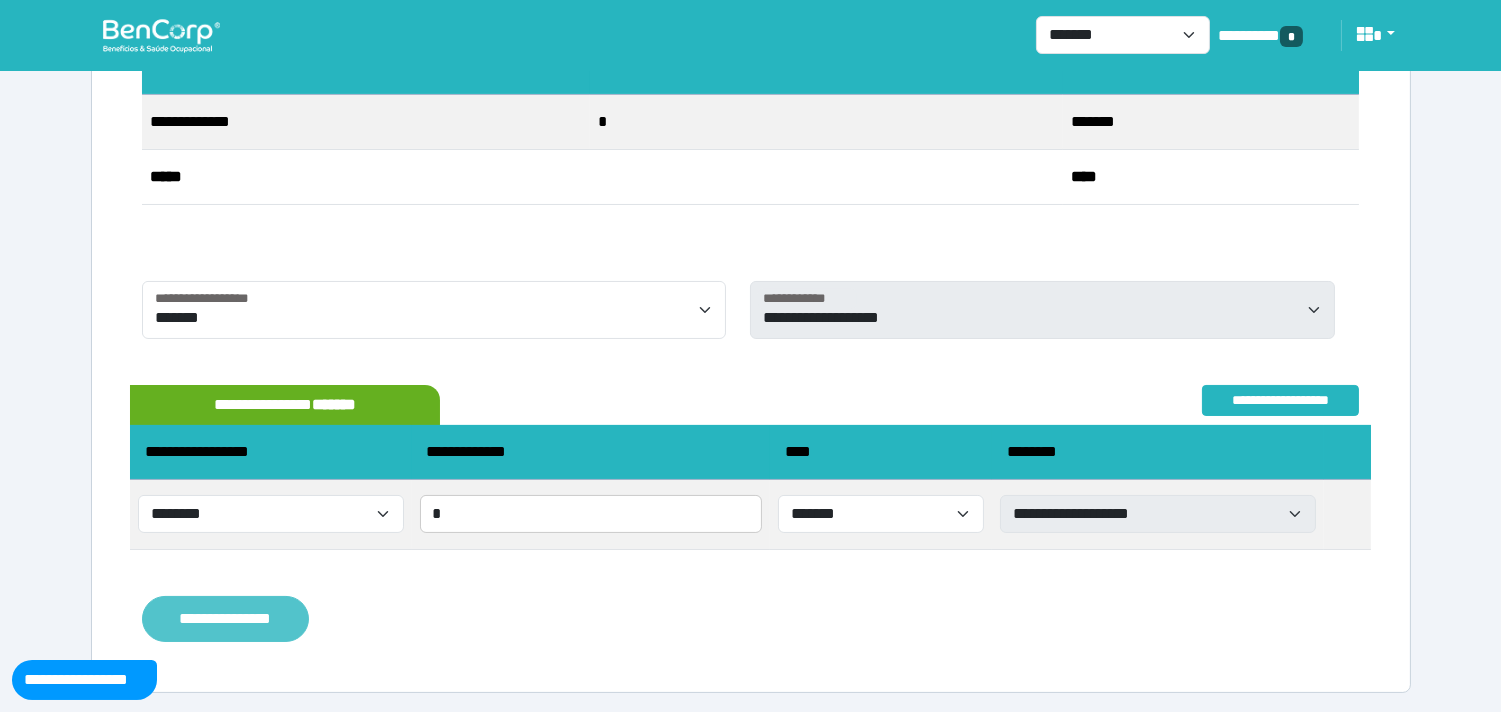 click on "**********" at bounding box center [225, 619] 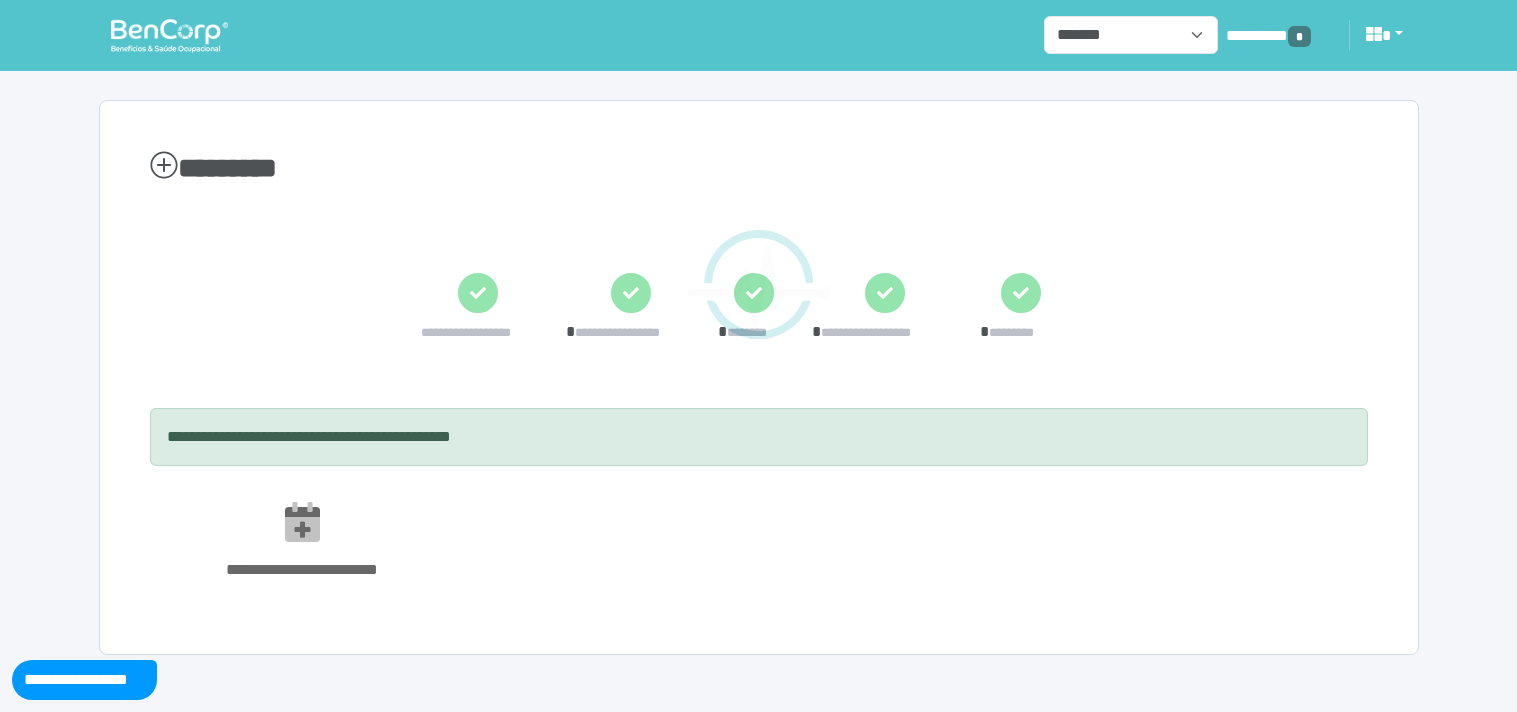 scroll, scrollTop: 0, scrollLeft: 0, axis: both 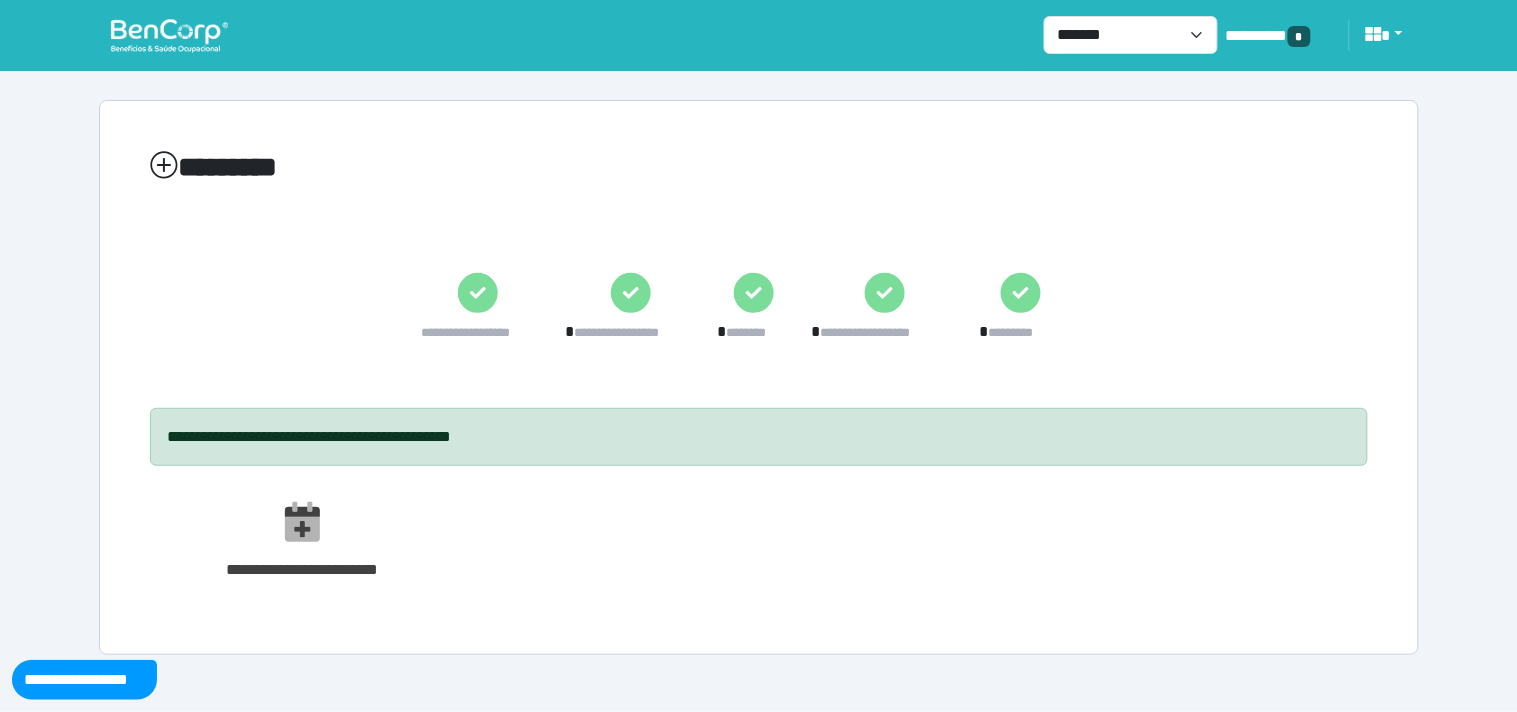 click at bounding box center (169, 35) 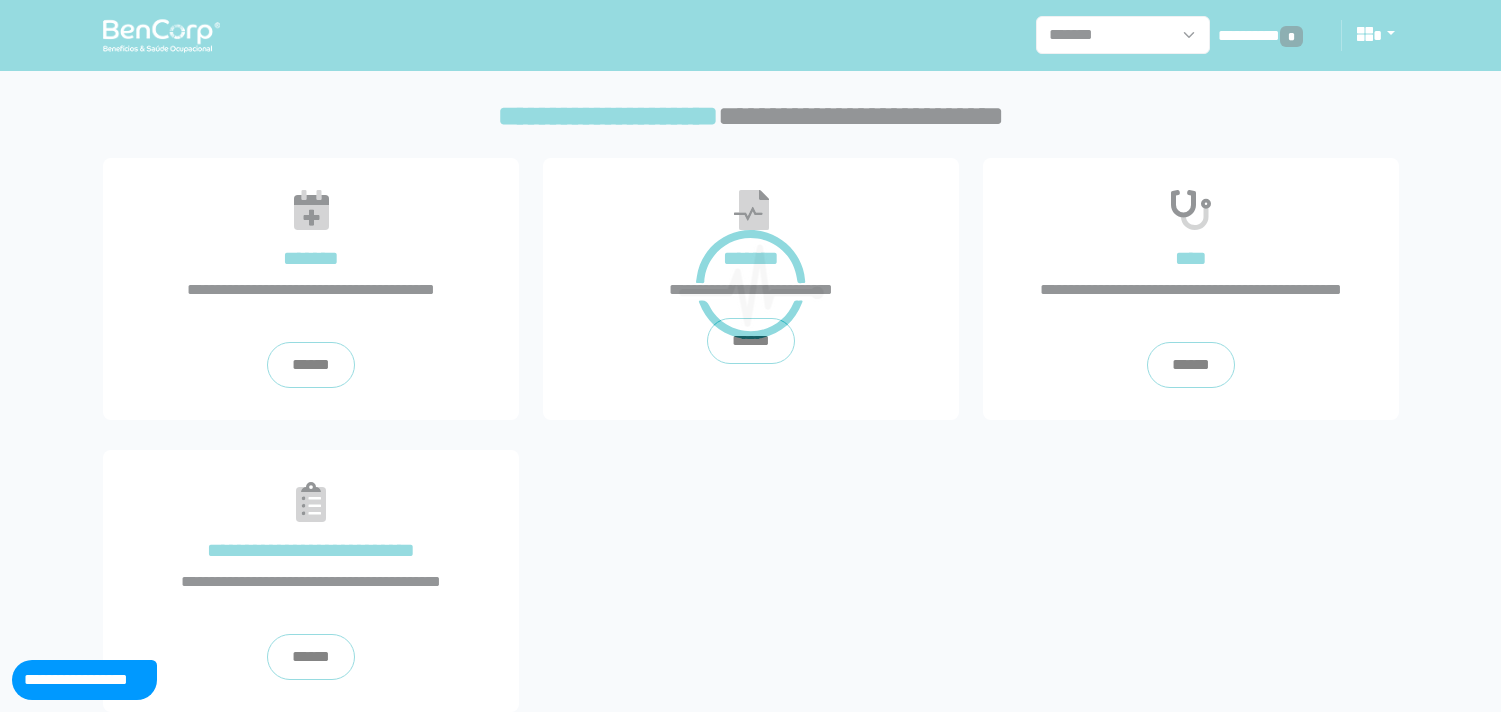 scroll, scrollTop: 0, scrollLeft: 0, axis: both 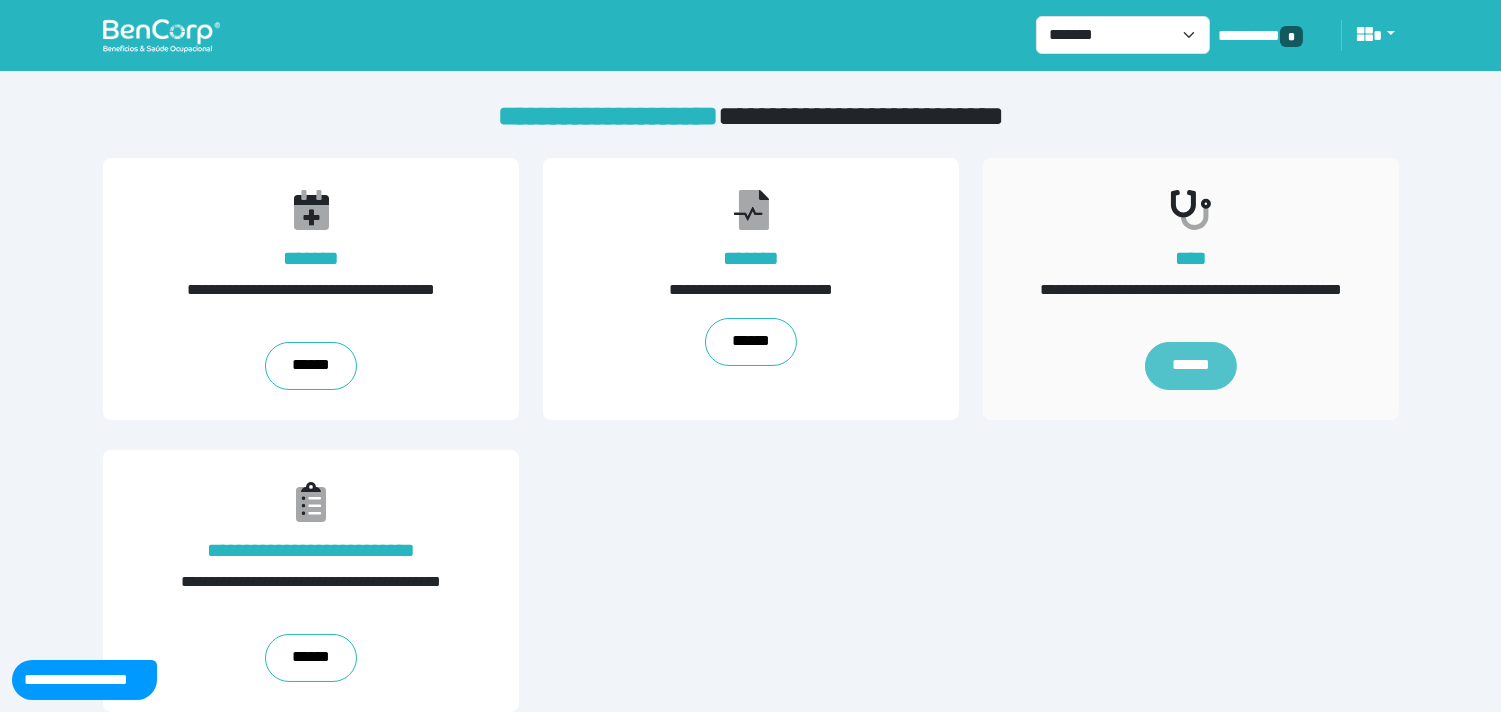 click on "******" at bounding box center [1191, 366] 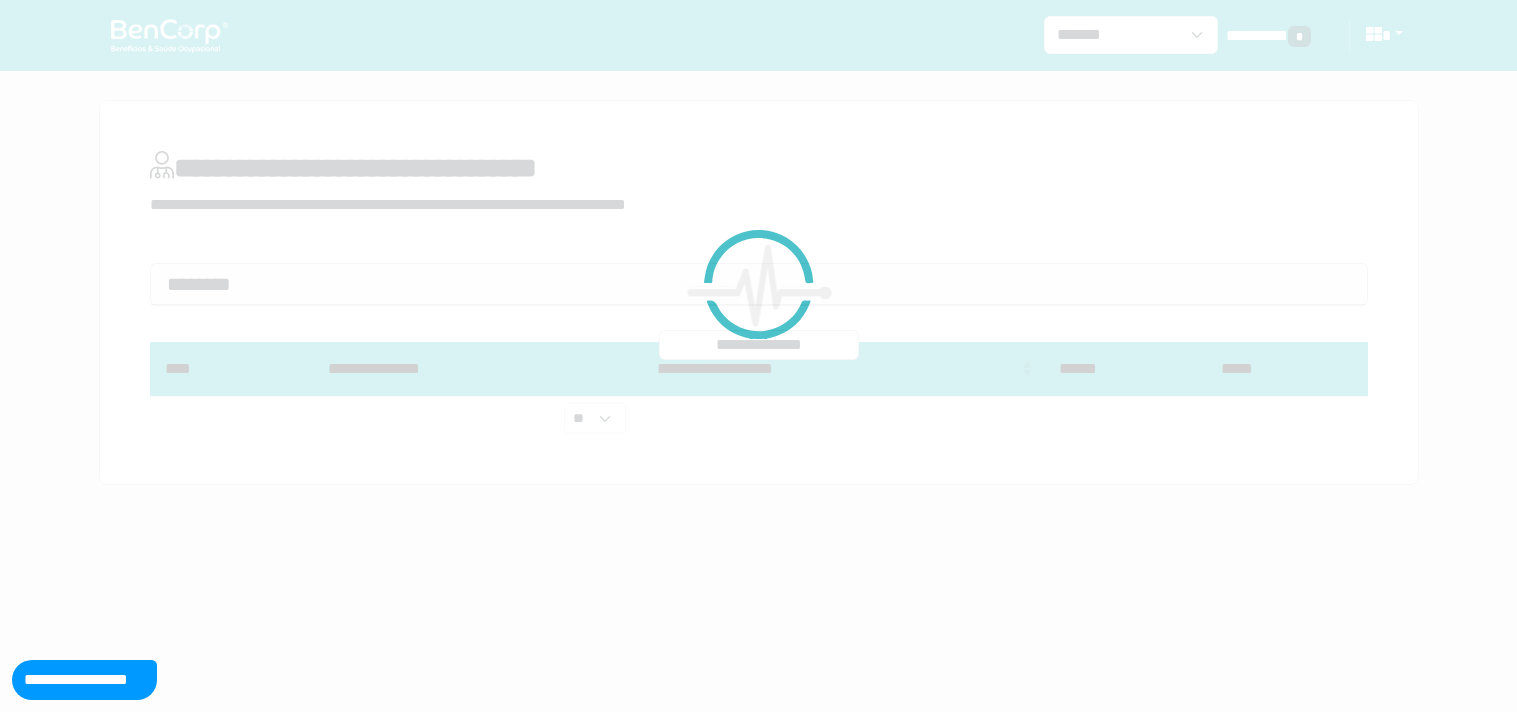 scroll, scrollTop: 0, scrollLeft: 0, axis: both 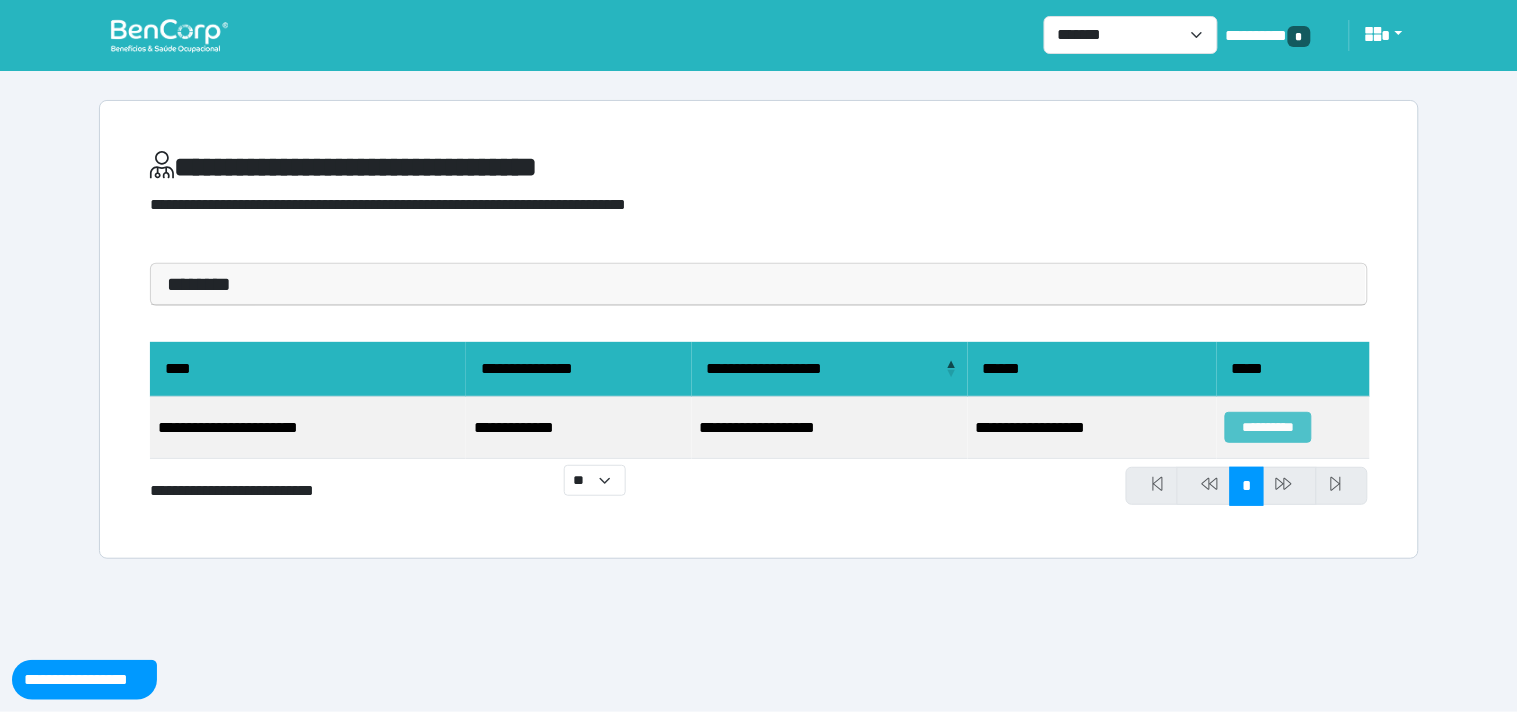 click on "**********" at bounding box center [1268, 427] 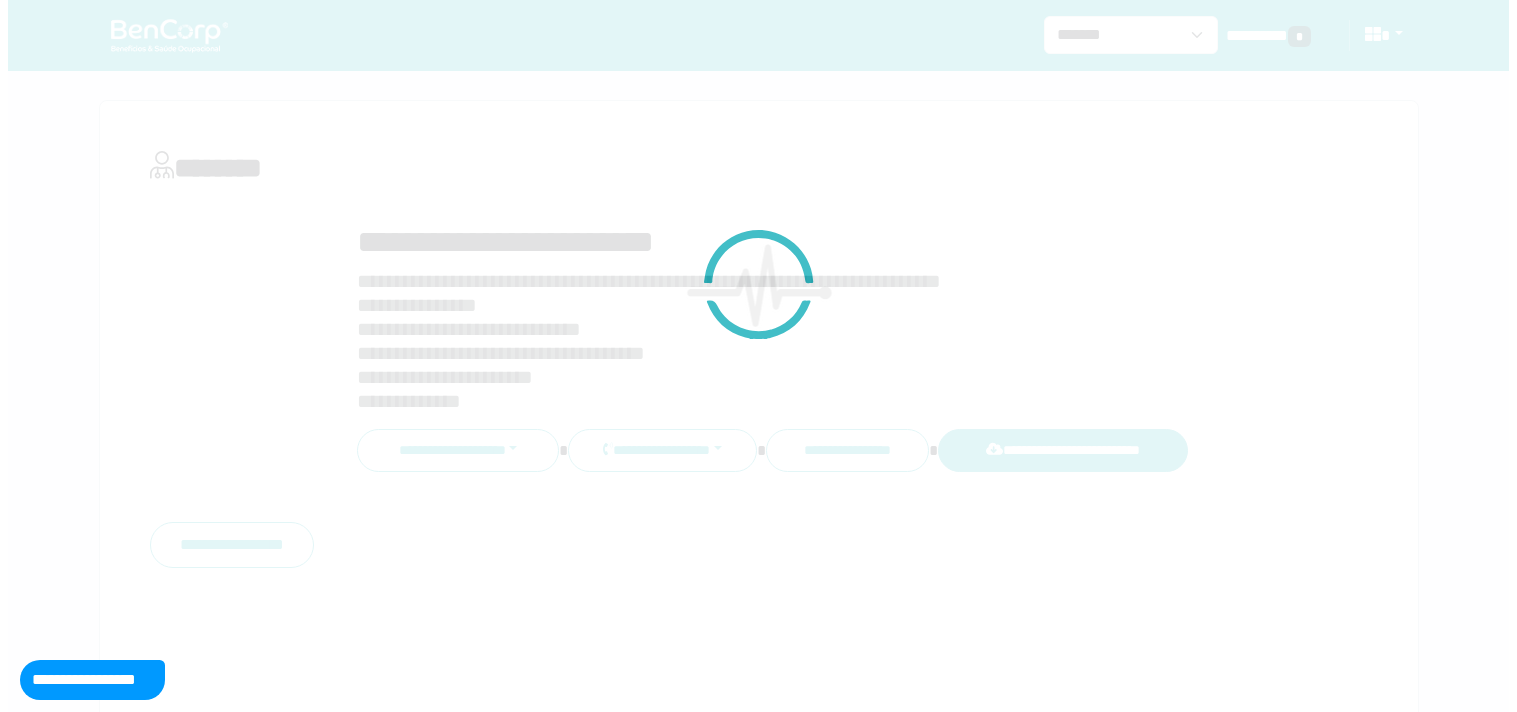 scroll, scrollTop: 77, scrollLeft: 0, axis: vertical 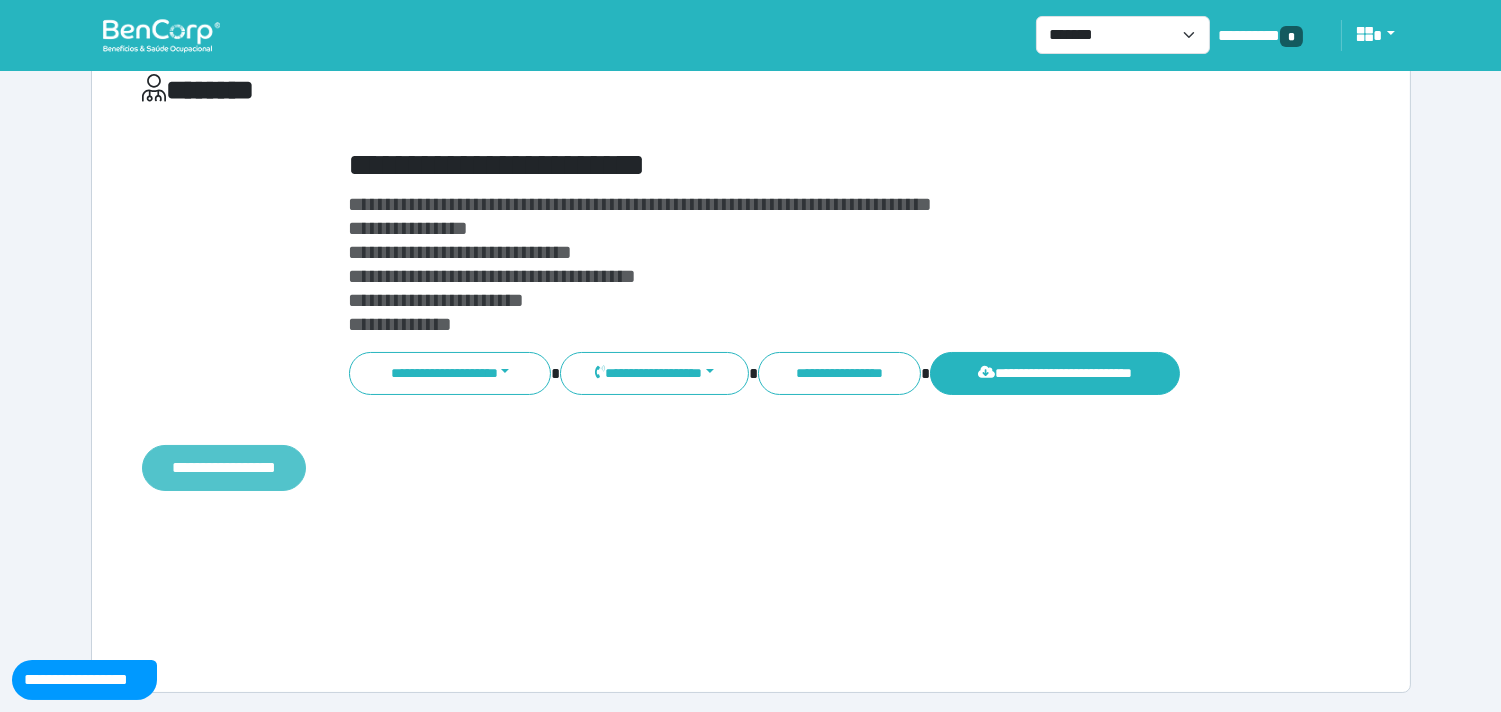 click on "**********" at bounding box center [224, 468] 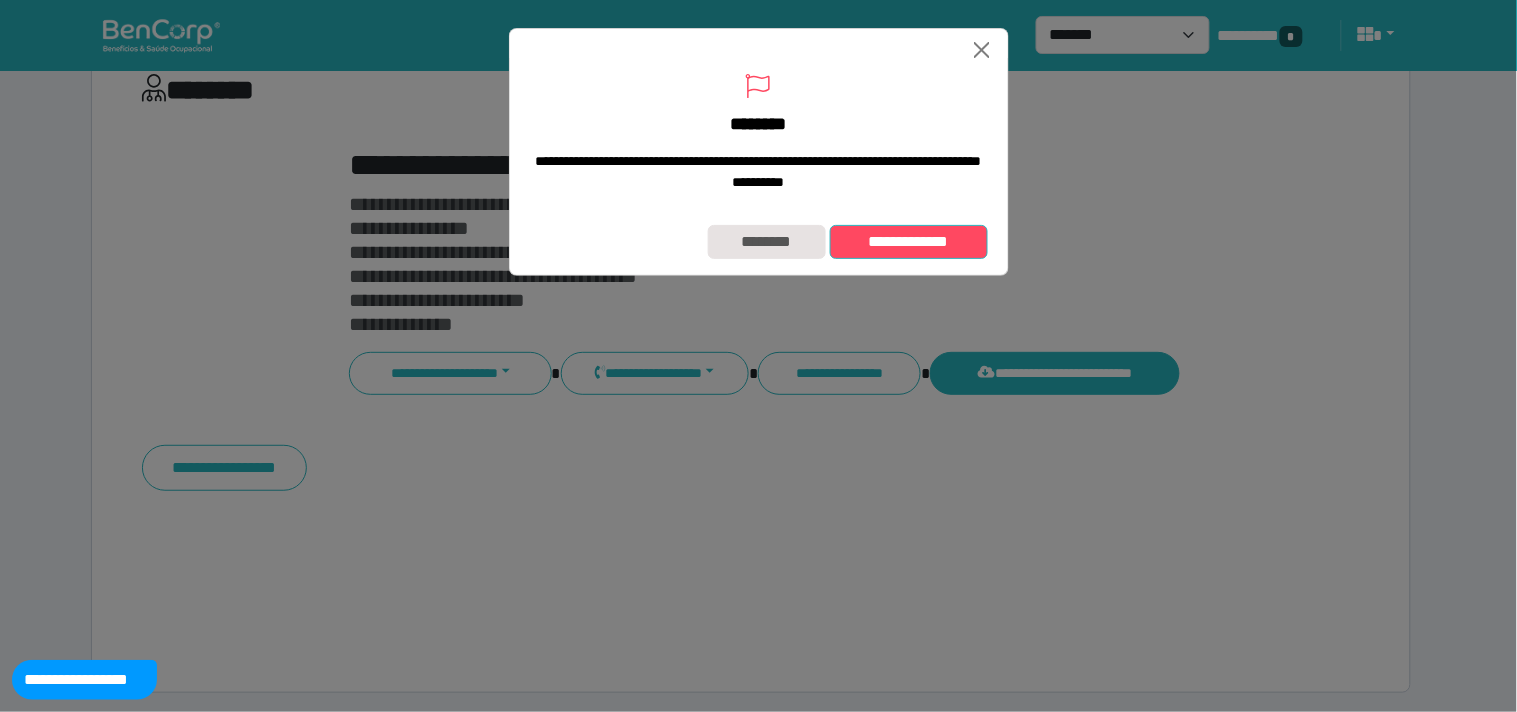 drag, startPoint x: 922, startPoint y: 255, endPoint x: 912, endPoint y: 283, distance: 29.732138 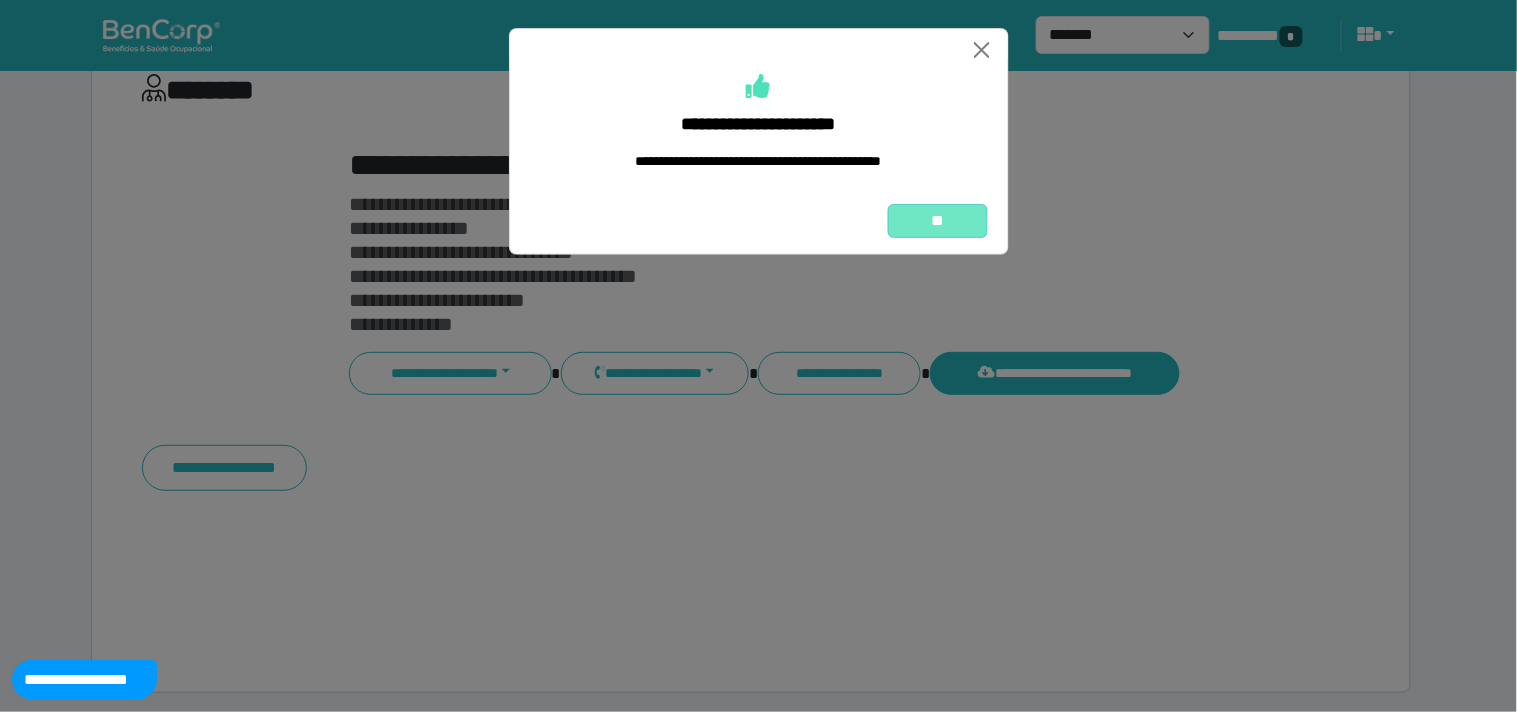 click on "**" at bounding box center (938, 221) 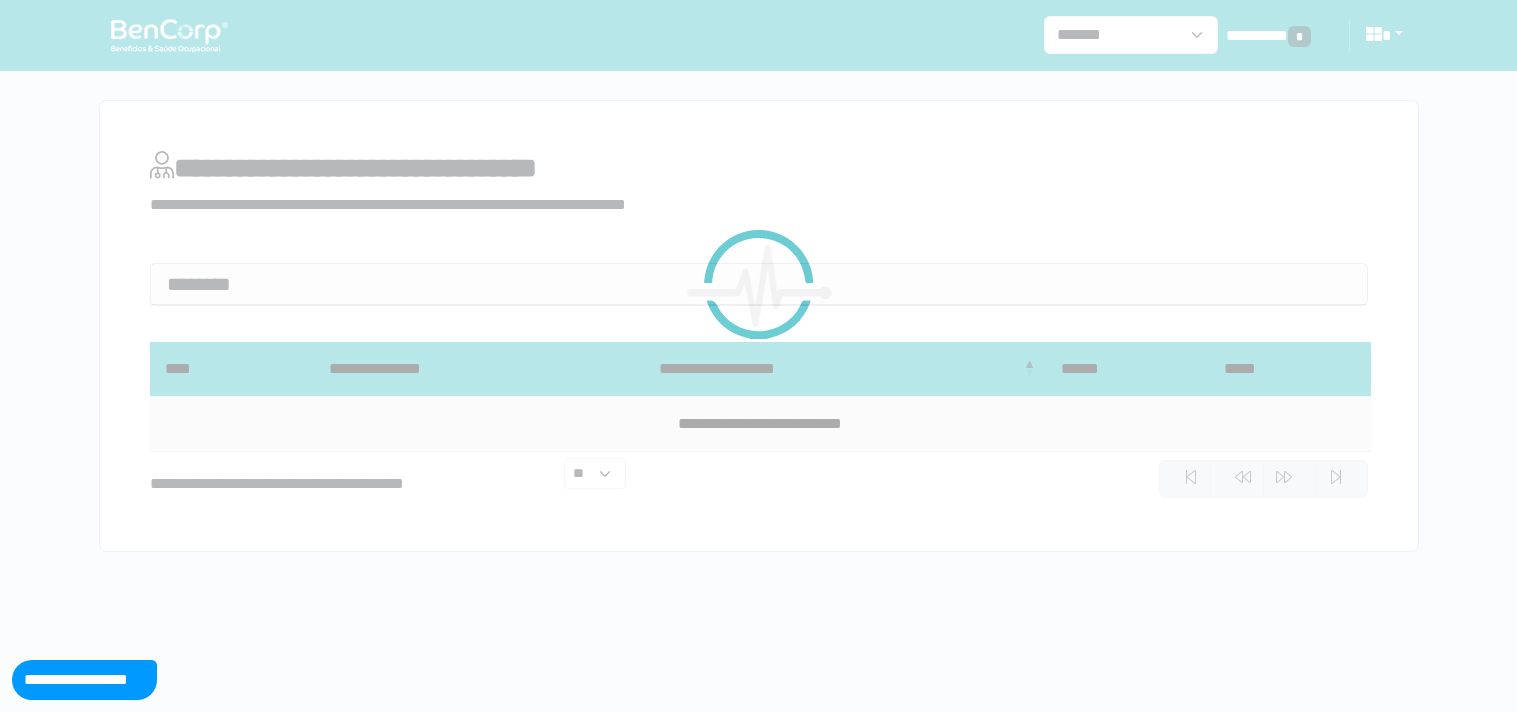 scroll, scrollTop: 0, scrollLeft: 0, axis: both 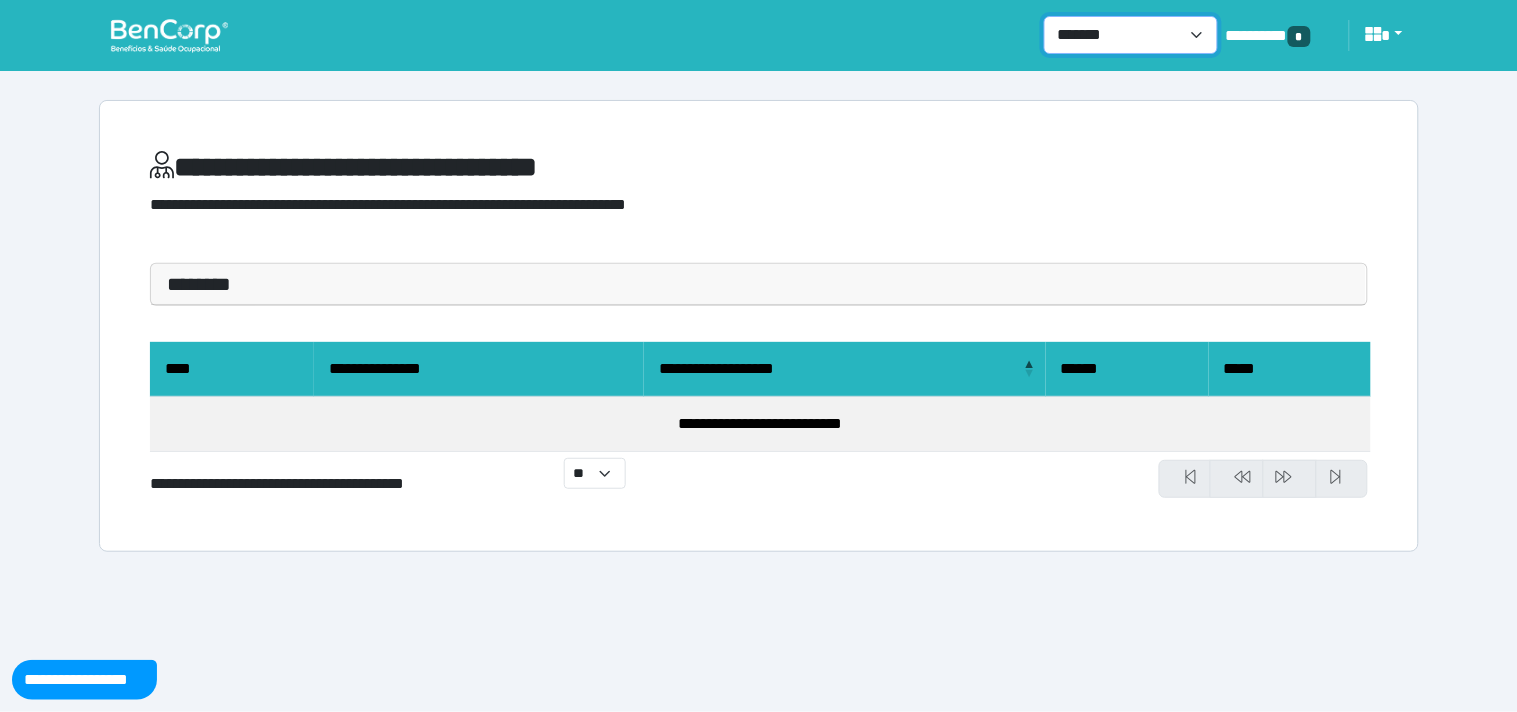 click on "**********" at bounding box center (1131, 35) 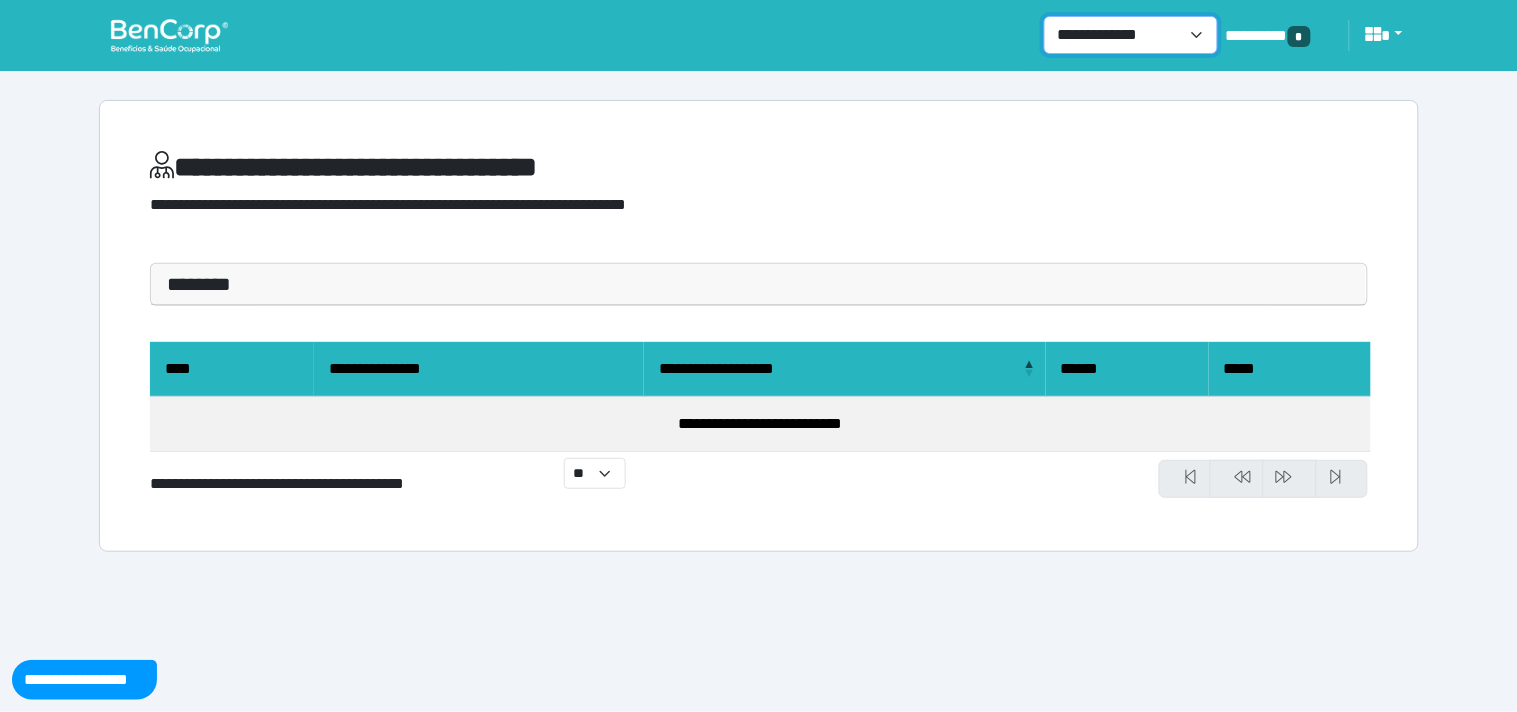 click on "**********" at bounding box center (1131, 35) 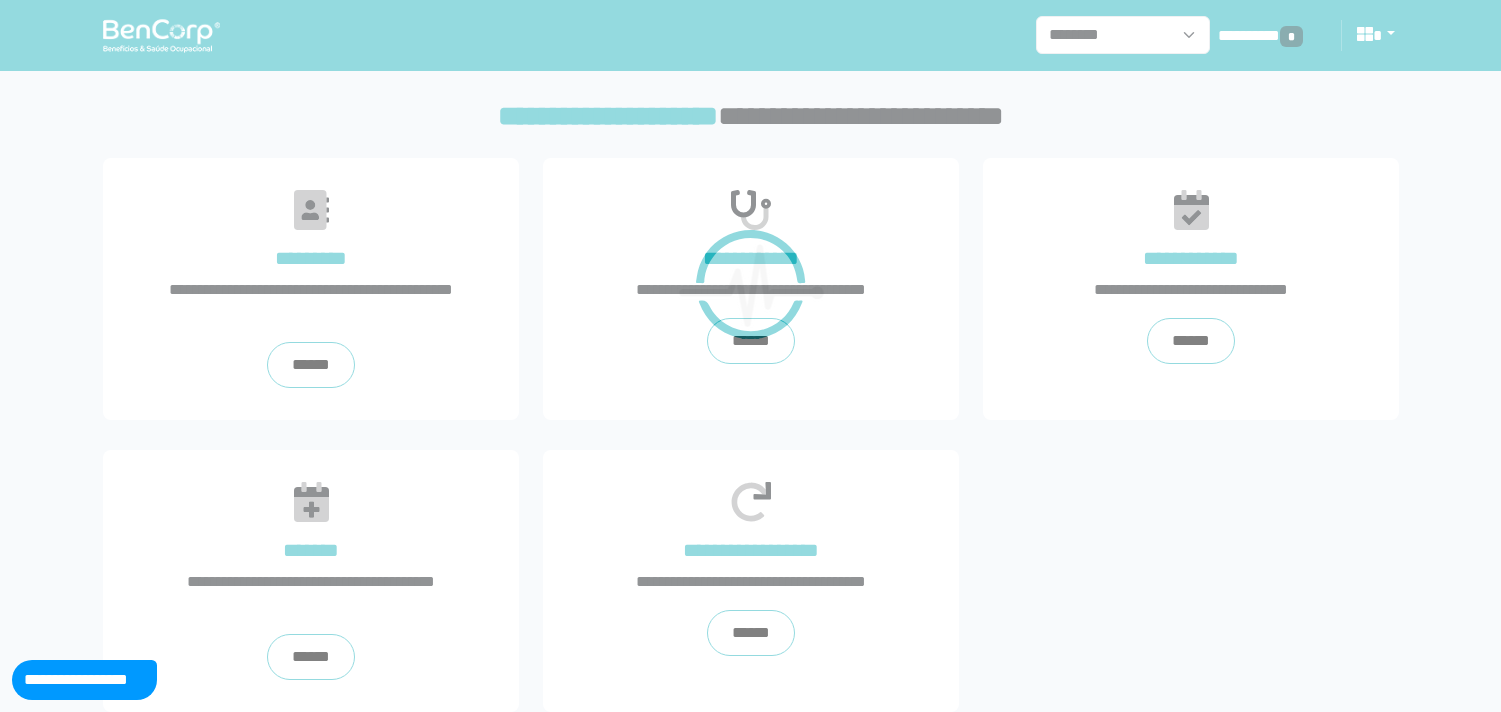 scroll, scrollTop: 0, scrollLeft: 0, axis: both 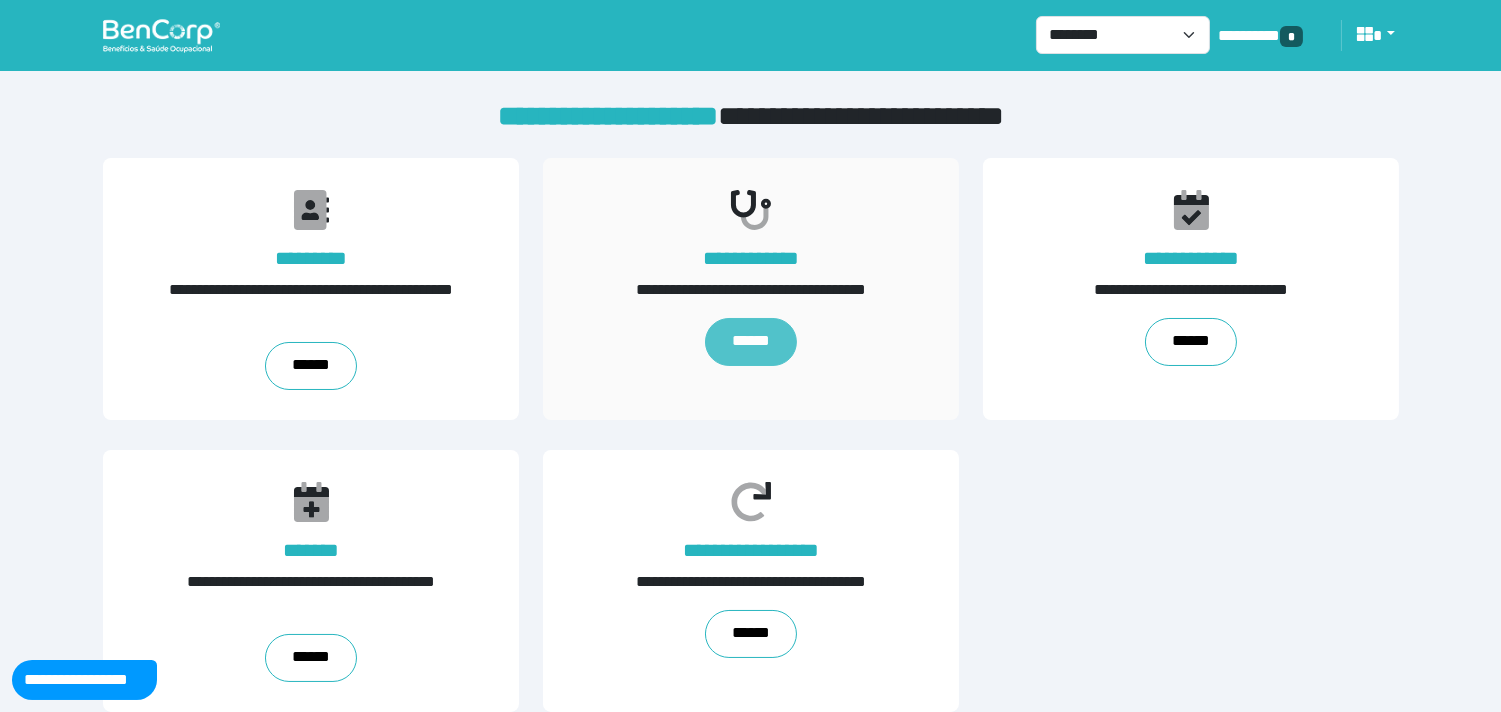 click on "******" at bounding box center [751, 342] 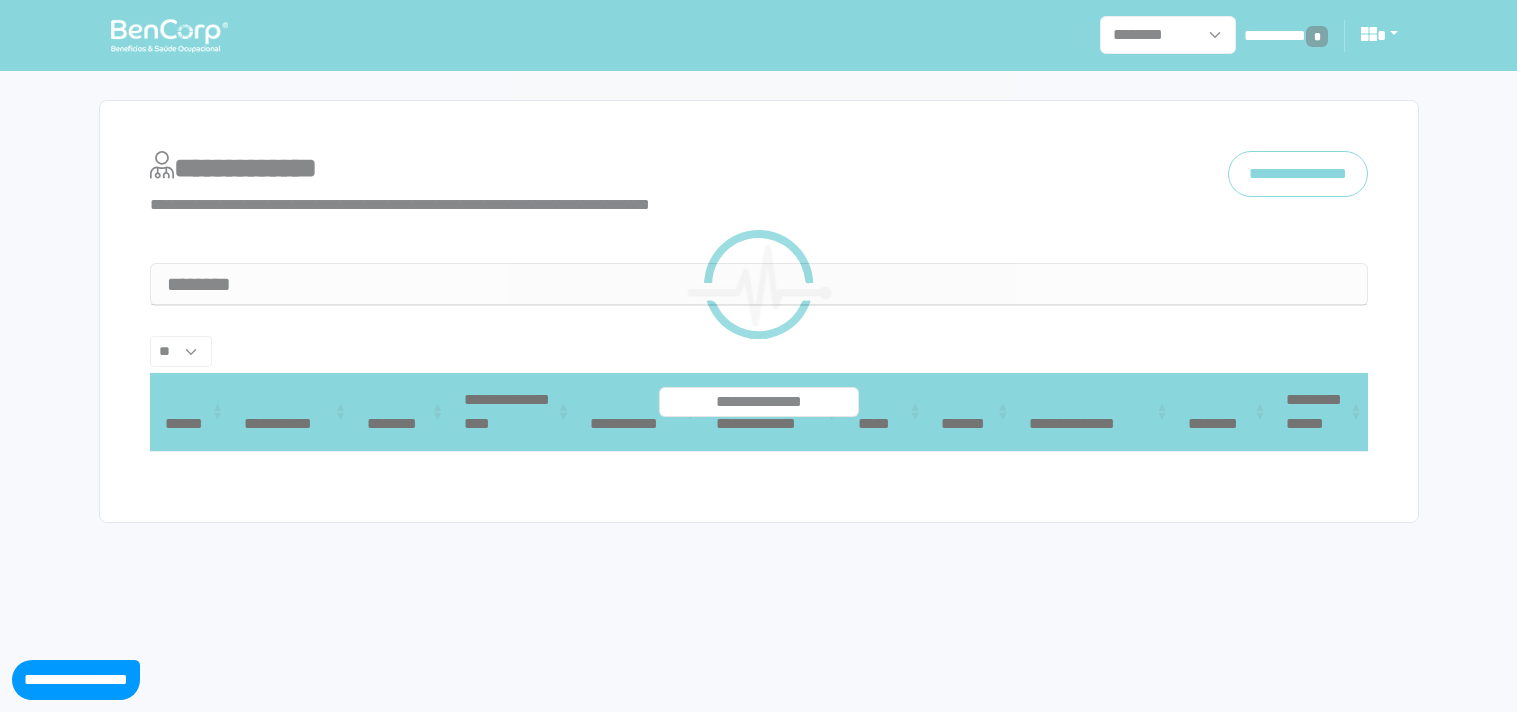 select on "**" 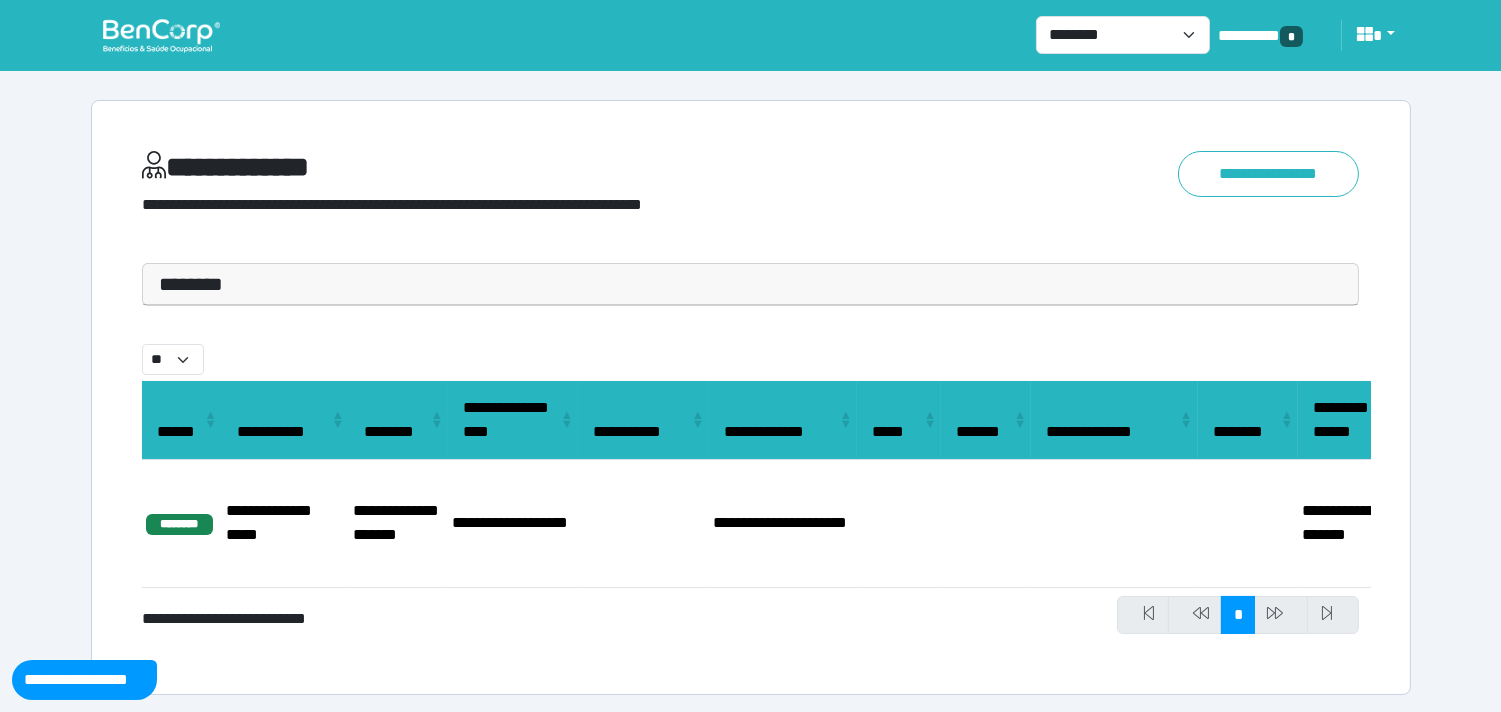 scroll, scrollTop: 3, scrollLeft: 0, axis: vertical 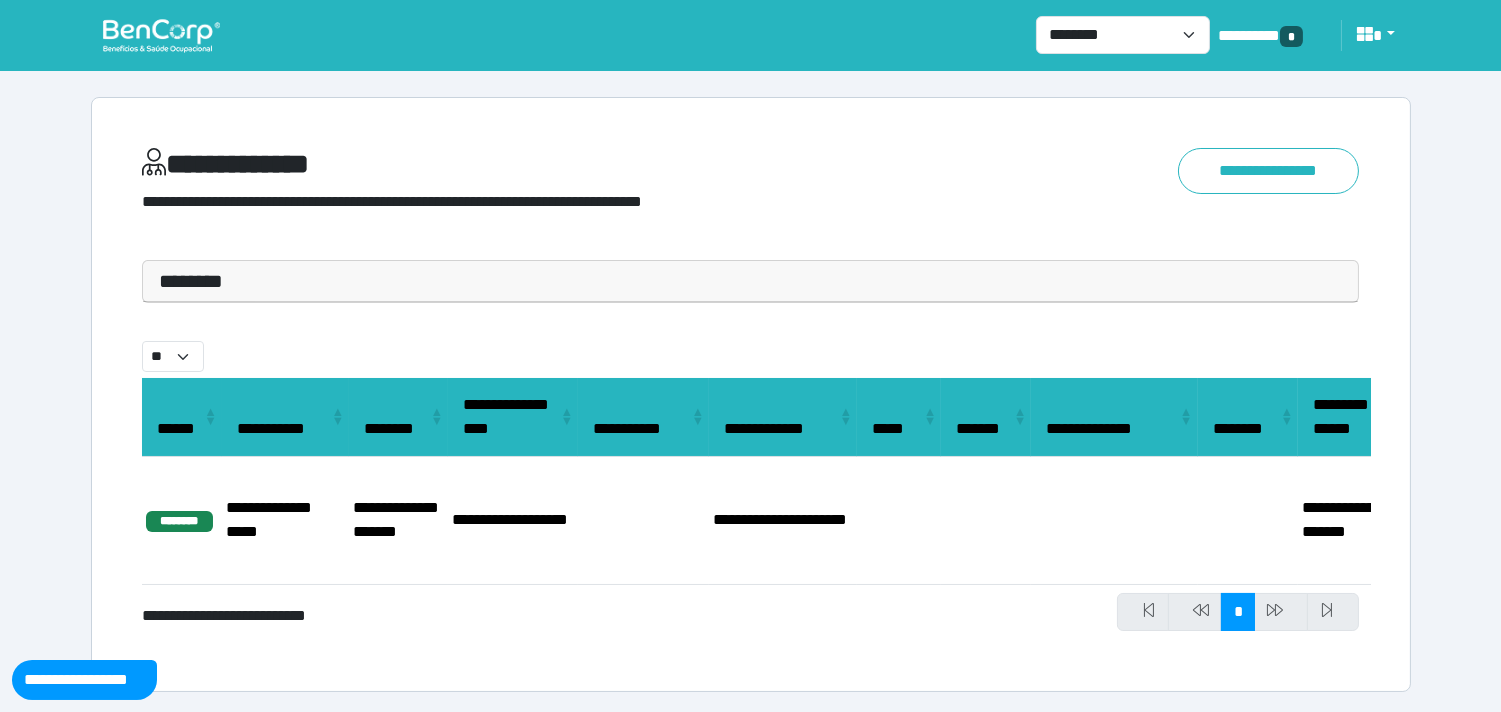 click on "********" at bounding box center (751, 281) 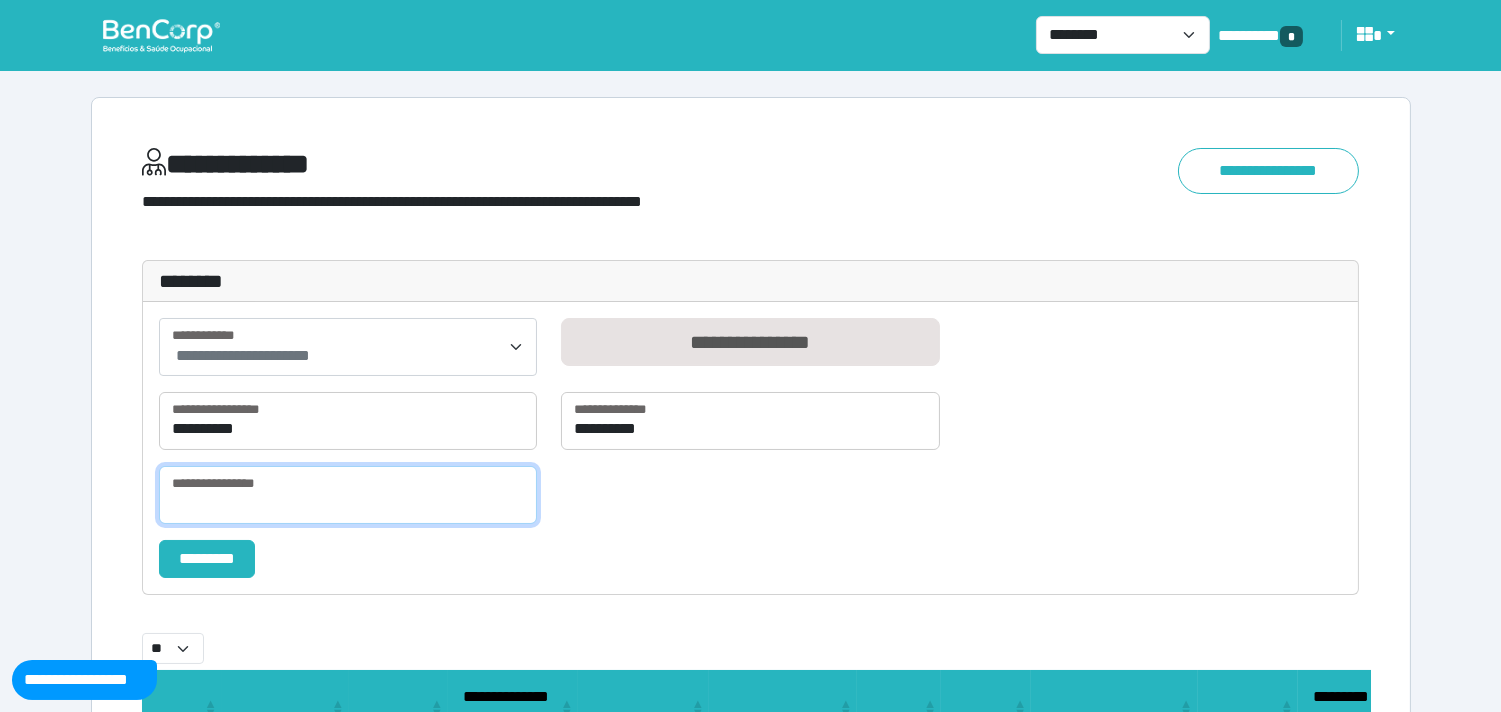 click at bounding box center [348, 495] 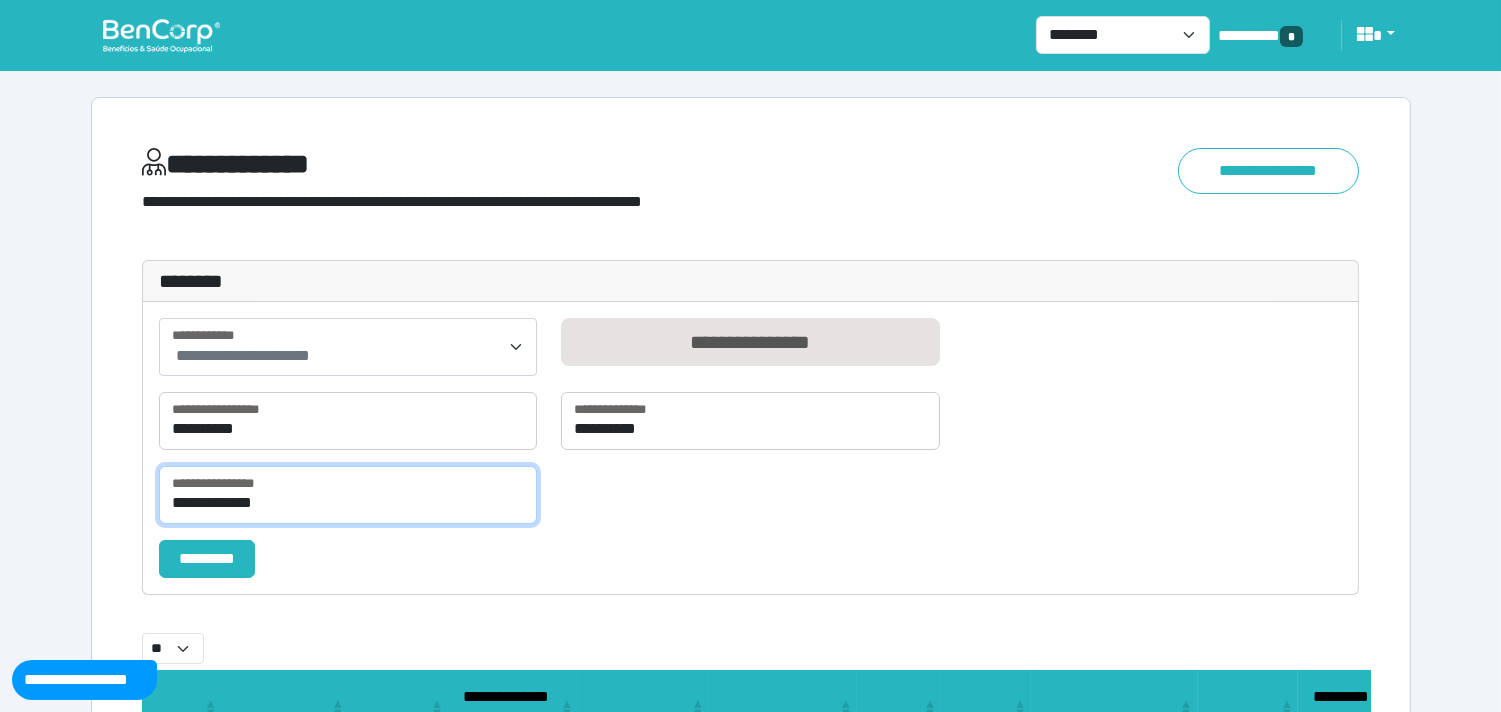 drag, startPoint x: 317, startPoint y: 511, endPoint x: 0, endPoint y: 496, distance: 317.3547 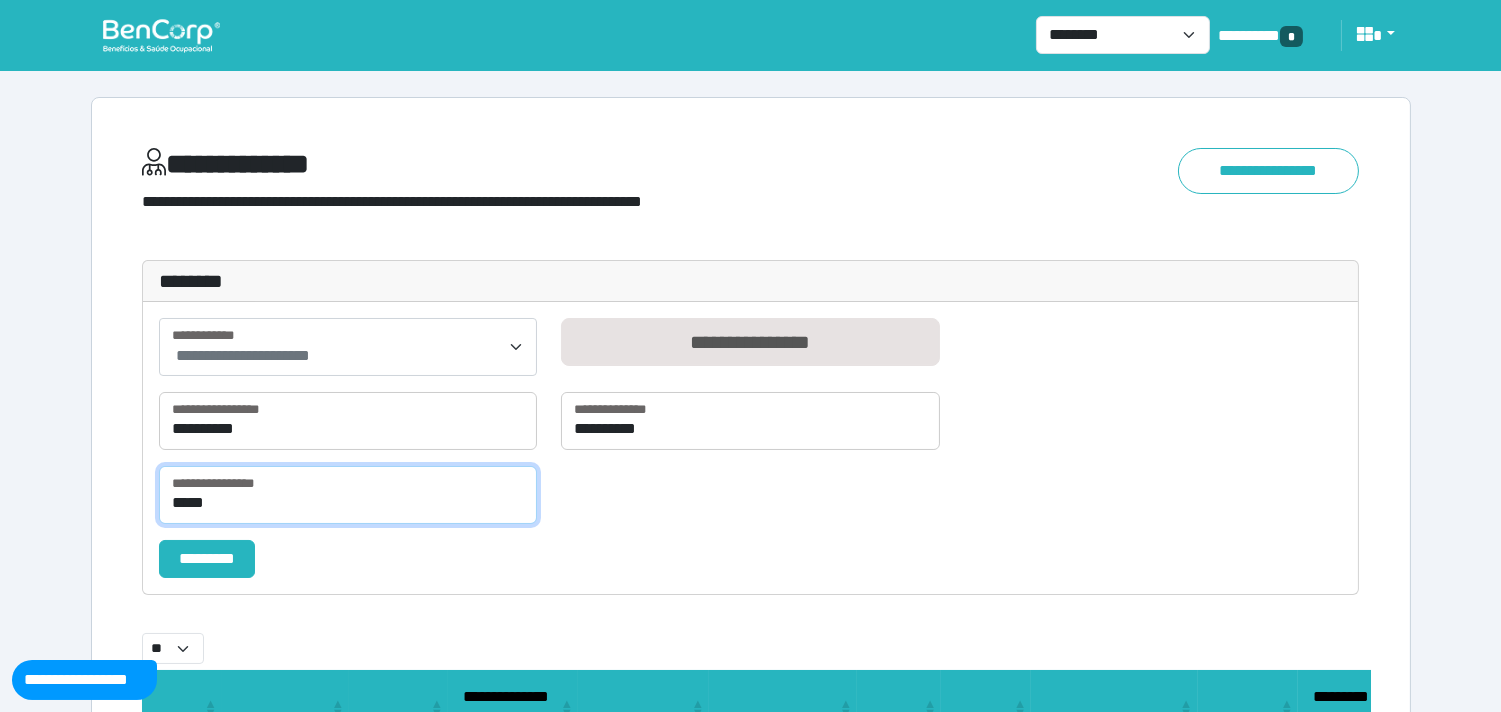 type on "****" 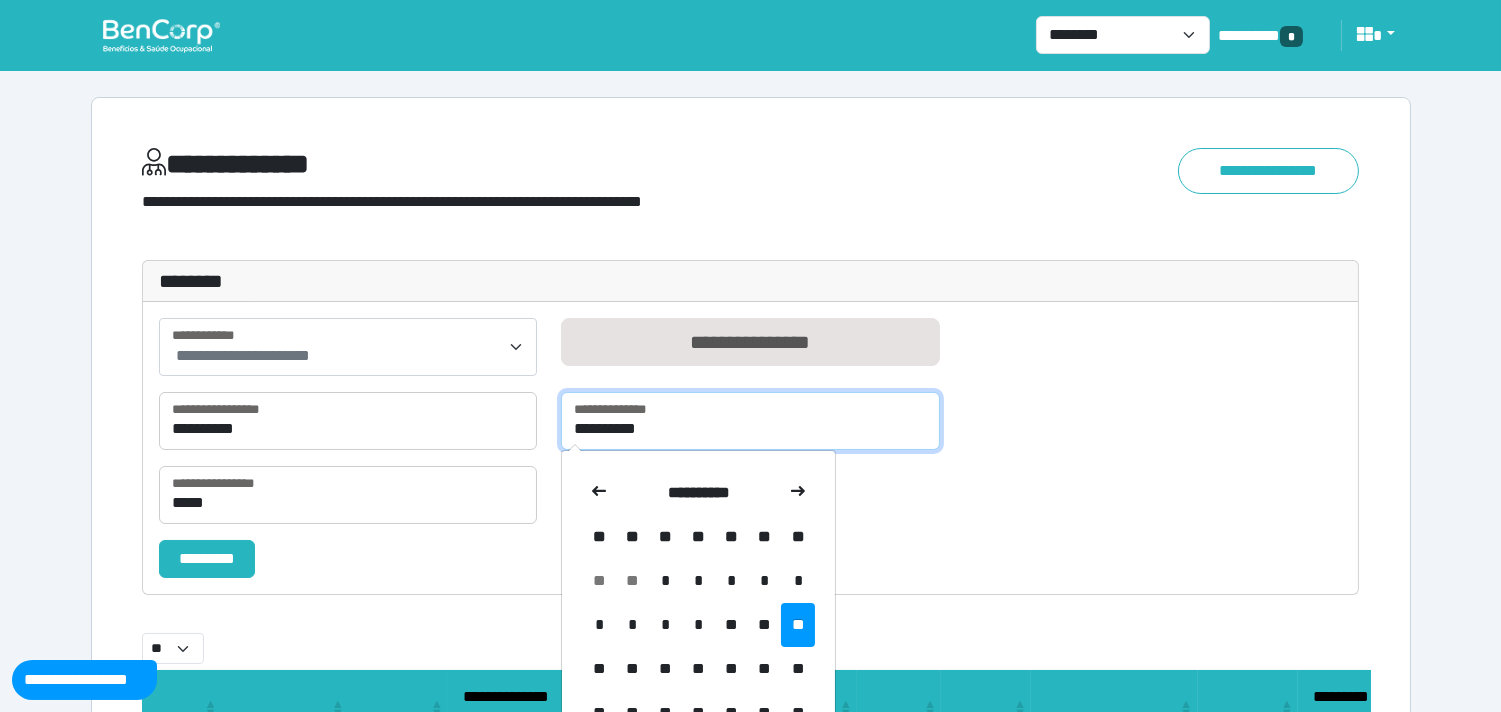 click on "**********" at bounding box center [750, 421] 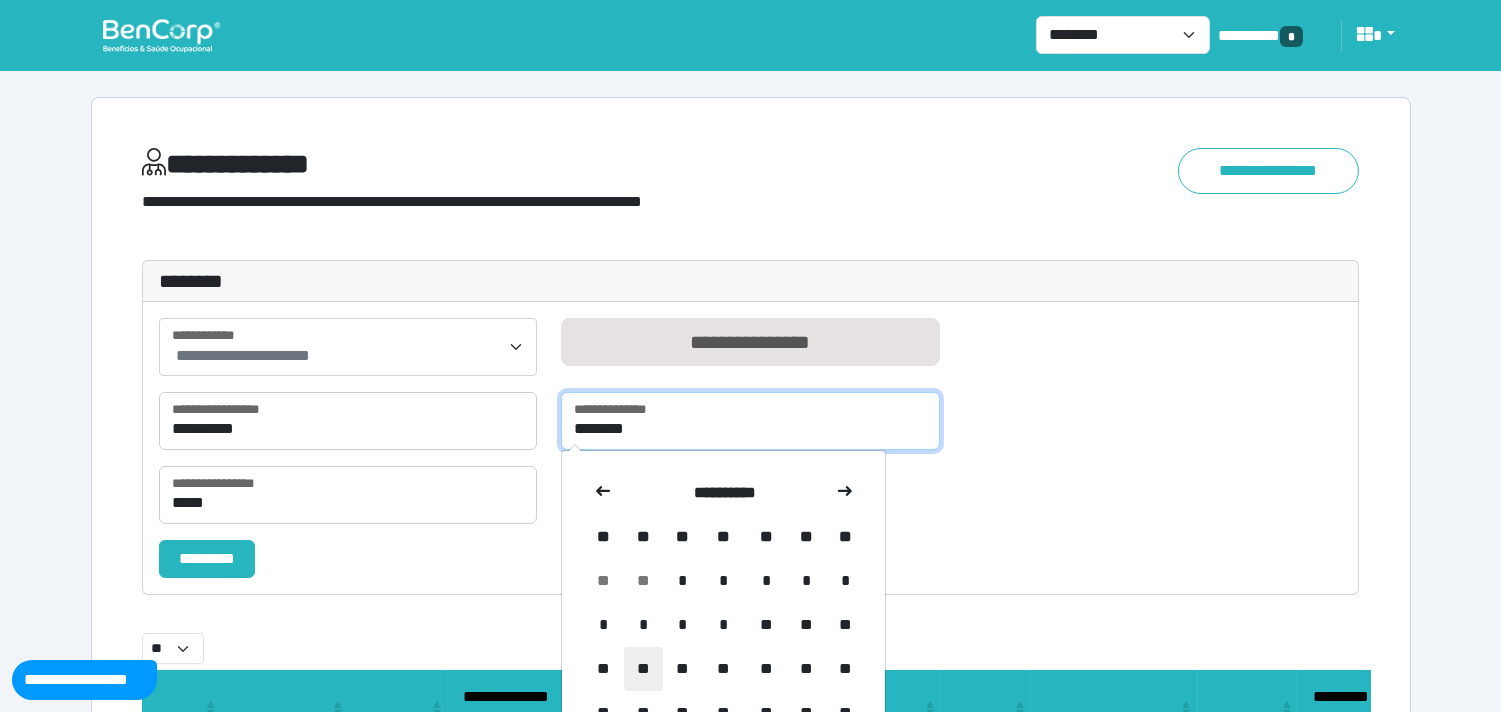 drag, startPoint x: 650, startPoint y: 425, endPoint x: 474, endPoint y: 415, distance: 176.28386 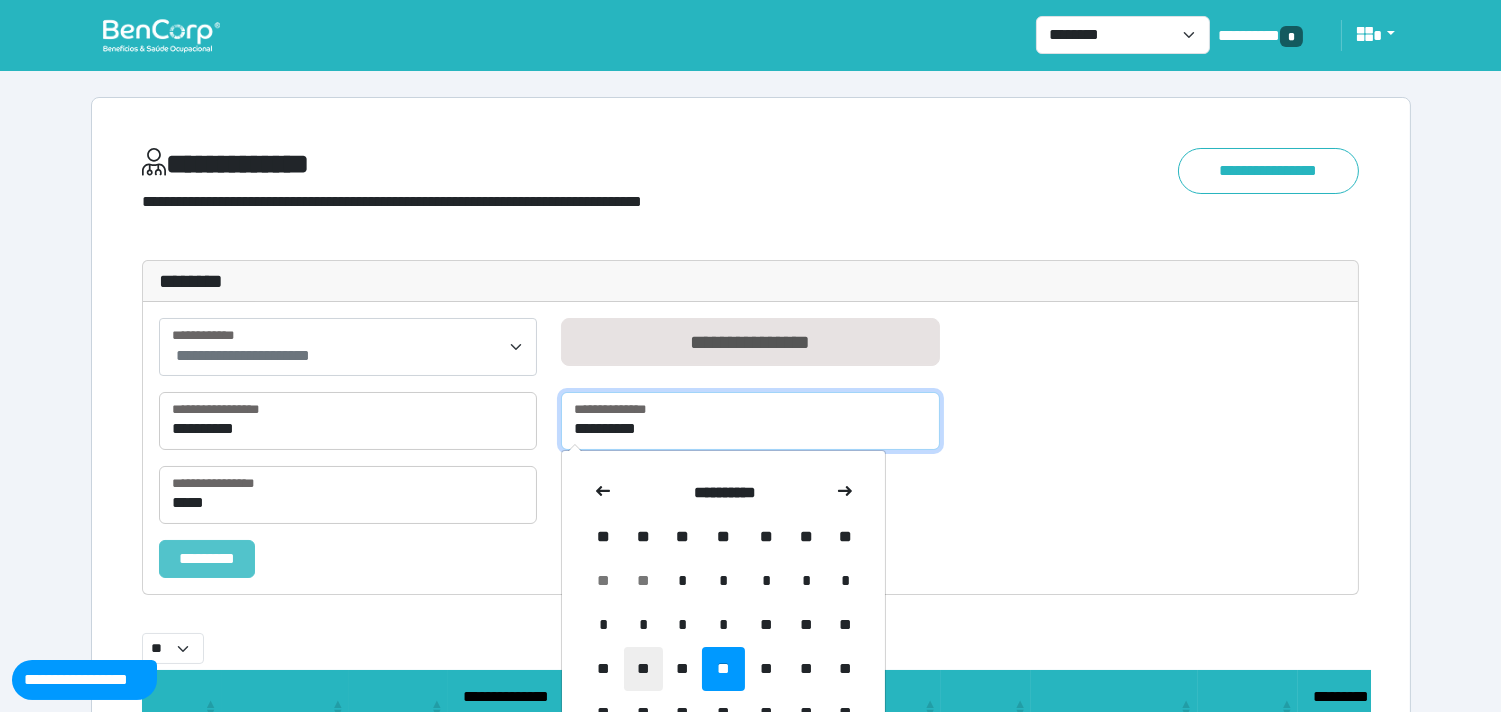 type on "**********" 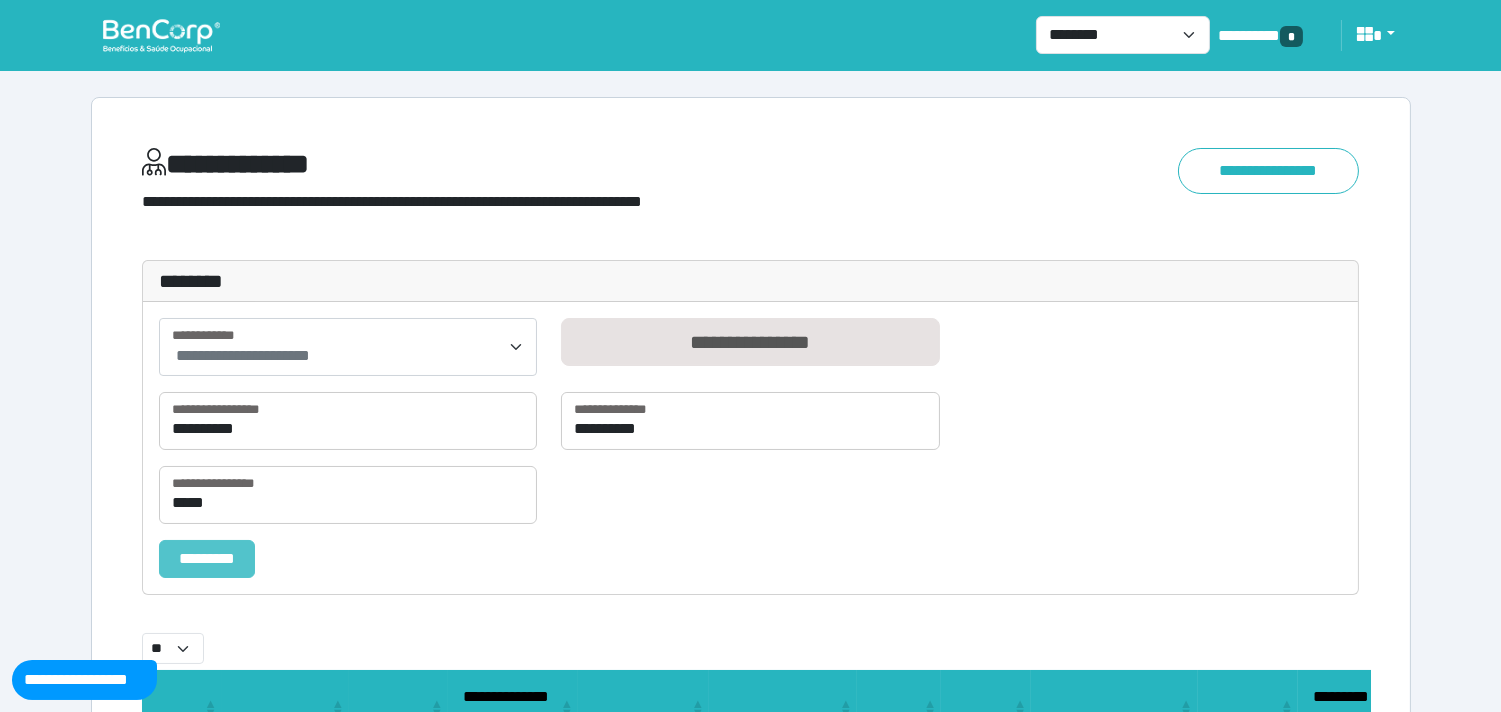 click on "*********" at bounding box center [207, 559] 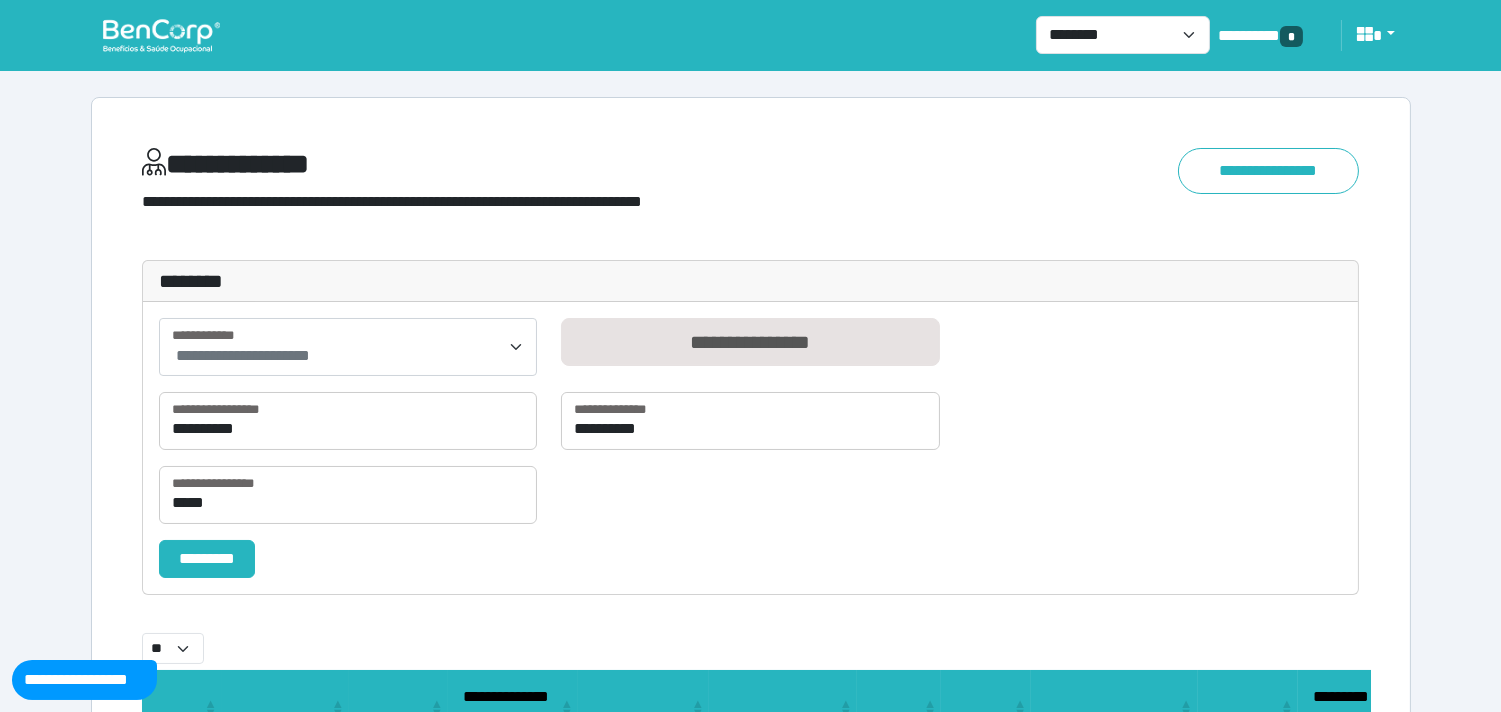 select on "**" 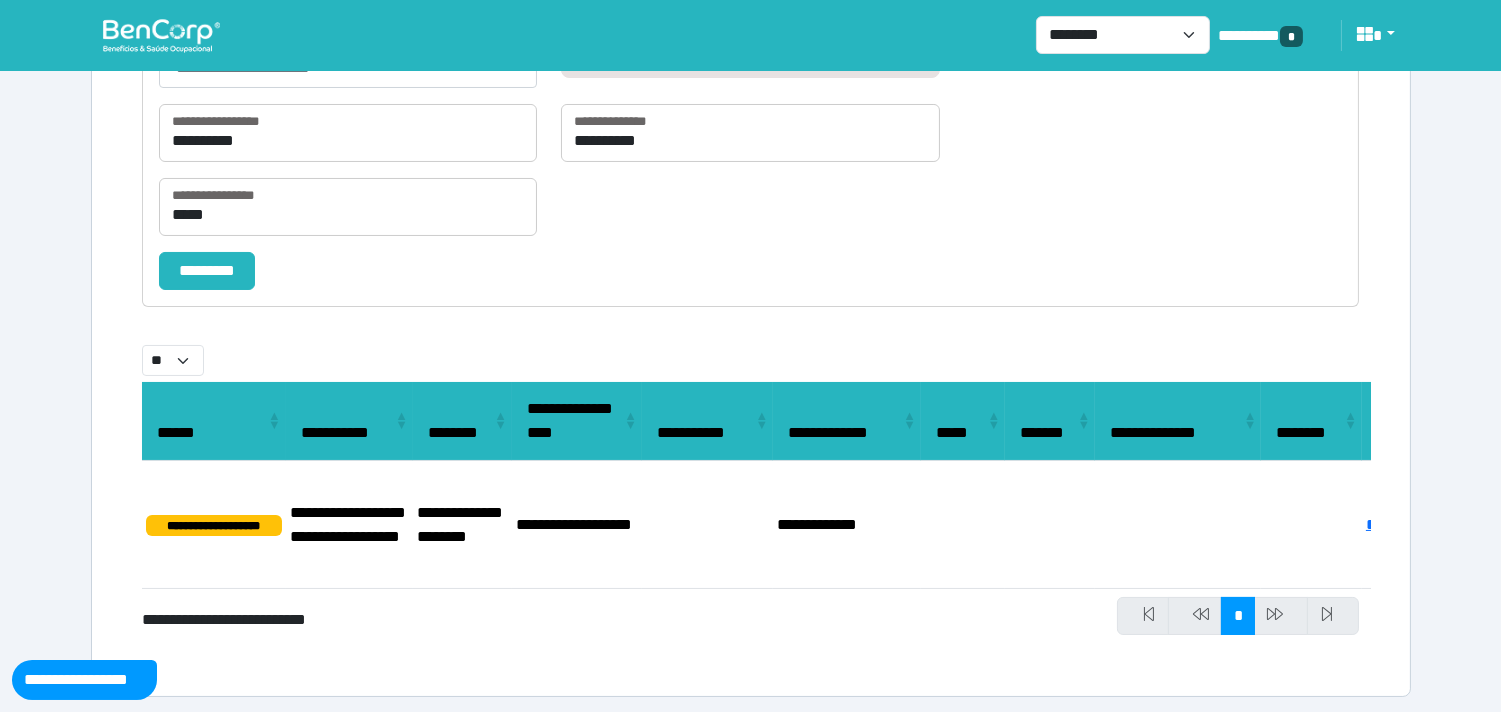 scroll, scrollTop: 295, scrollLeft: 0, axis: vertical 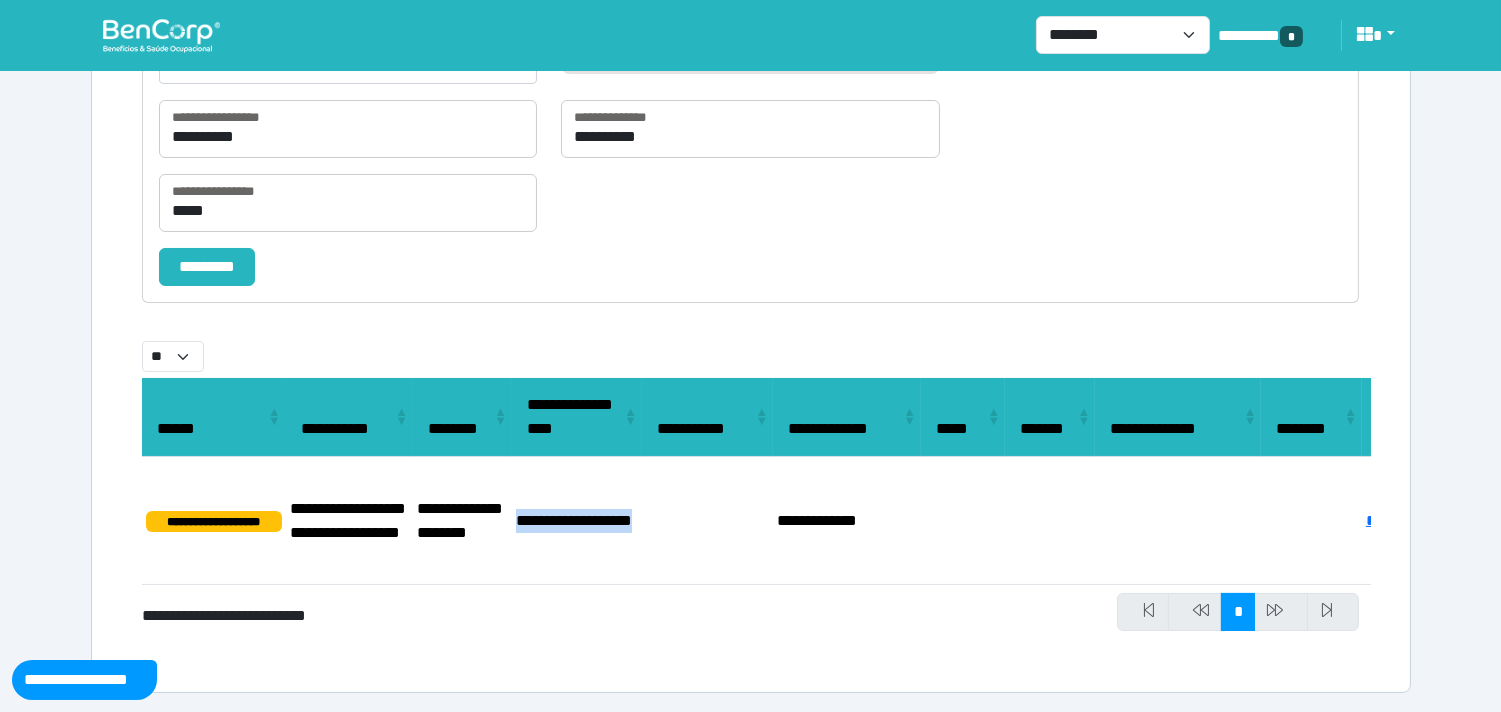 drag, startPoint x: 592, startPoint y: 534, endPoint x: 340, endPoint y: 15, distance: 576.9445 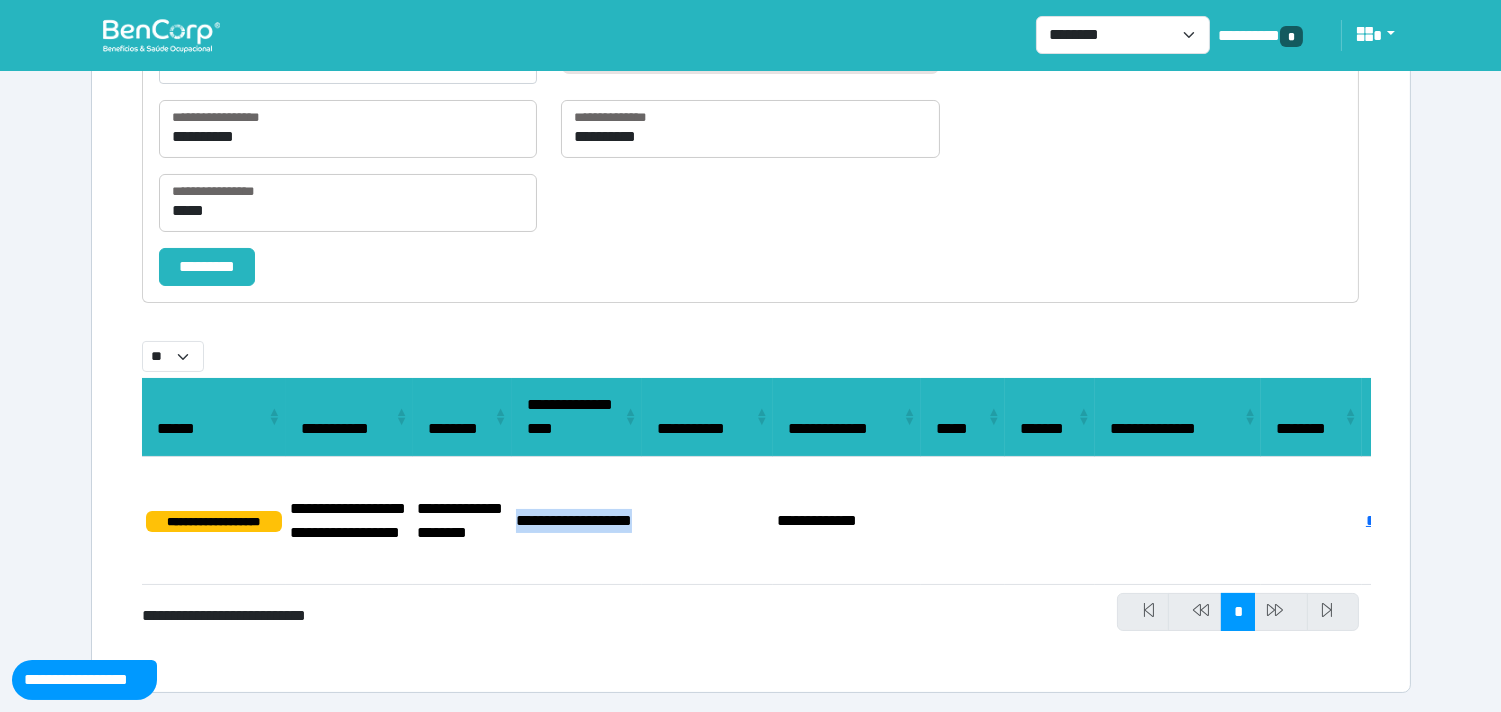 click on "**********" at bounding box center (577, 520) 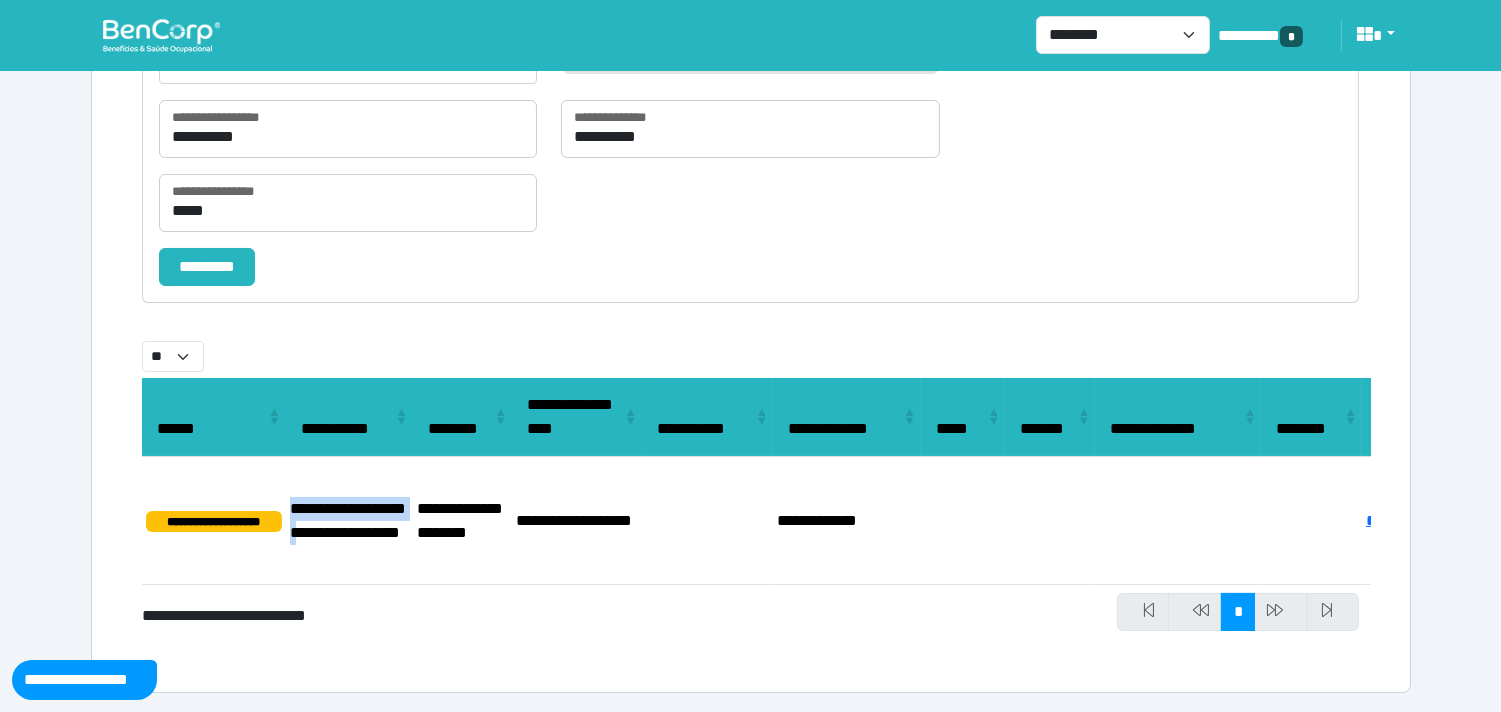 drag, startPoint x: 291, startPoint y: 472, endPoint x: 381, endPoint y: 497, distance: 93.40771 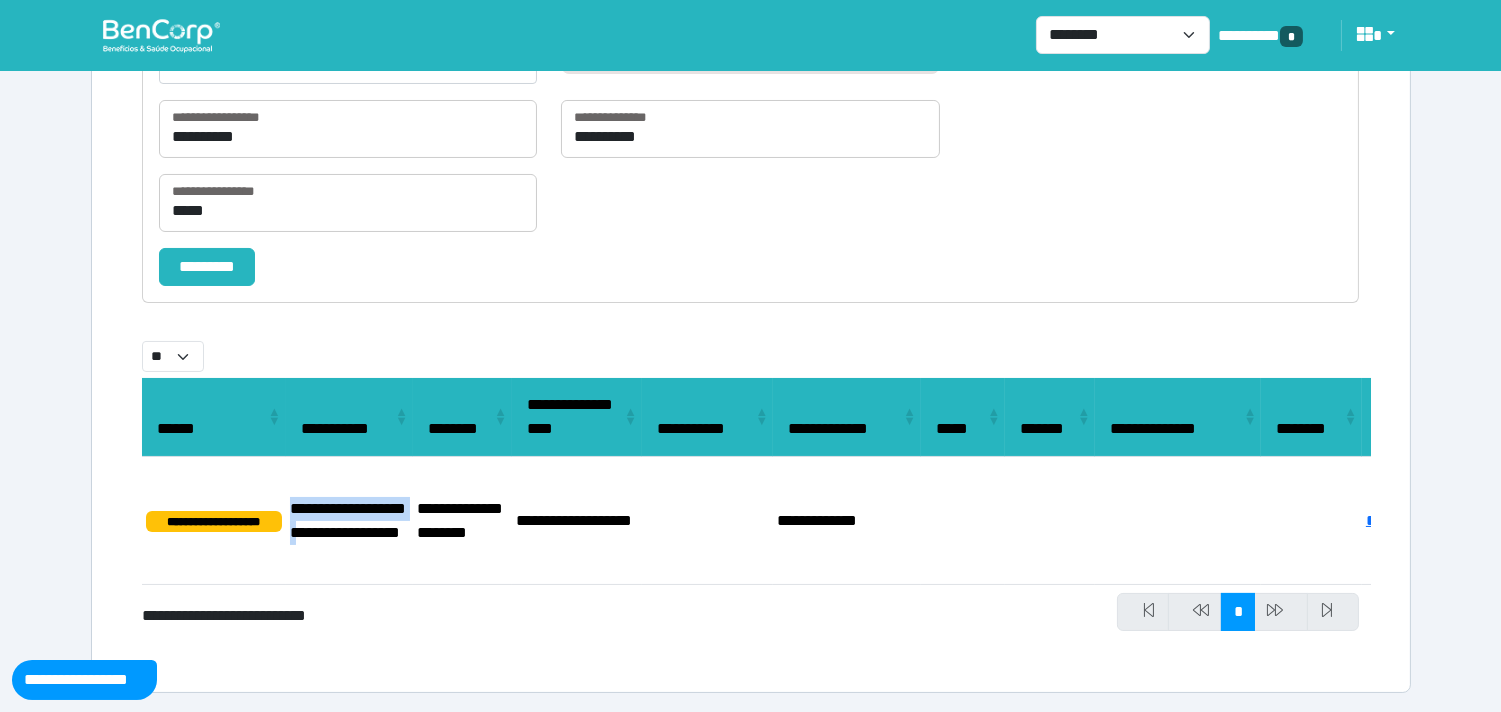 copy on "**********" 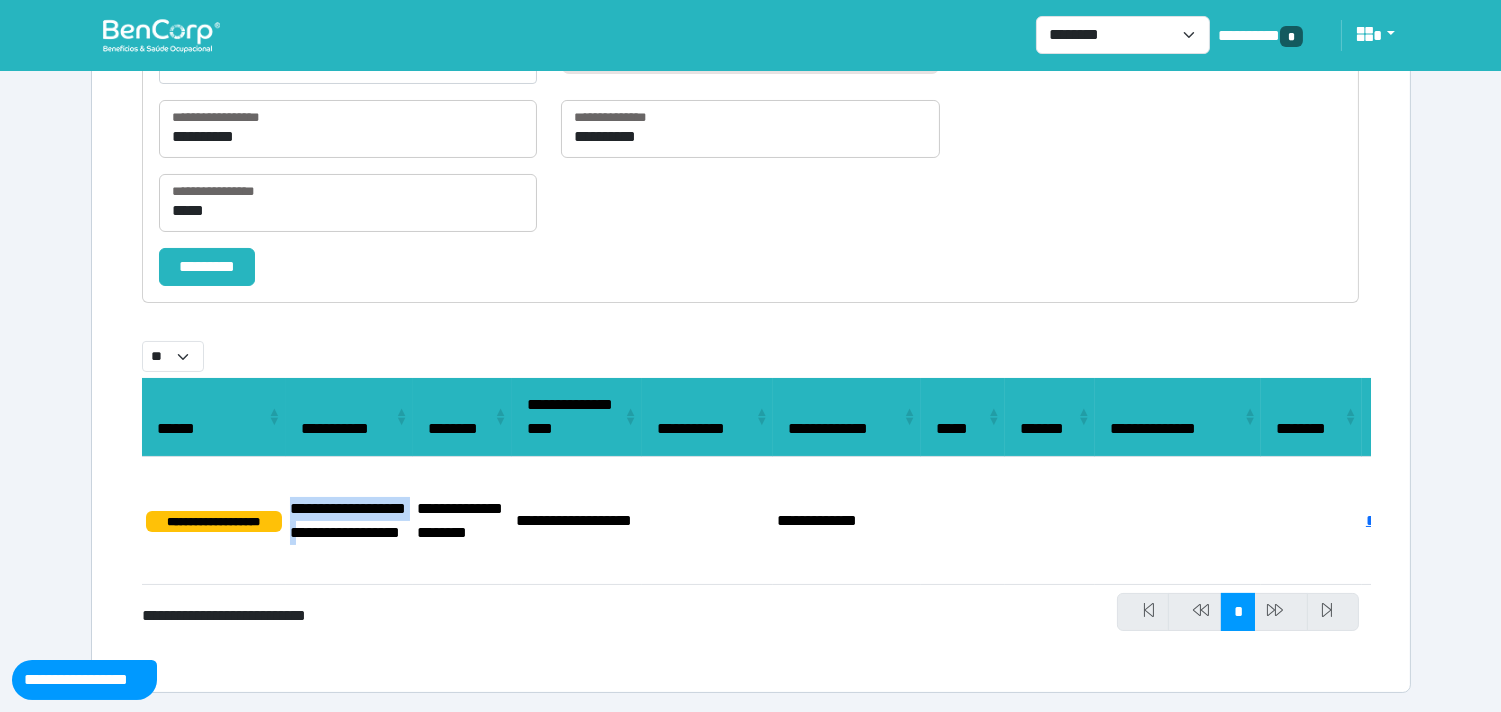 scroll, scrollTop: 0, scrollLeft: 175, axis: horizontal 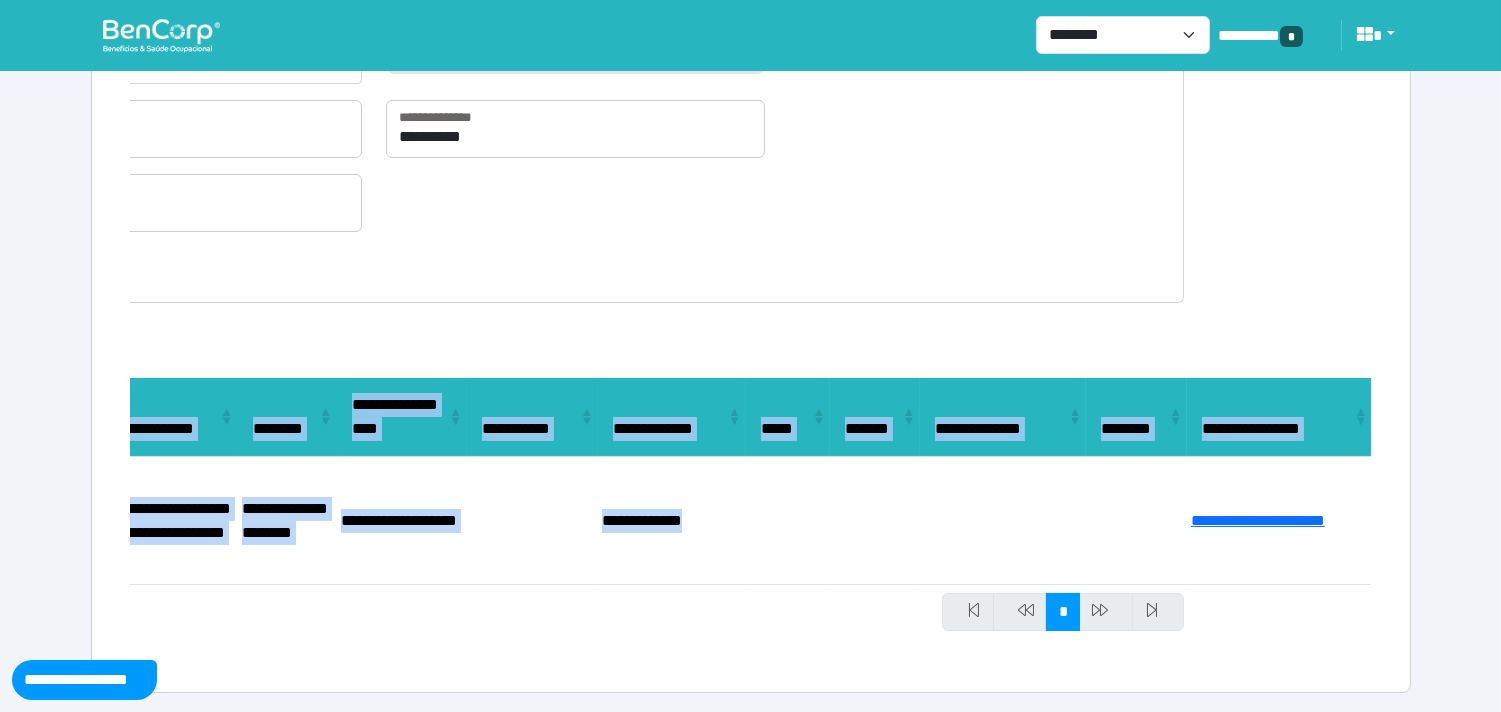 drag, startPoint x: 1152, startPoint y: 514, endPoint x: 1445, endPoint y: 518, distance: 293.0273 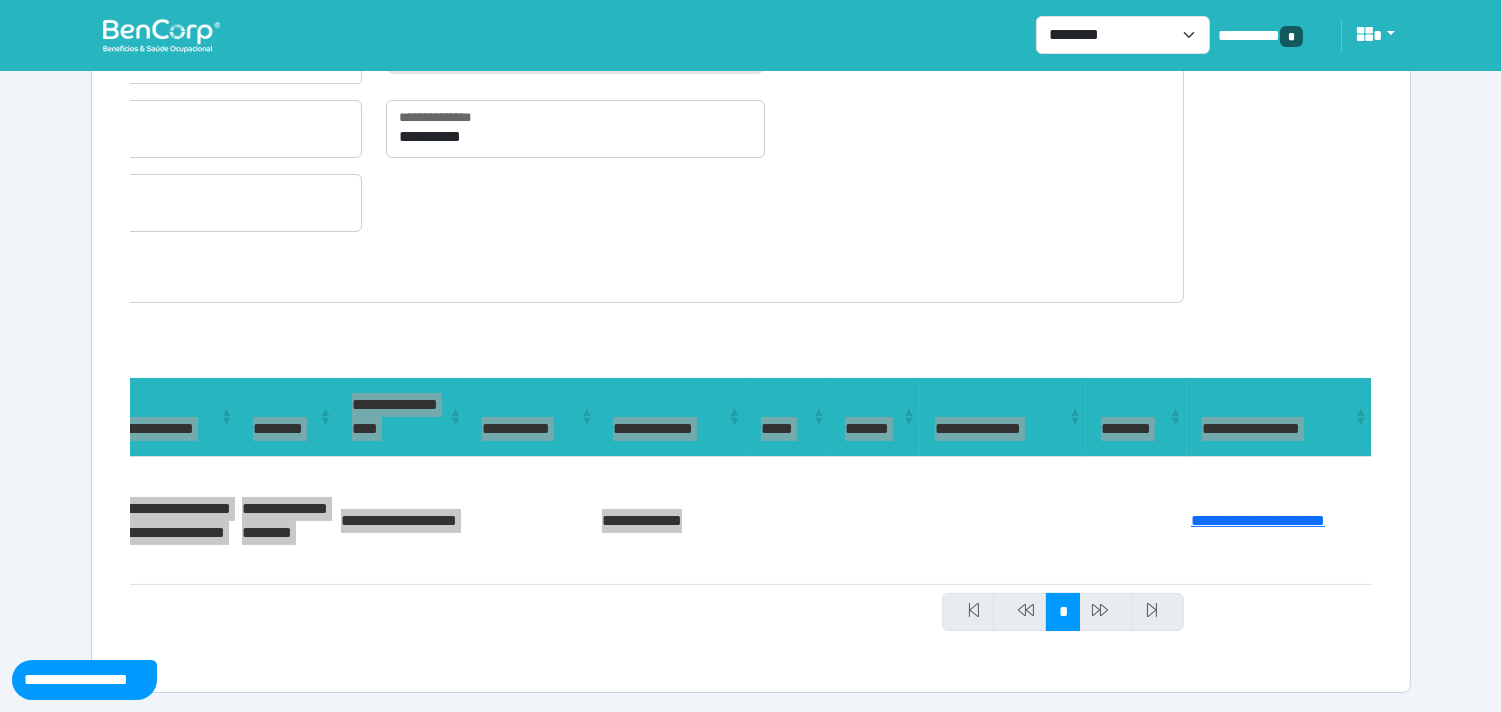select on "**" 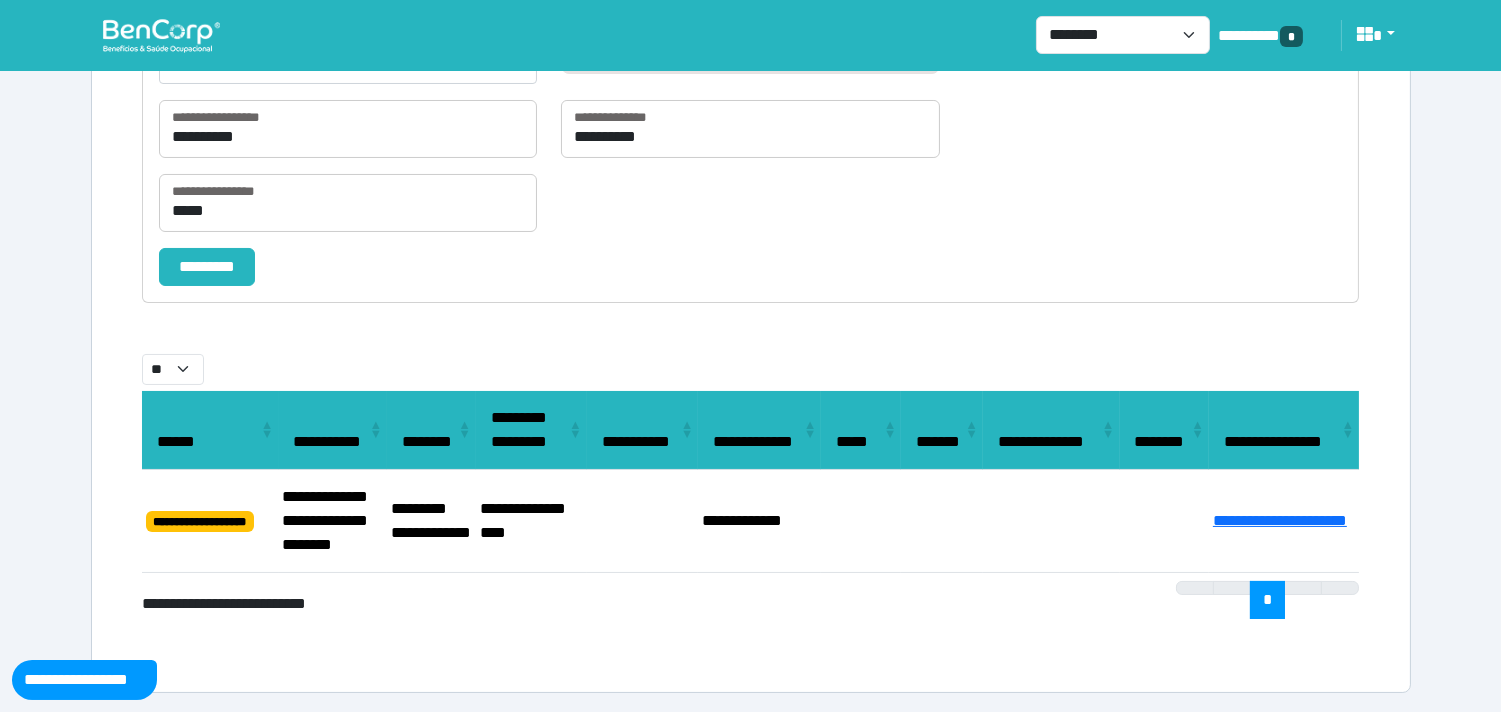 select on "**" 